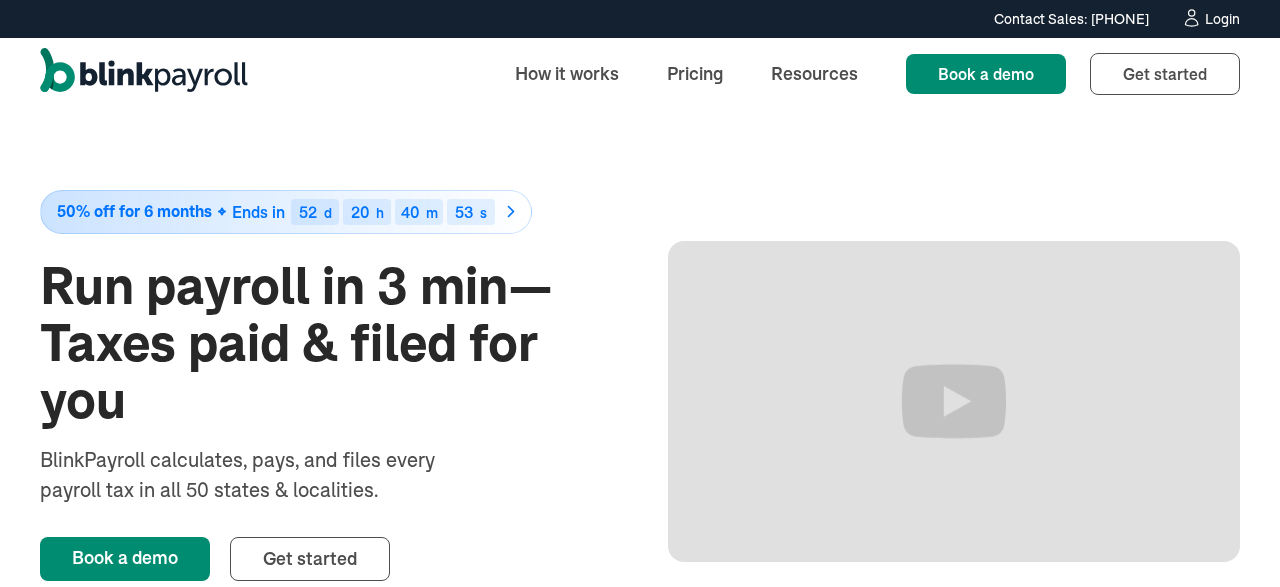 scroll, scrollTop: 0, scrollLeft: 0, axis: both 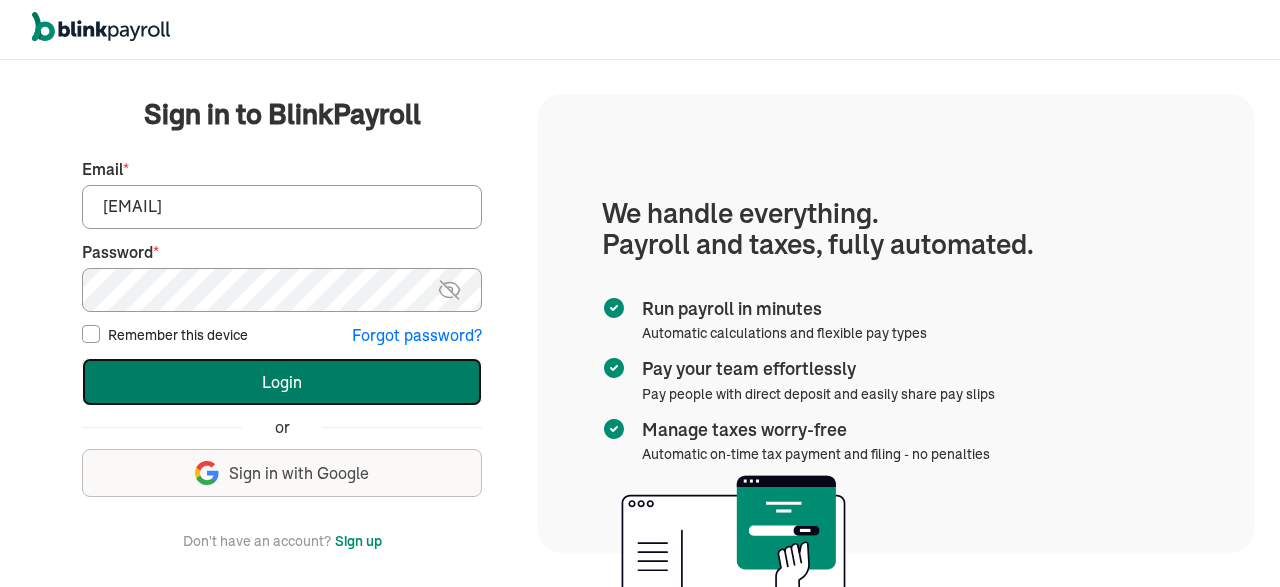 click on "Login" at bounding box center [282, 382] 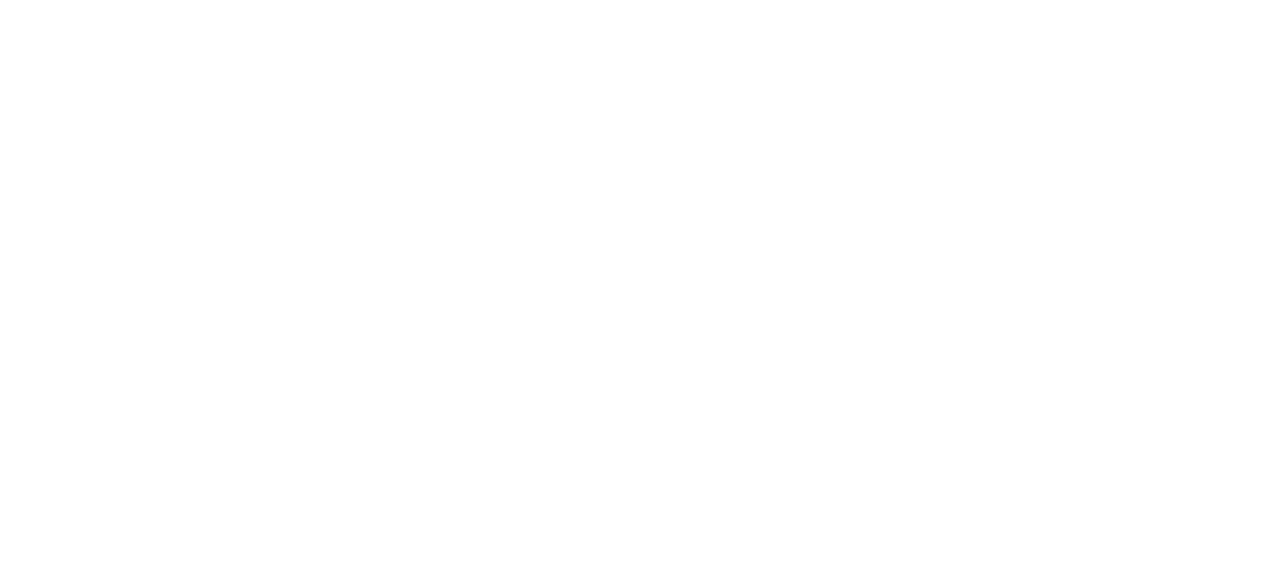 scroll, scrollTop: 0, scrollLeft: 0, axis: both 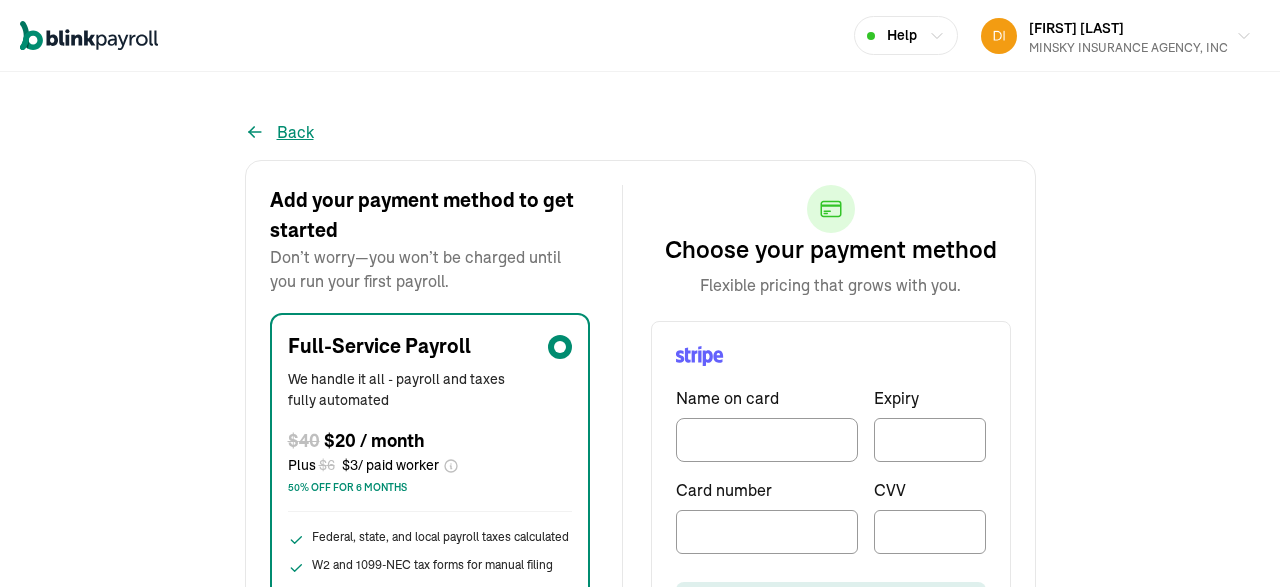 click 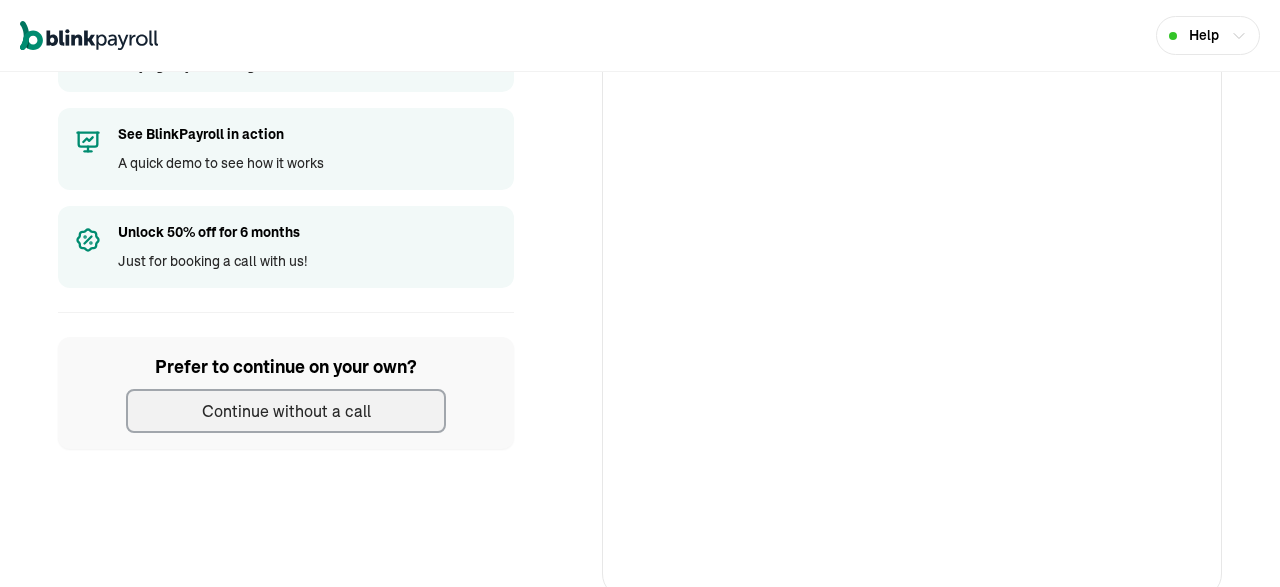 click on "Continue without a call" at bounding box center (286, 411) 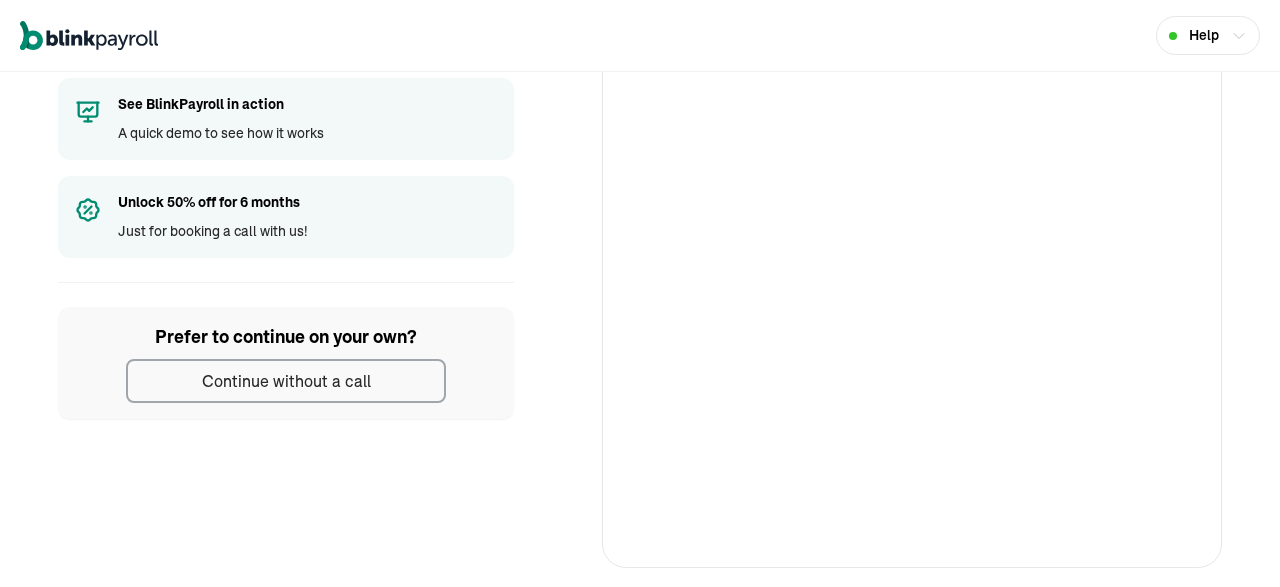 click on "Help" at bounding box center (1208, 35) 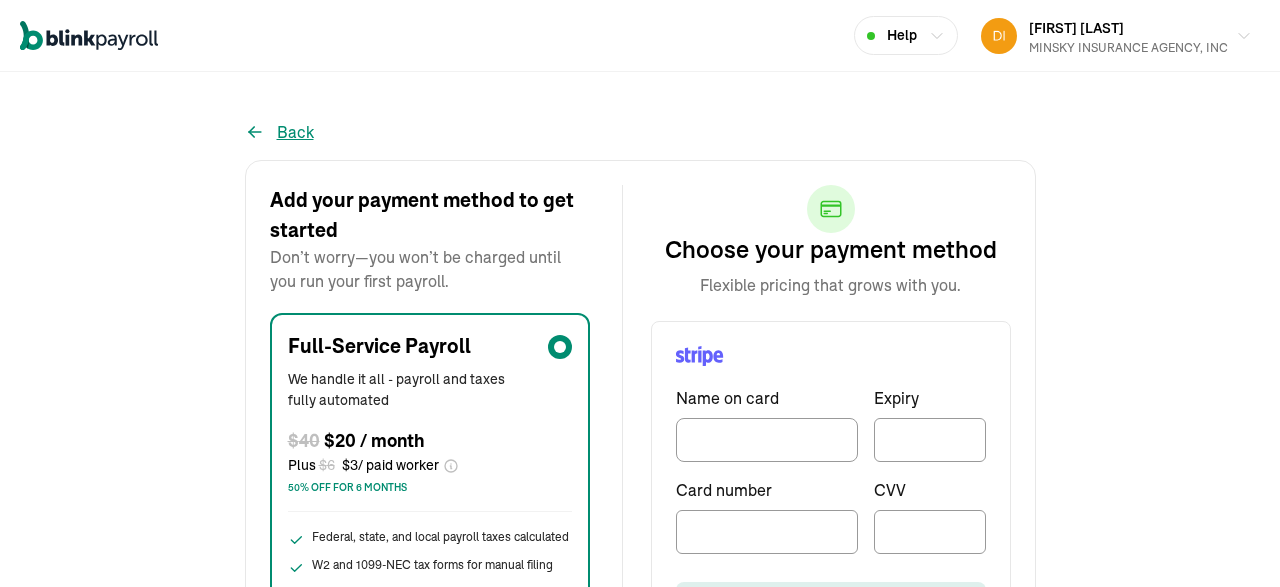 click 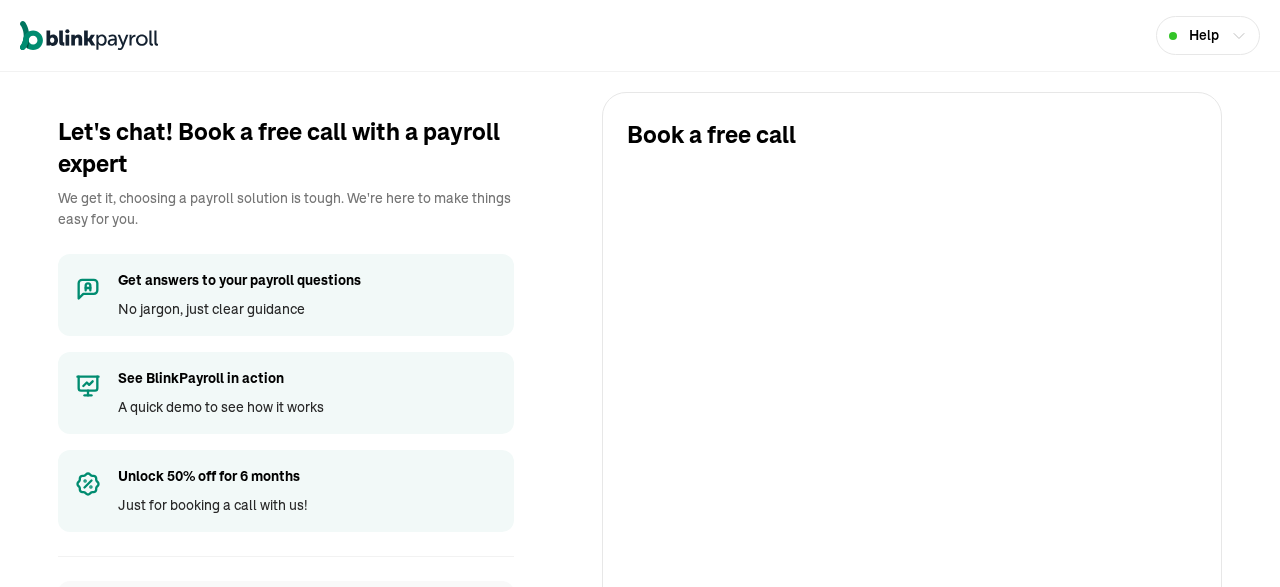 click 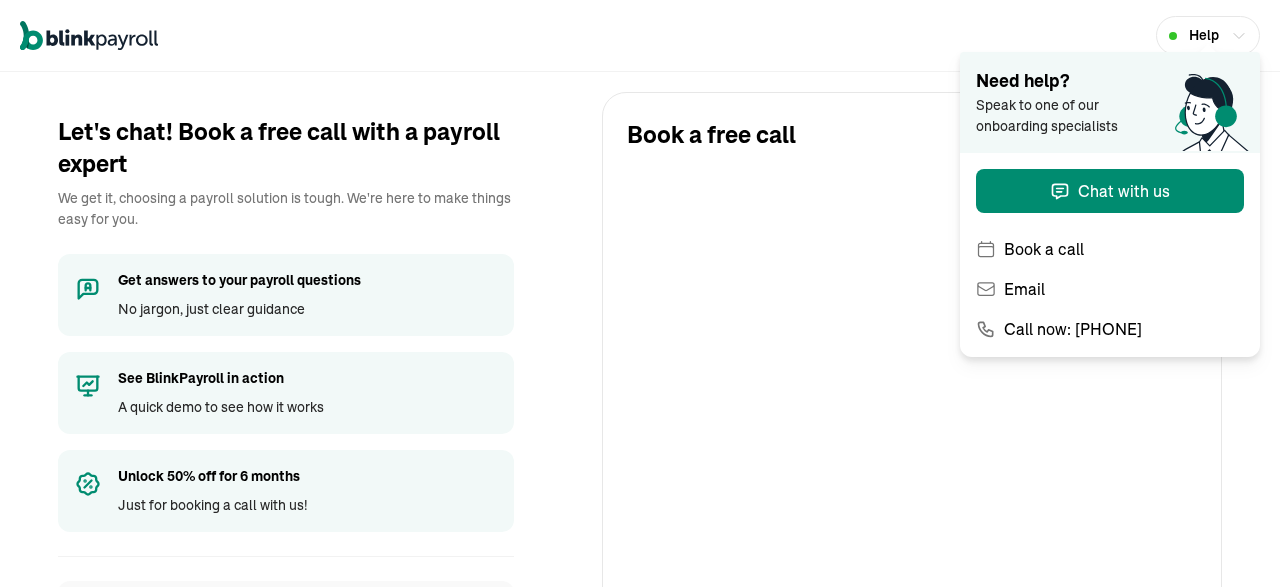 click on "Help" at bounding box center (640, 36) 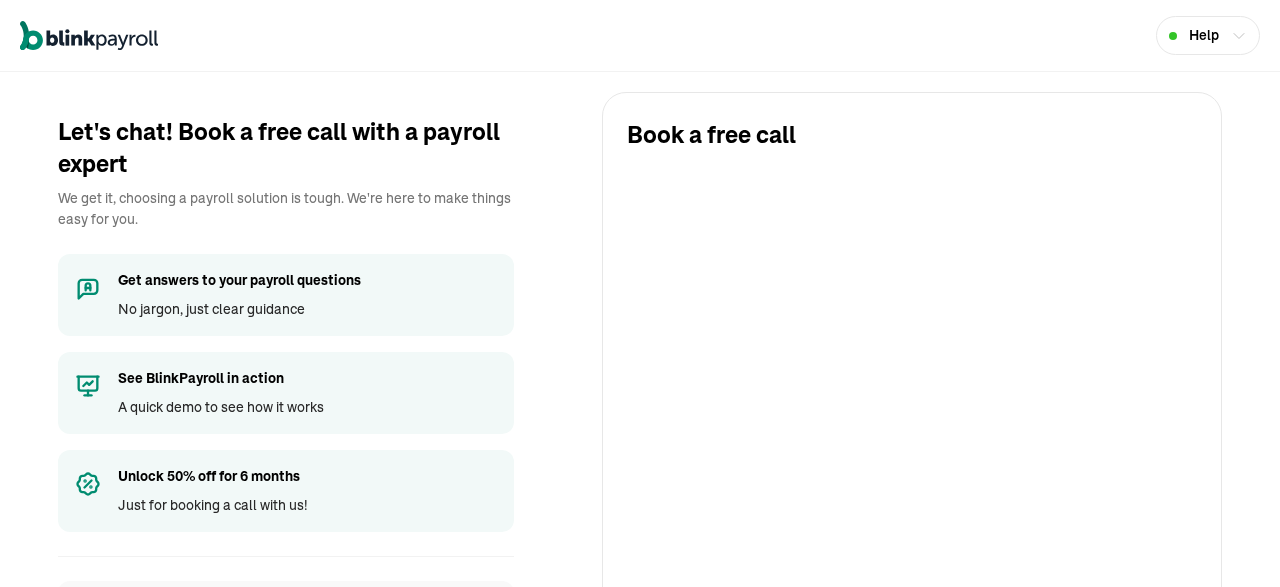 click 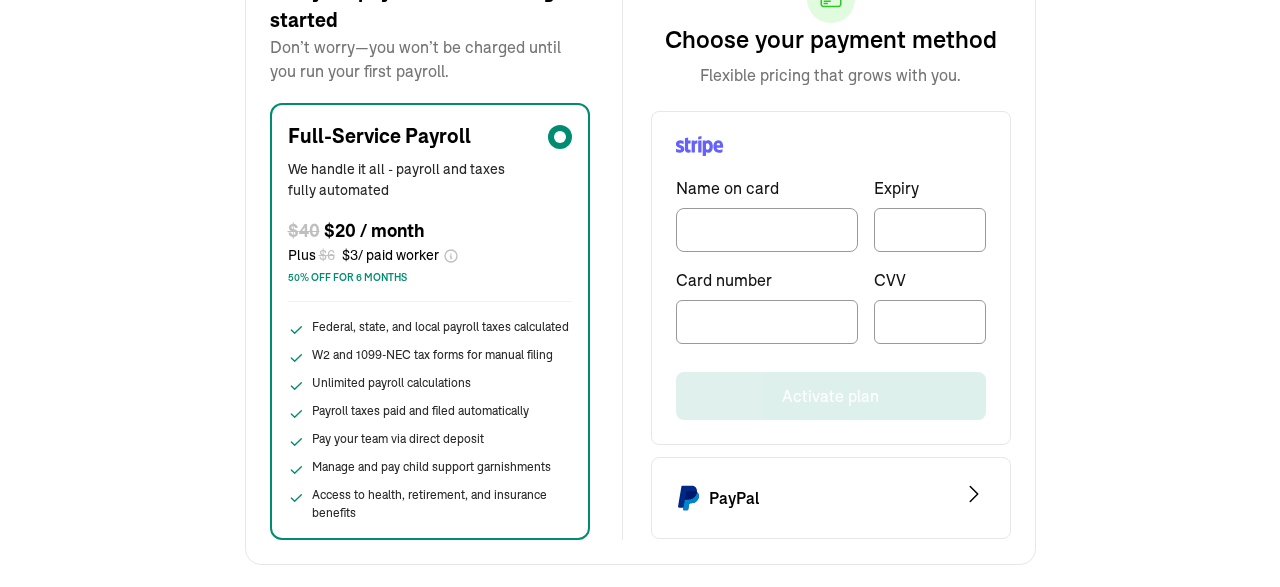 click on "PayPal" at bounding box center [831, 498] 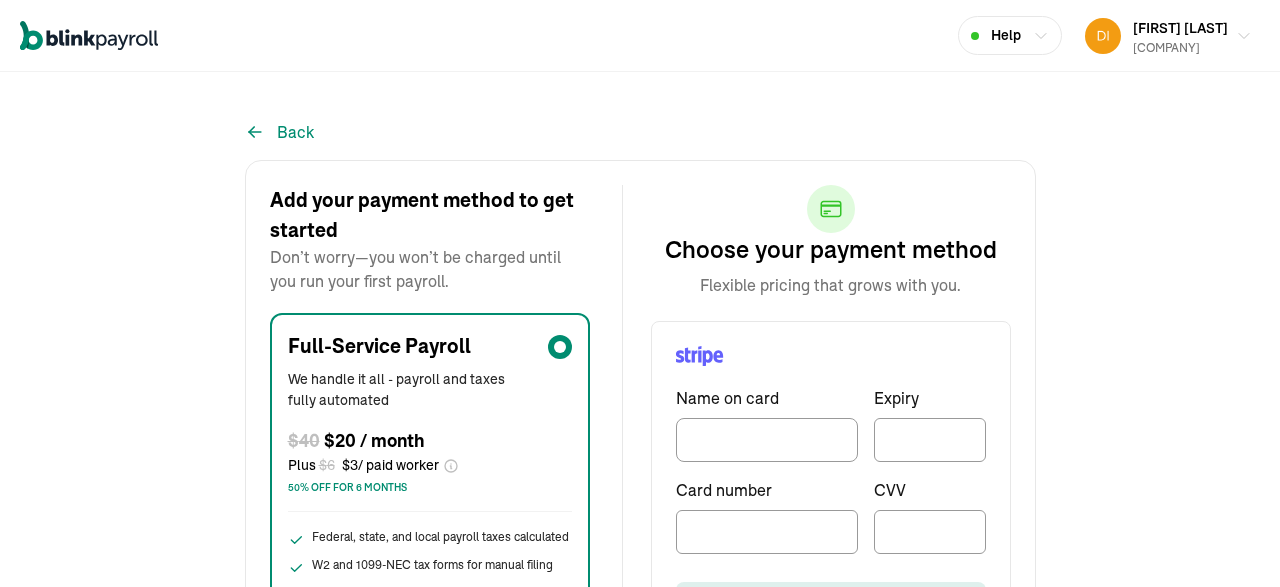 scroll, scrollTop: 0, scrollLeft: 0, axis: both 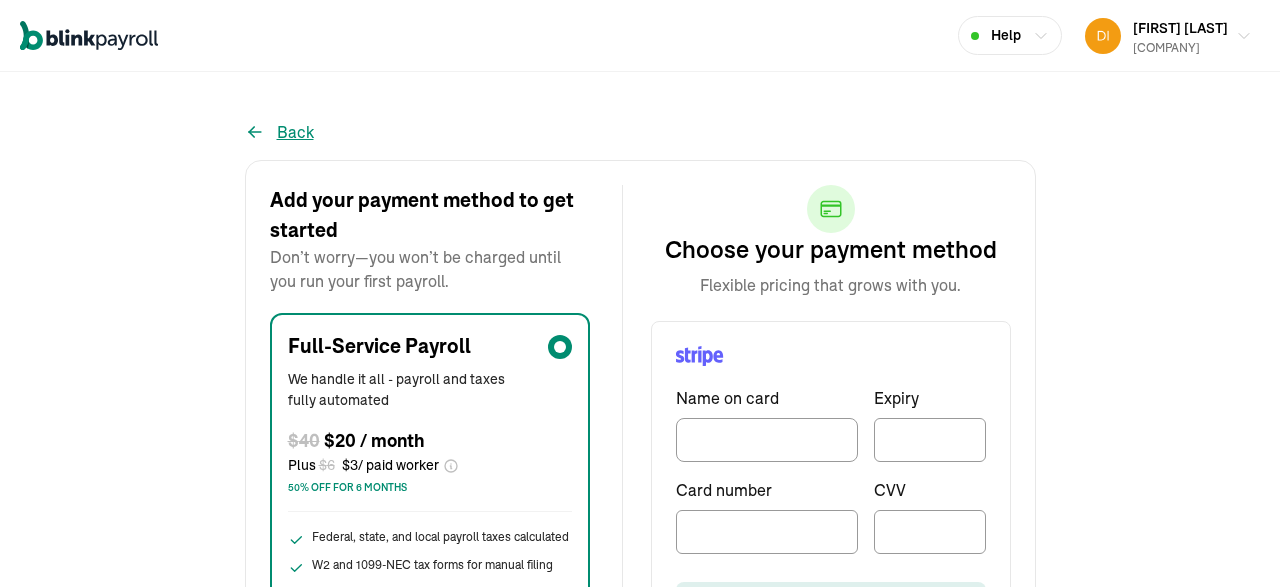 click 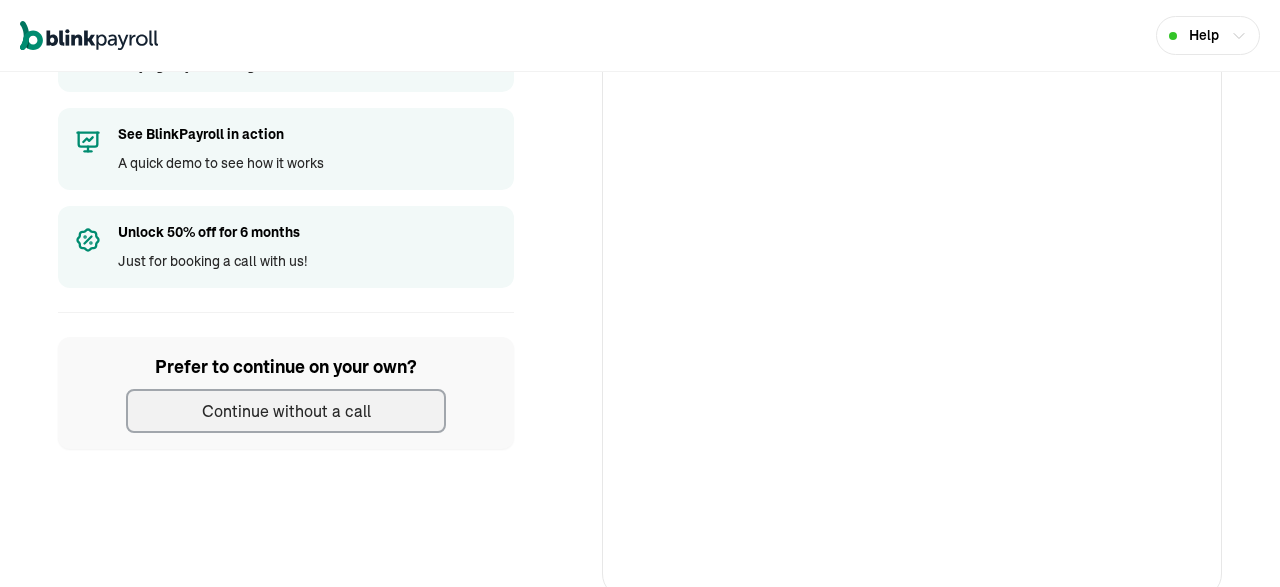 click on "Continue without a call" at bounding box center (286, 411) 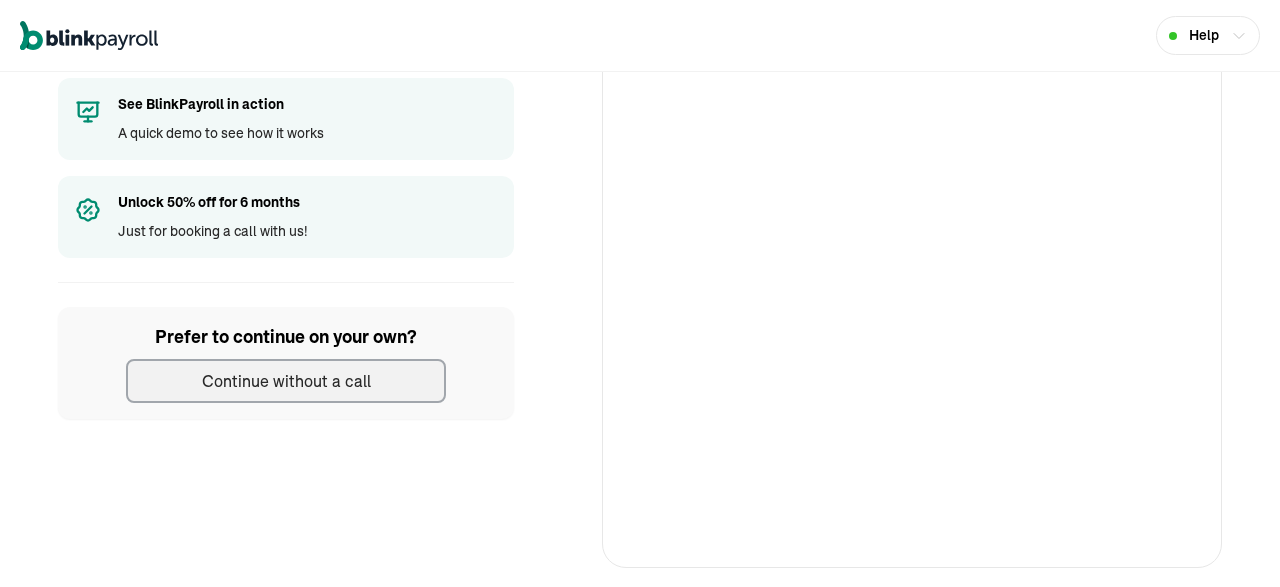 click on "Help" at bounding box center [1208, 35] 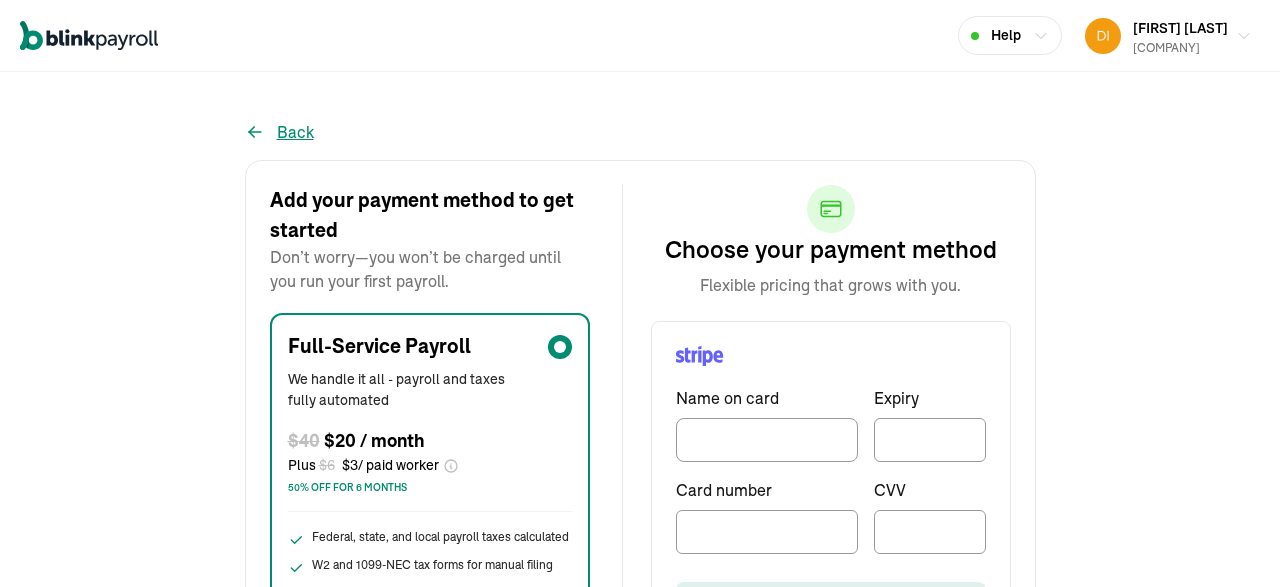 click 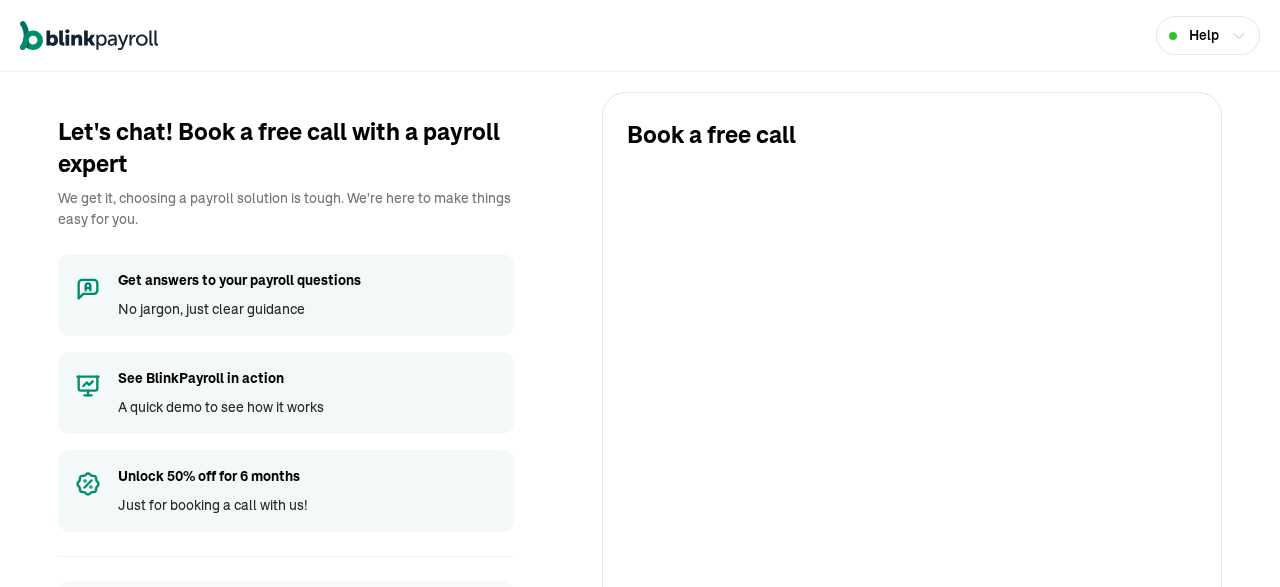 click 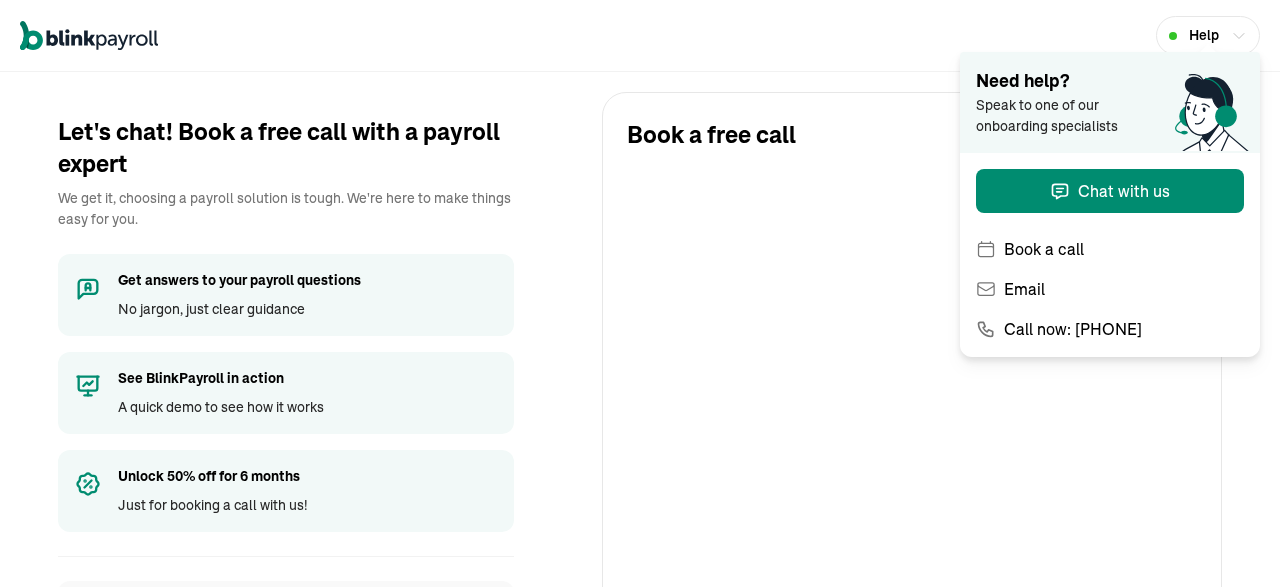 click on "Help" at bounding box center [640, 36] 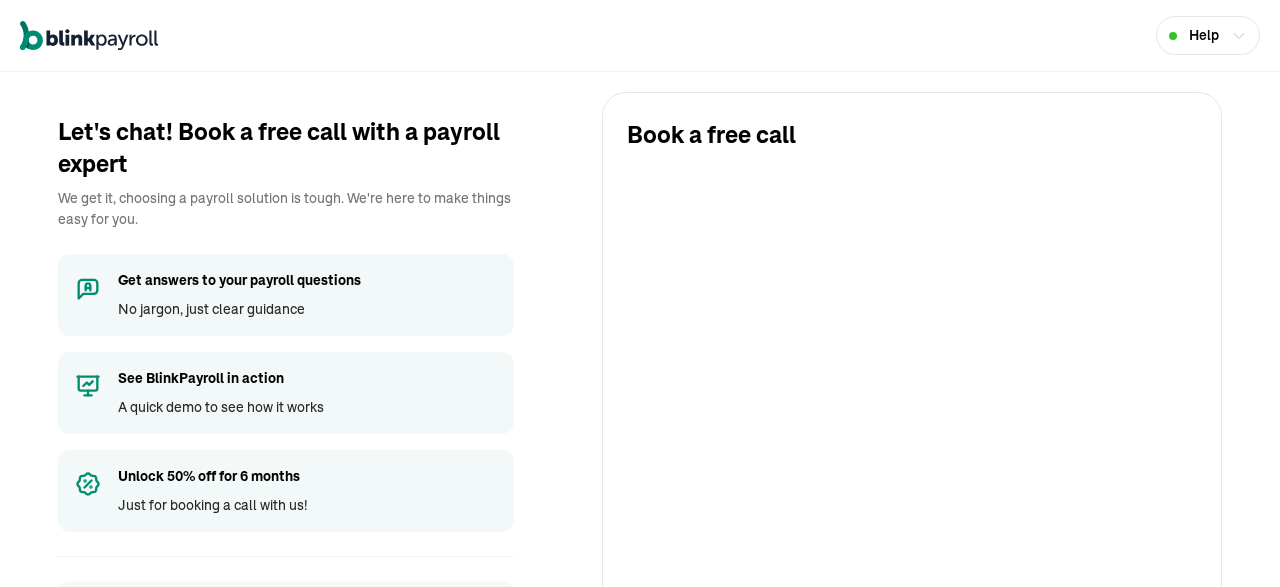 click 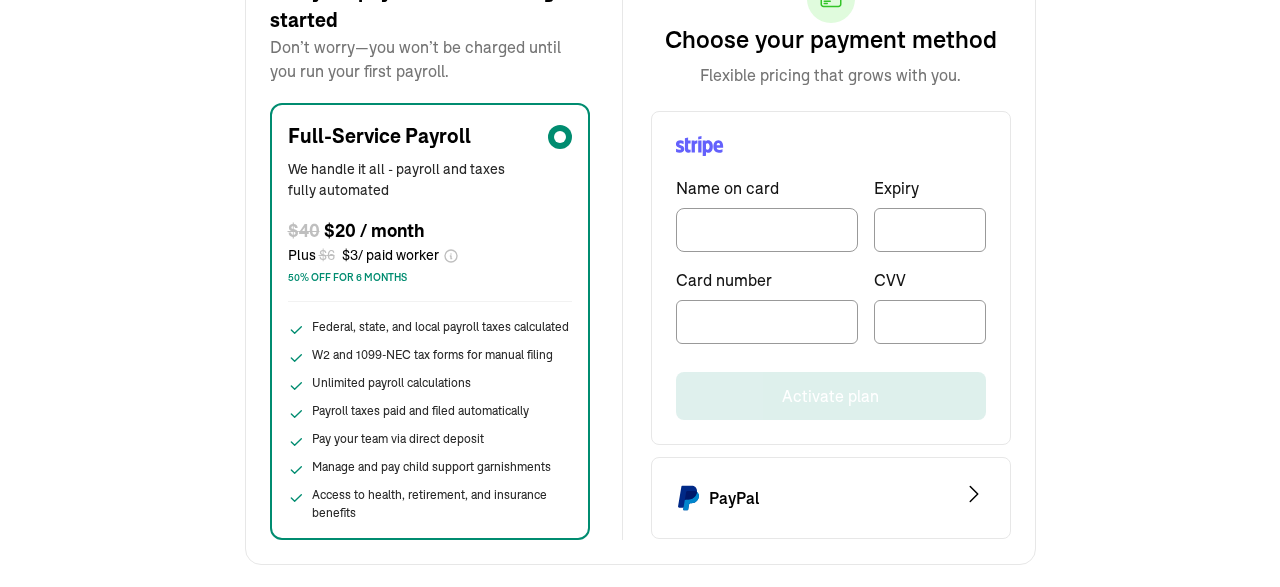 click on "PayPal" at bounding box center [831, 498] 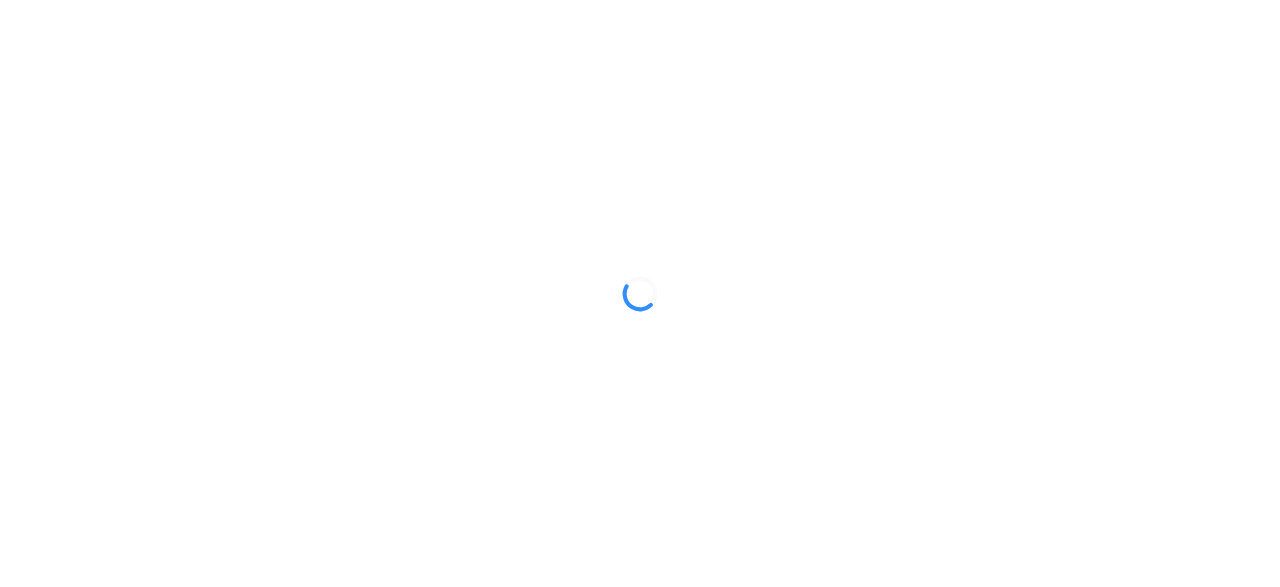 scroll, scrollTop: 0, scrollLeft: 0, axis: both 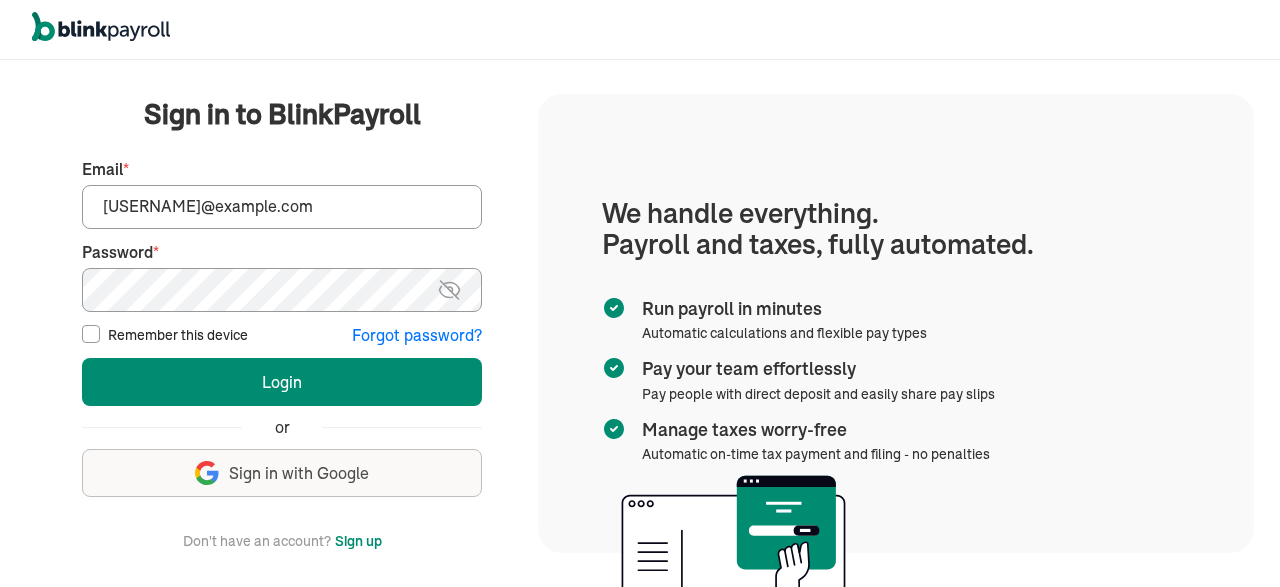 click on "Sign up" at bounding box center (358, 541) 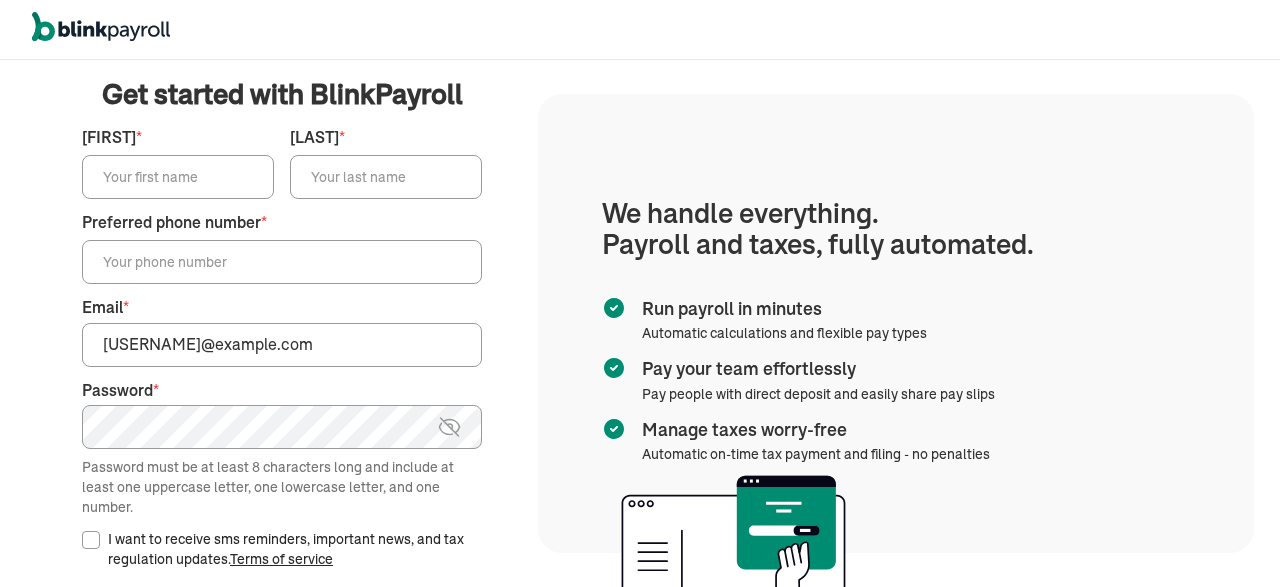 scroll, scrollTop: 248, scrollLeft: 0, axis: vertical 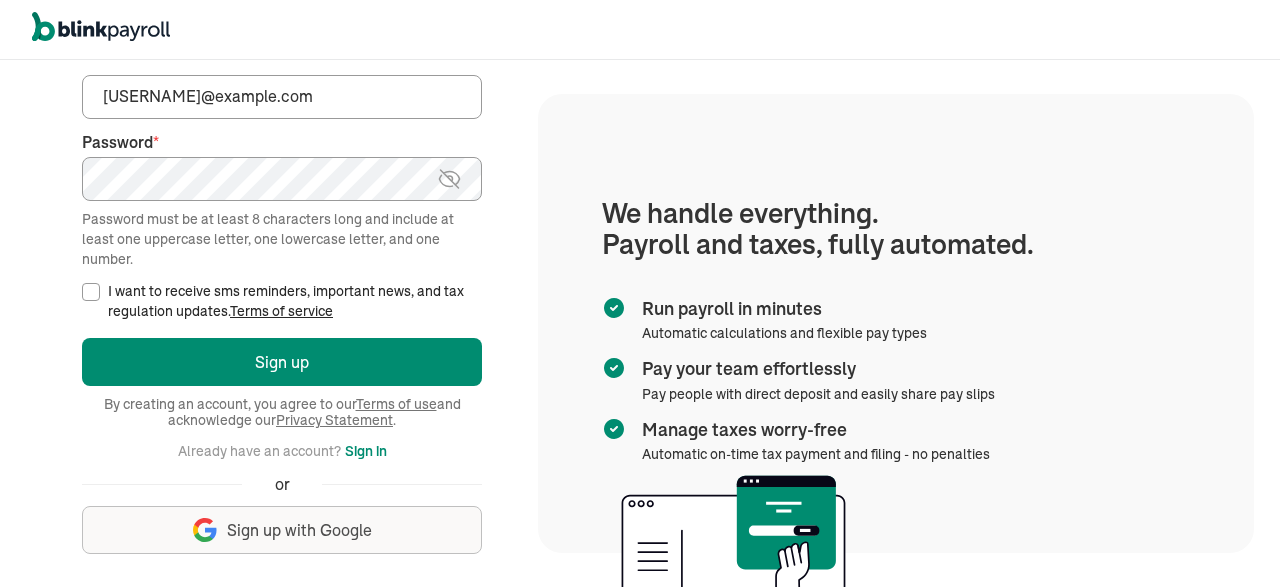 click on "I want to receive sms reminders, important news, and tax regulation updates.
Terms of service" at bounding box center [91, 292] 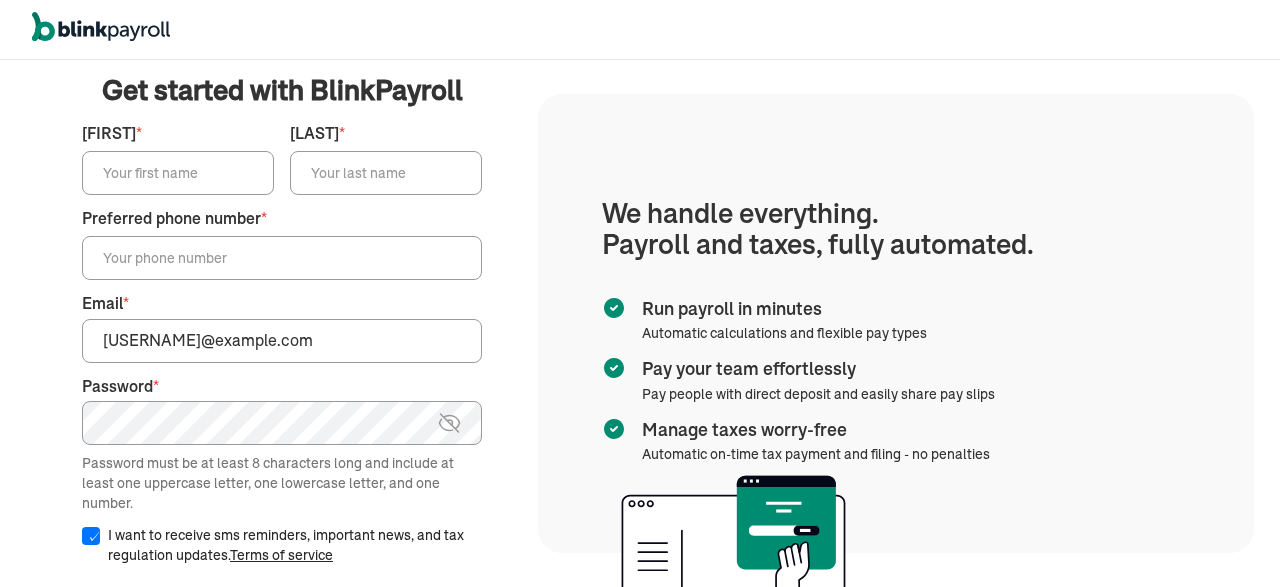 scroll, scrollTop: 0, scrollLeft: 0, axis: both 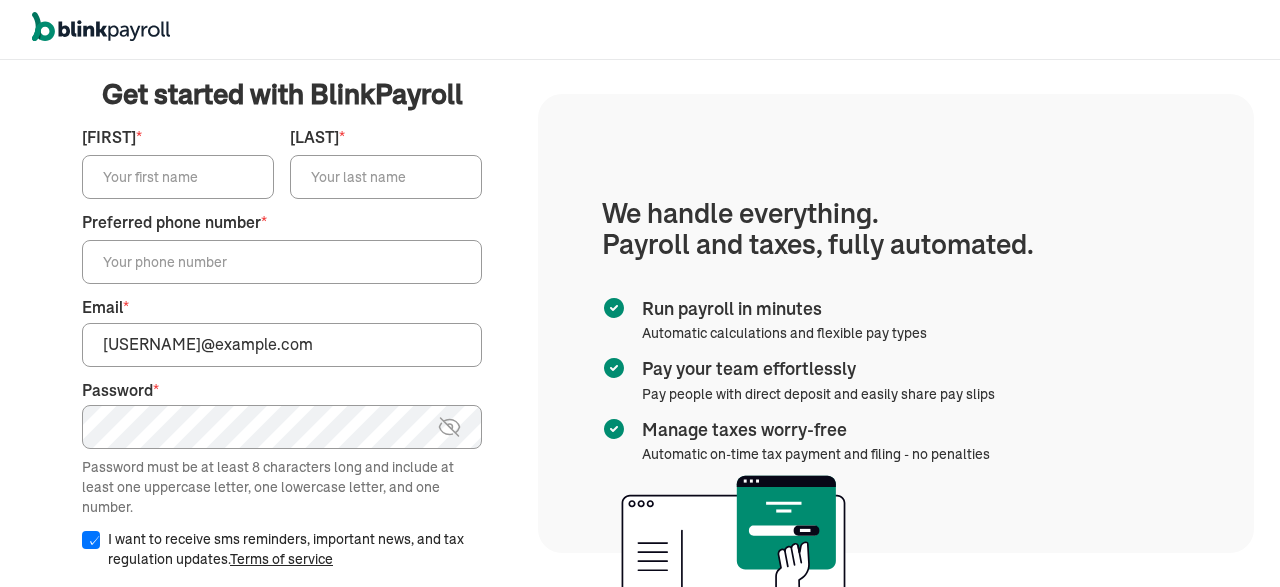 click on "[FIRST] [LAST]" at bounding box center [178, 177] 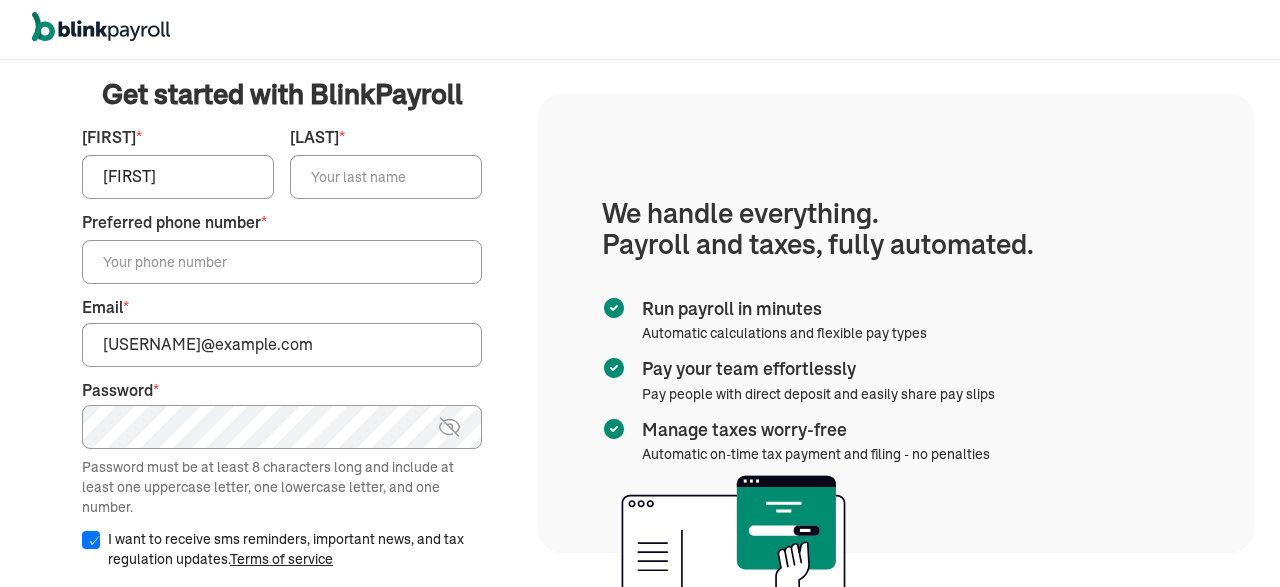 type on "[FIRST]" 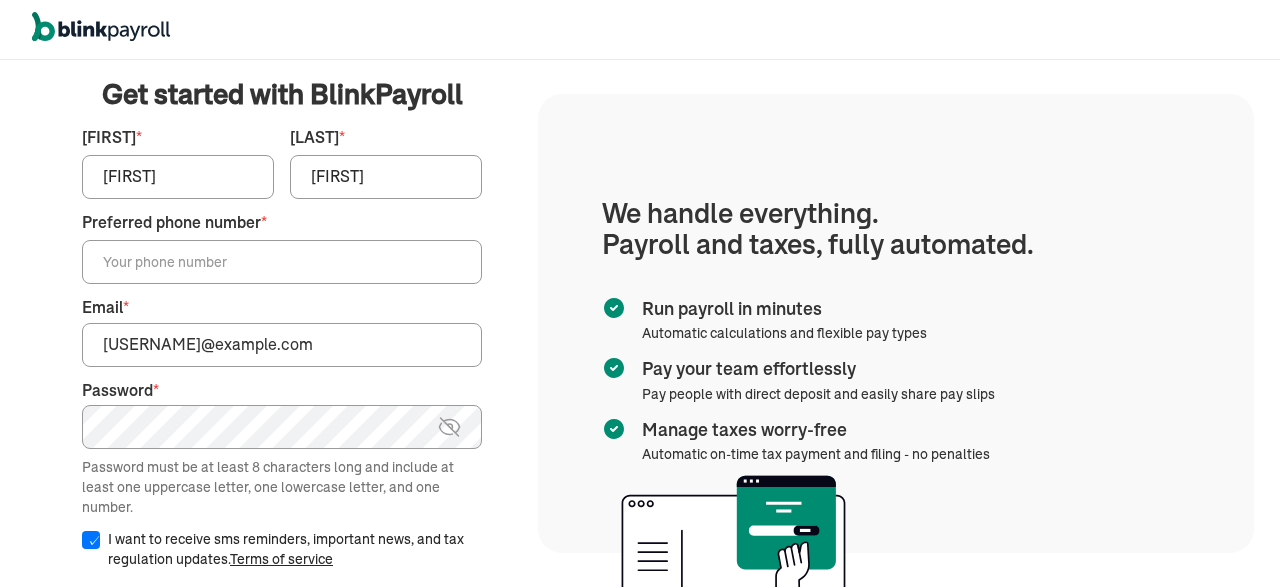 type on "Martin" 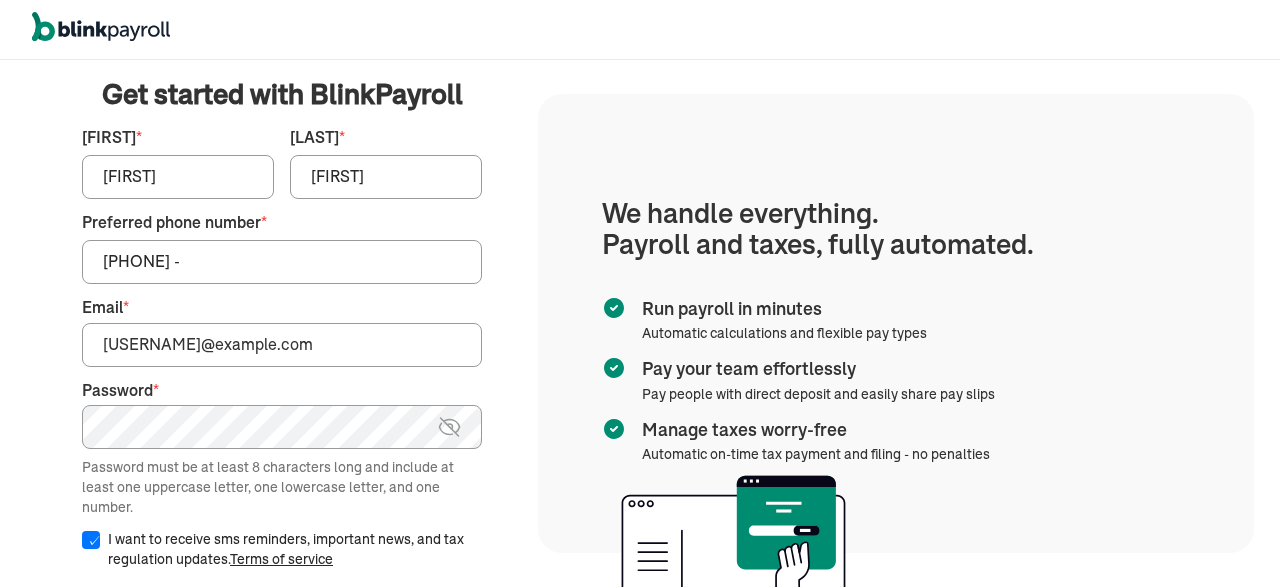type on "(435) 361-7591" 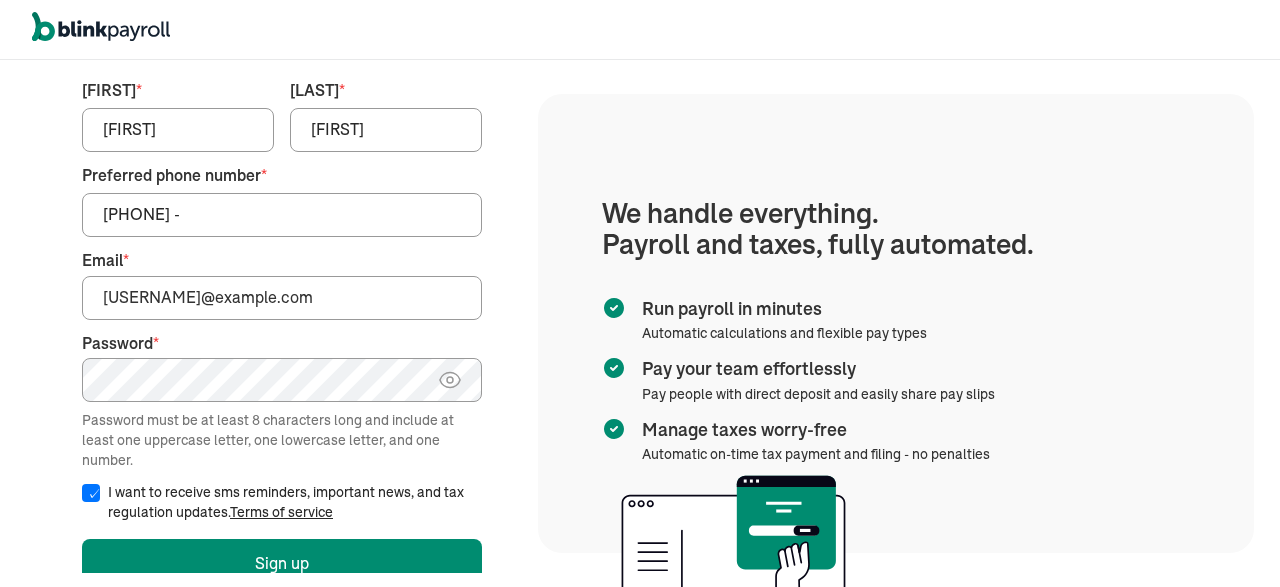 scroll, scrollTop: 0, scrollLeft: 0, axis: both 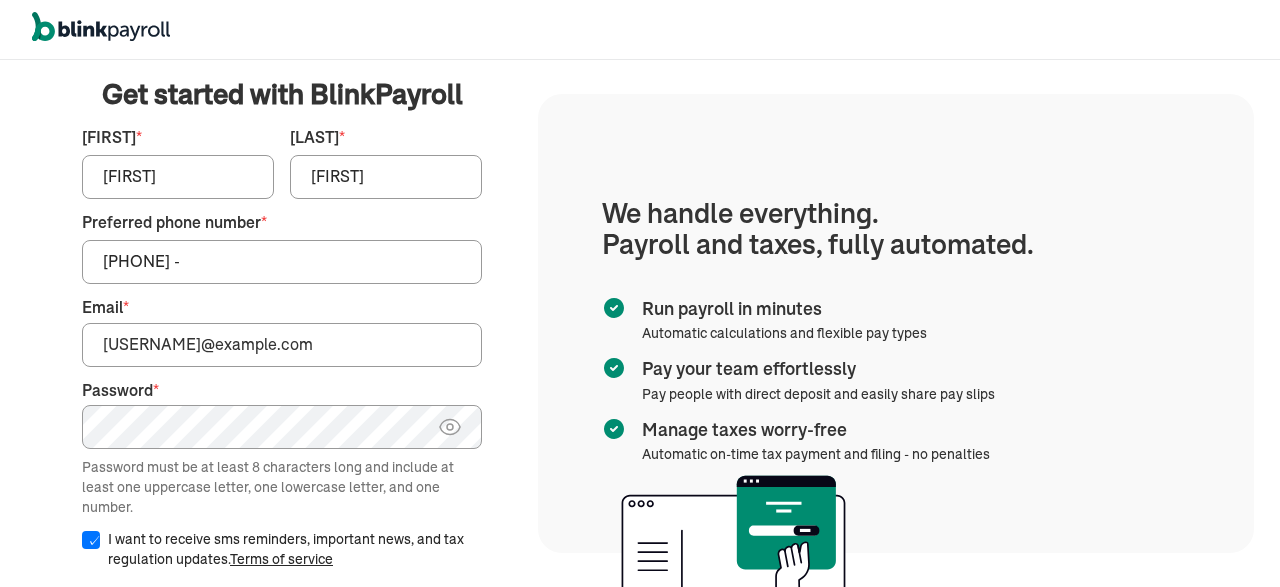 click on "Martin" at bounding box center [386, 177] 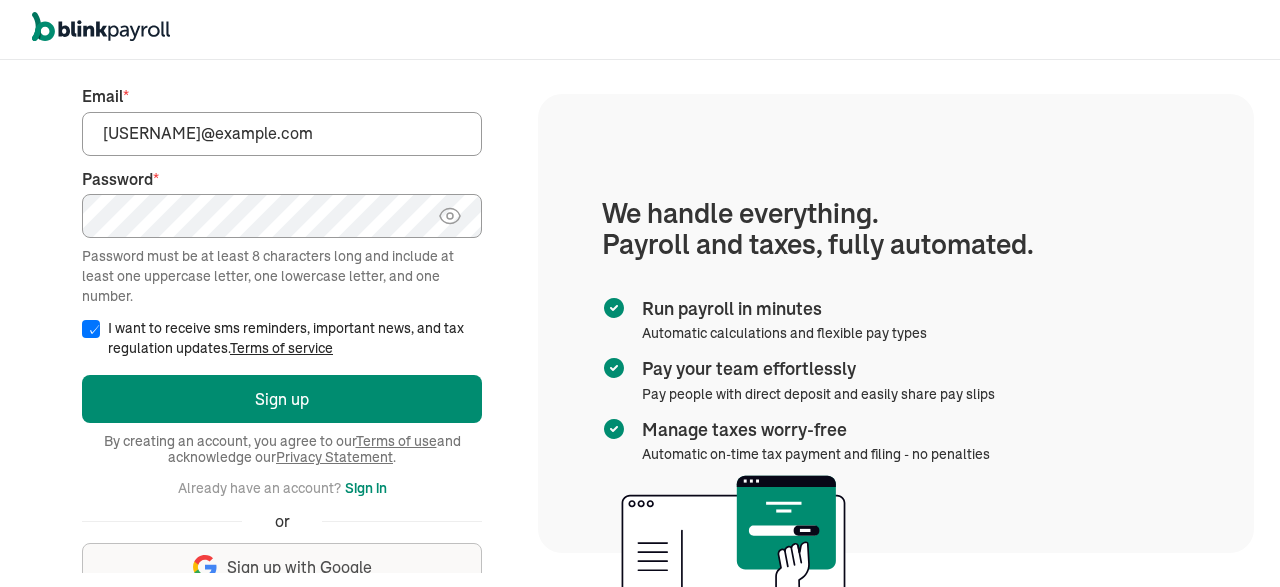 scroll, scrollTop: 248, scrollLeft: 0, axis: vertical 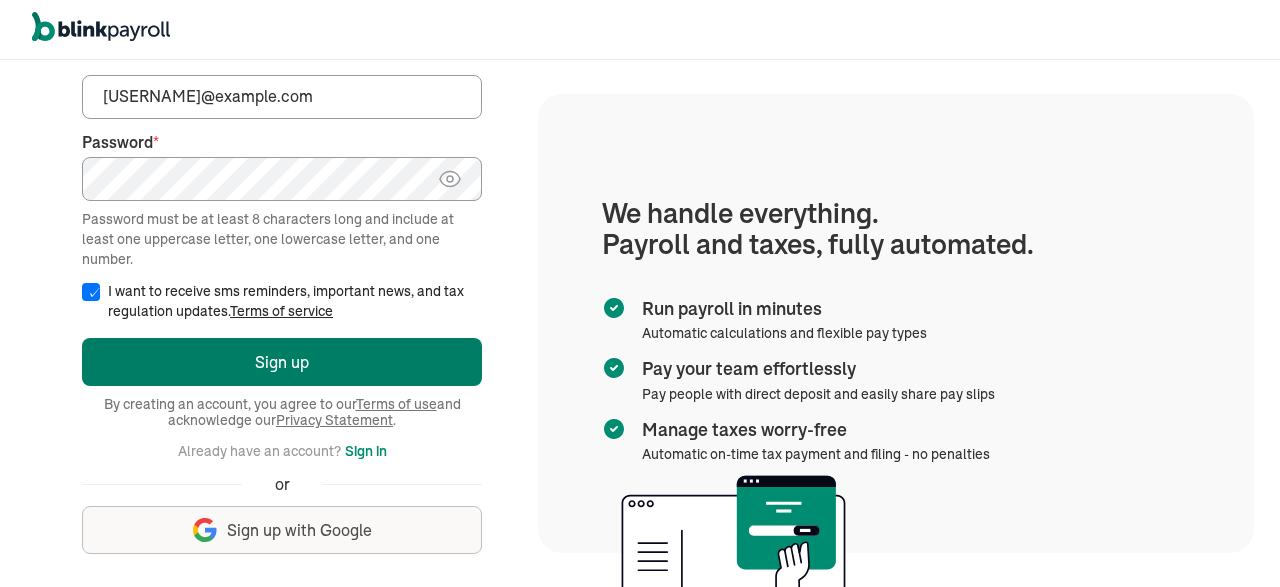 type on "Gilbert" 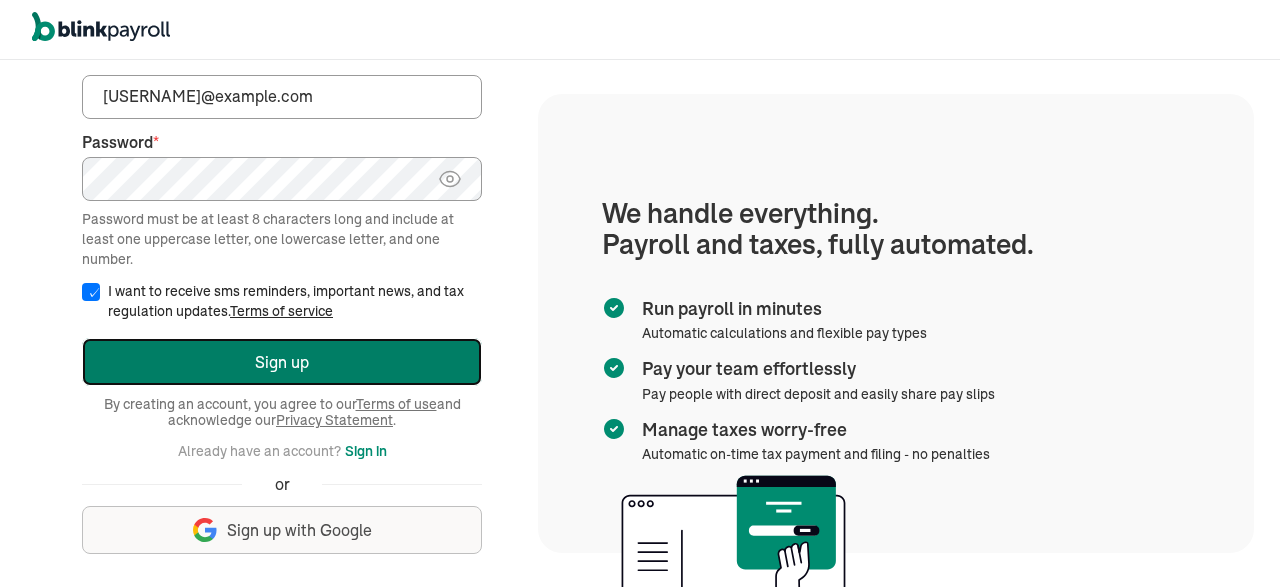 click on "Sign up" at bounding box center [282, 362] 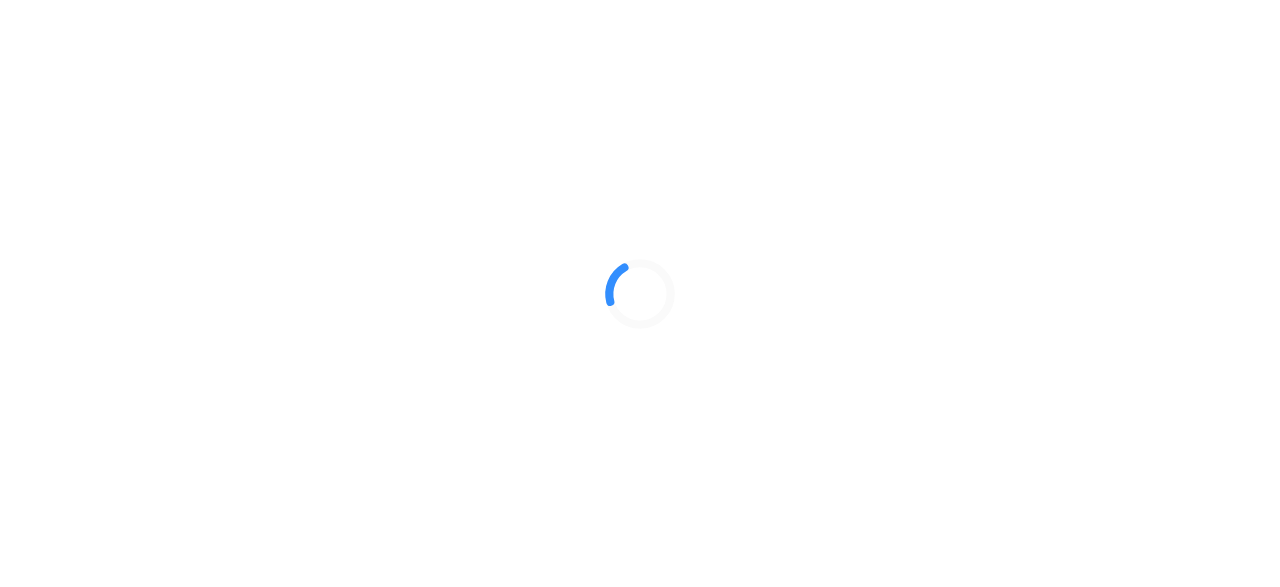 scroll, scrollTop: 0, scrollLeft: 0, axis: both 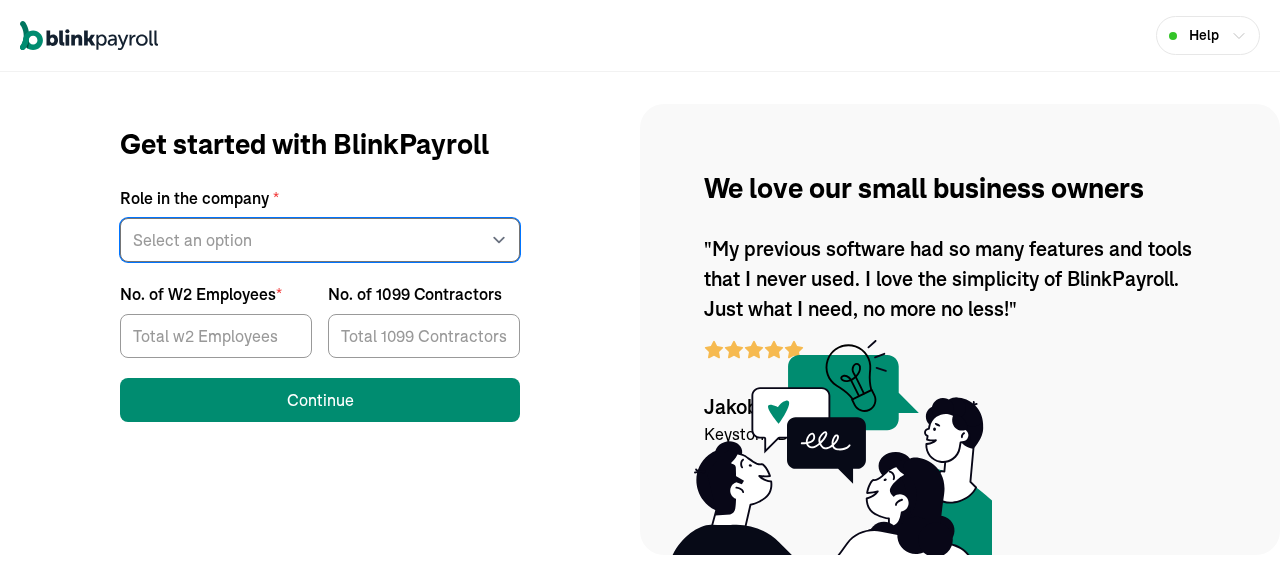 click on "Select an option [FIRST] [LAST] Other" at bounding box center (320, 240) 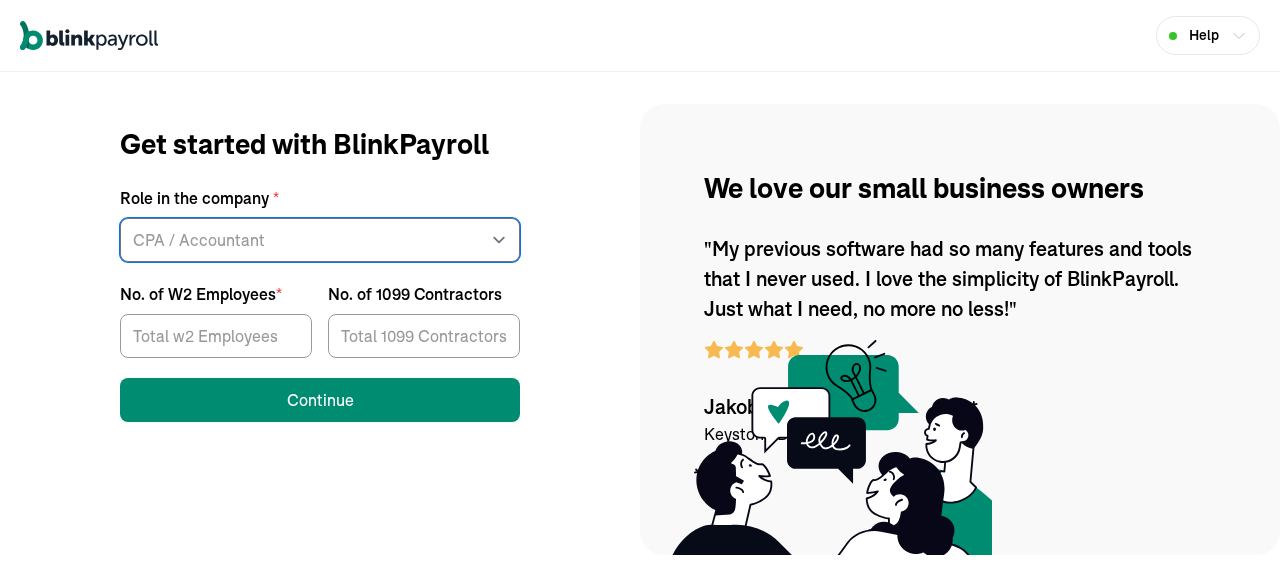 click on "CPA / Accountant" at bounding box center (0, 0) 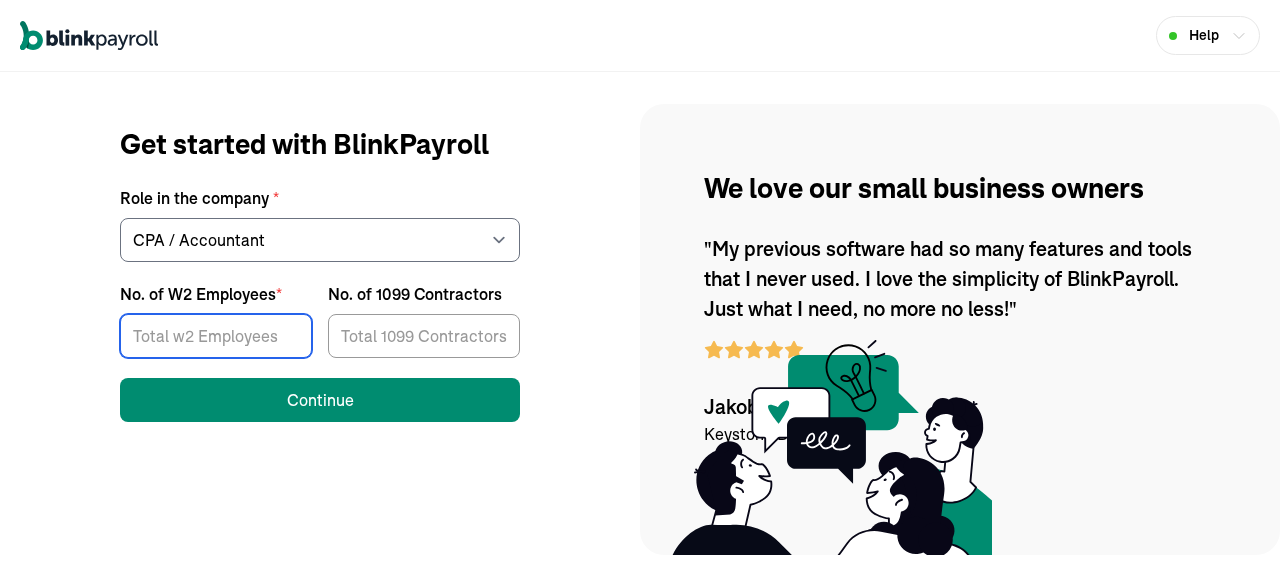 click on "No. of W2 Employees *" at bounding box center (216, 336) 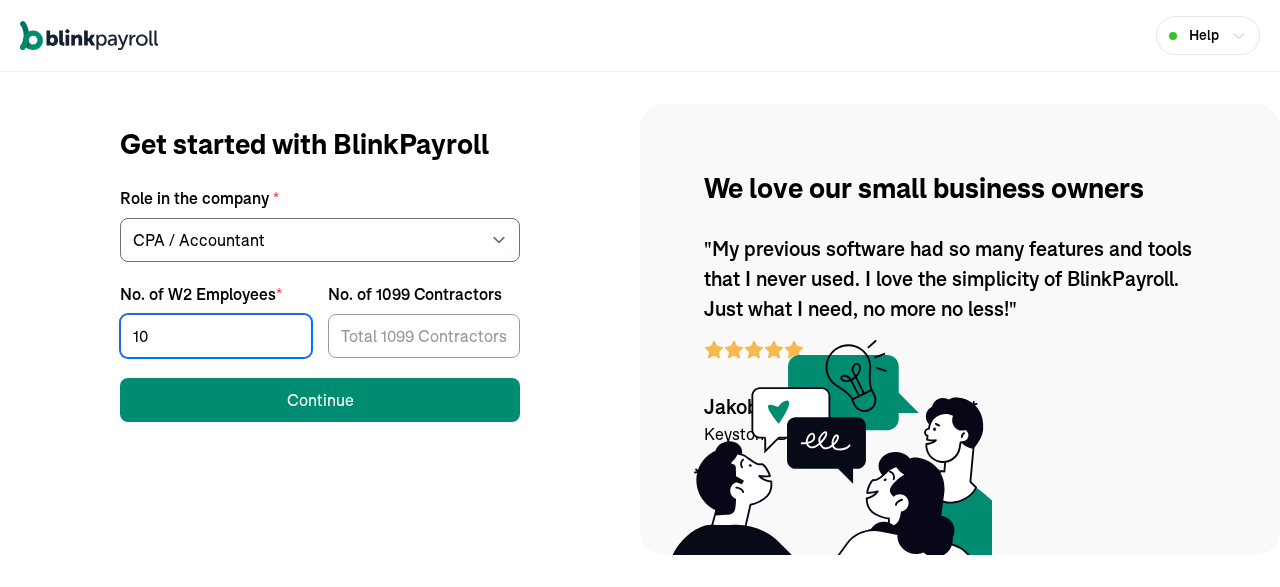 type on "10" 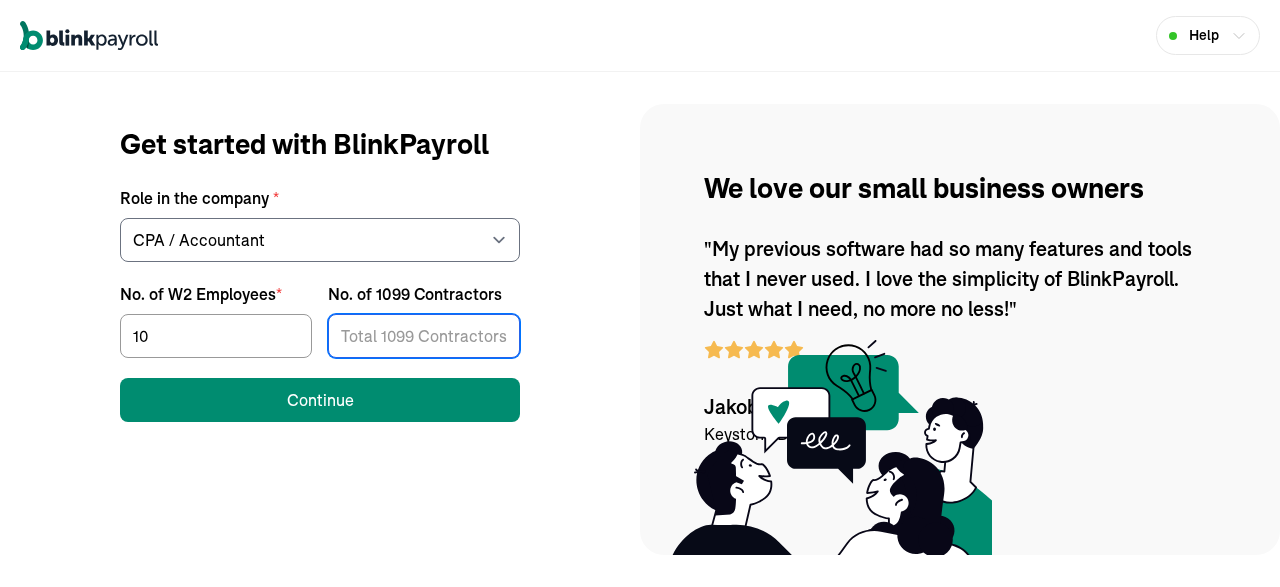 click on "No. of 1099 Contractors" at bounding box center [424, 336] 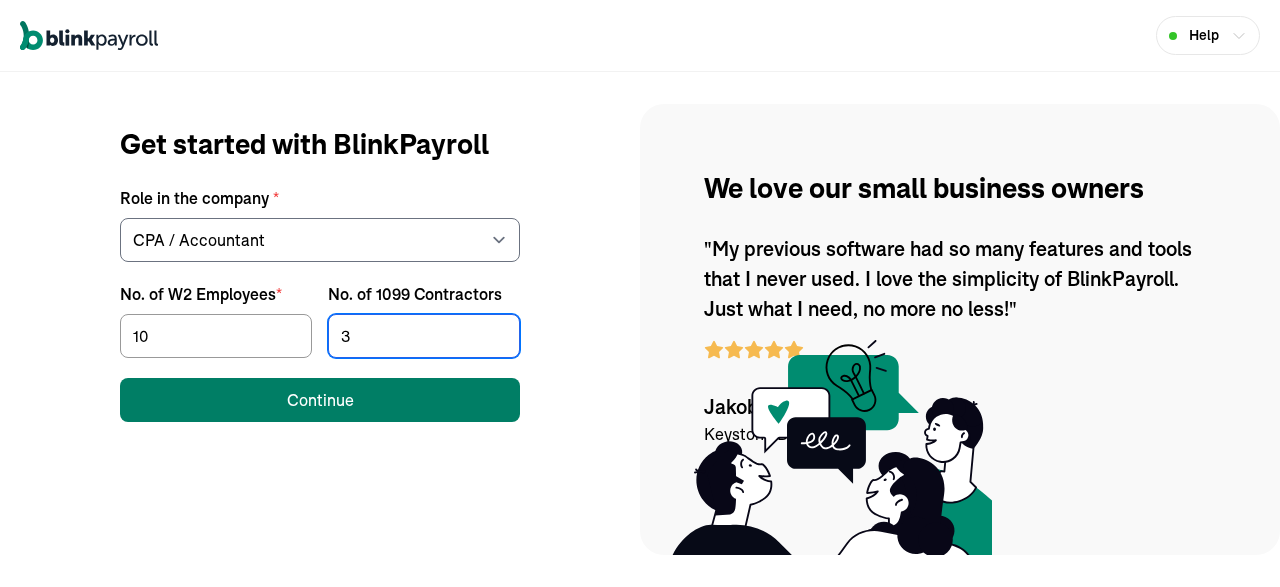 type on "3" 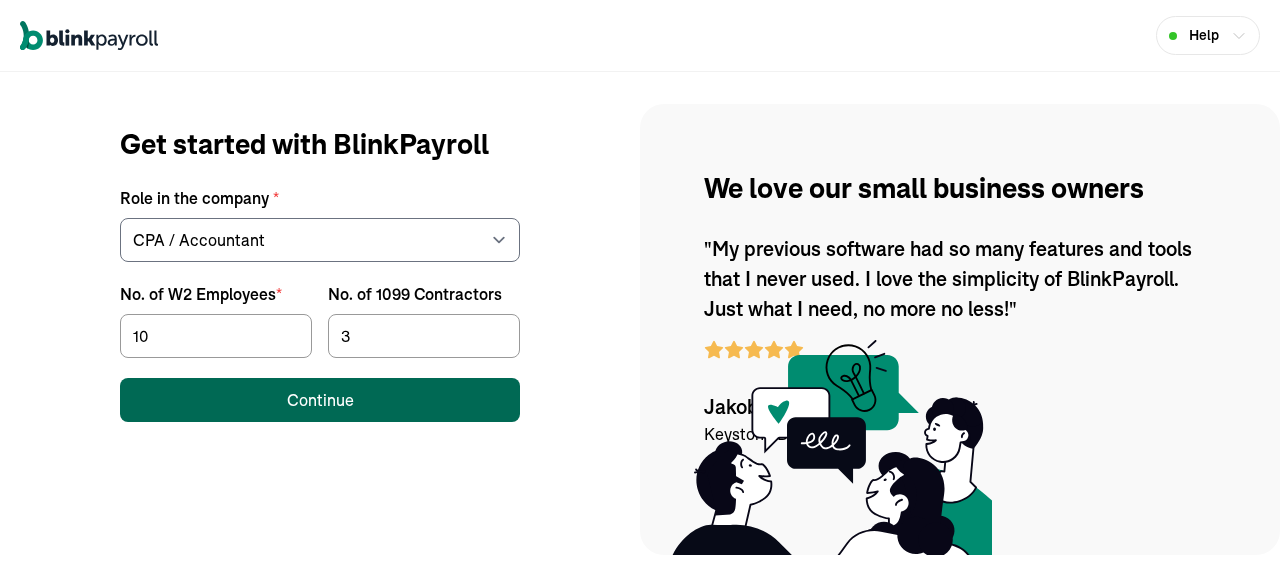 click on "Continue" at bounding box center (320, 400) 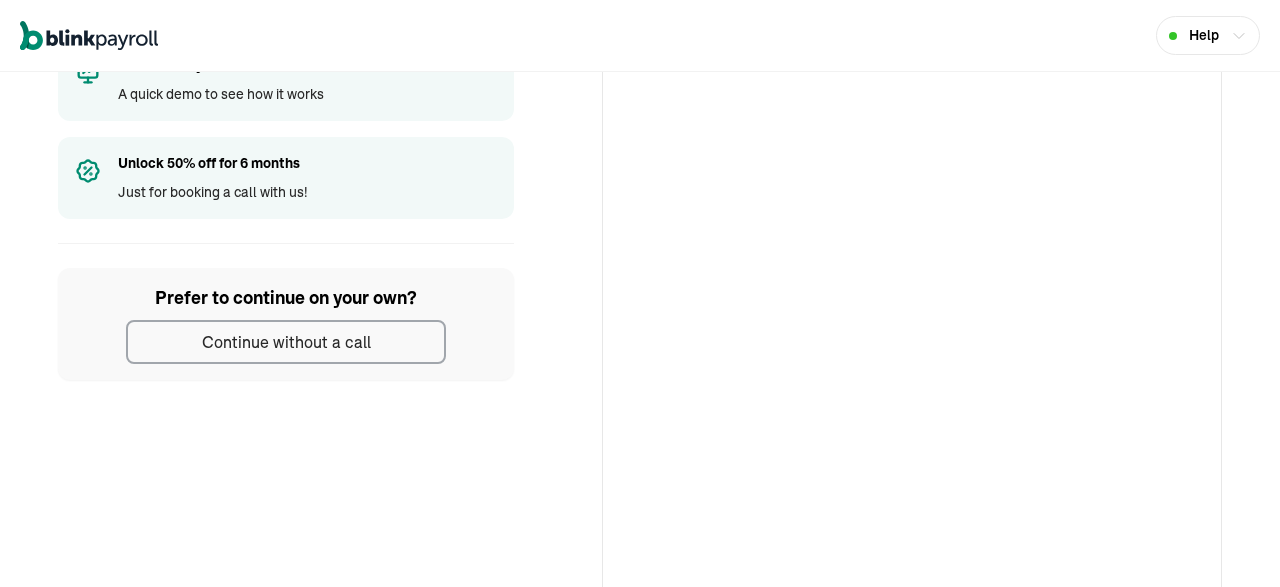scroll, scrollTop: 314, scrollLeft: 0, axis: vertical 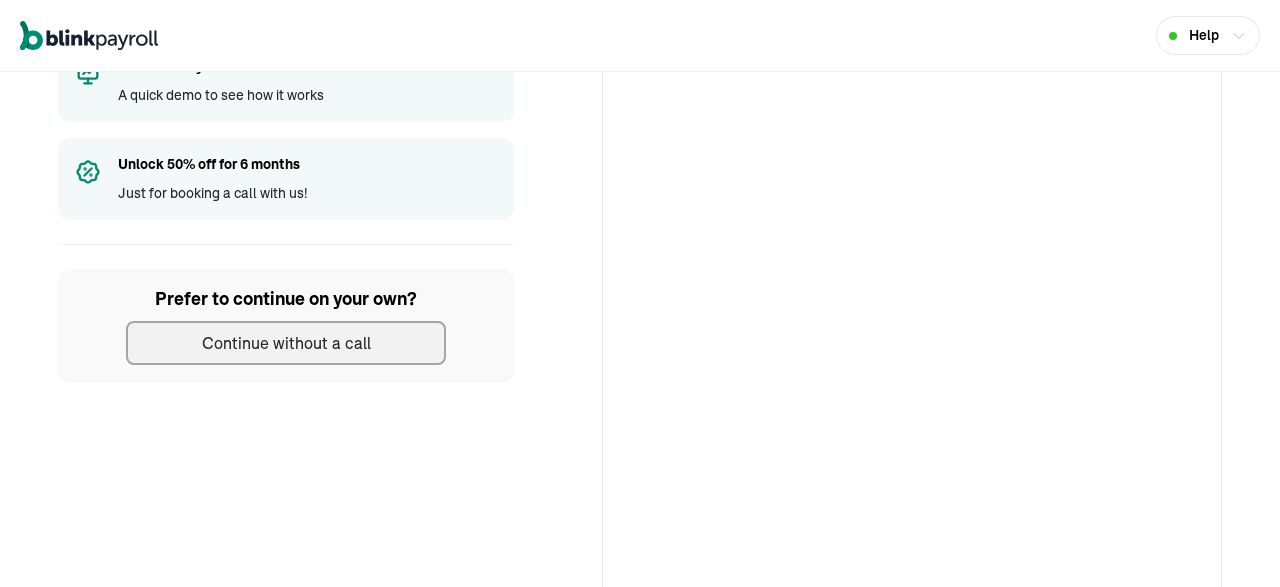 click on "Continue without a call" at bounding box center (286, 343) 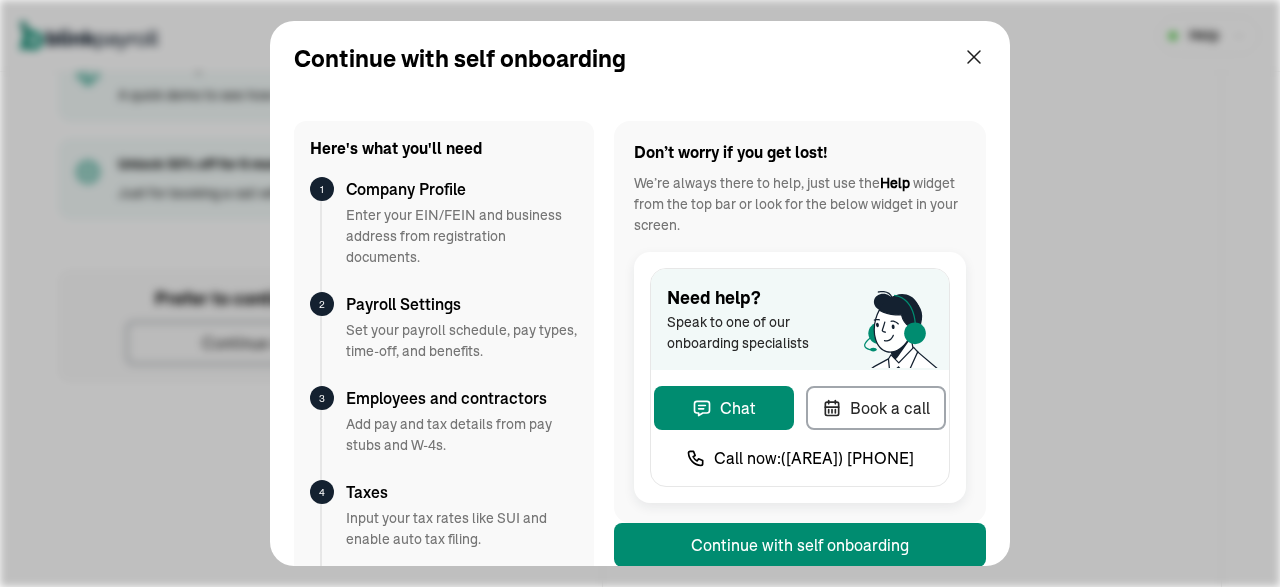 scroll, scrollTop: 249, scrollLeft: 0, axis: vertical 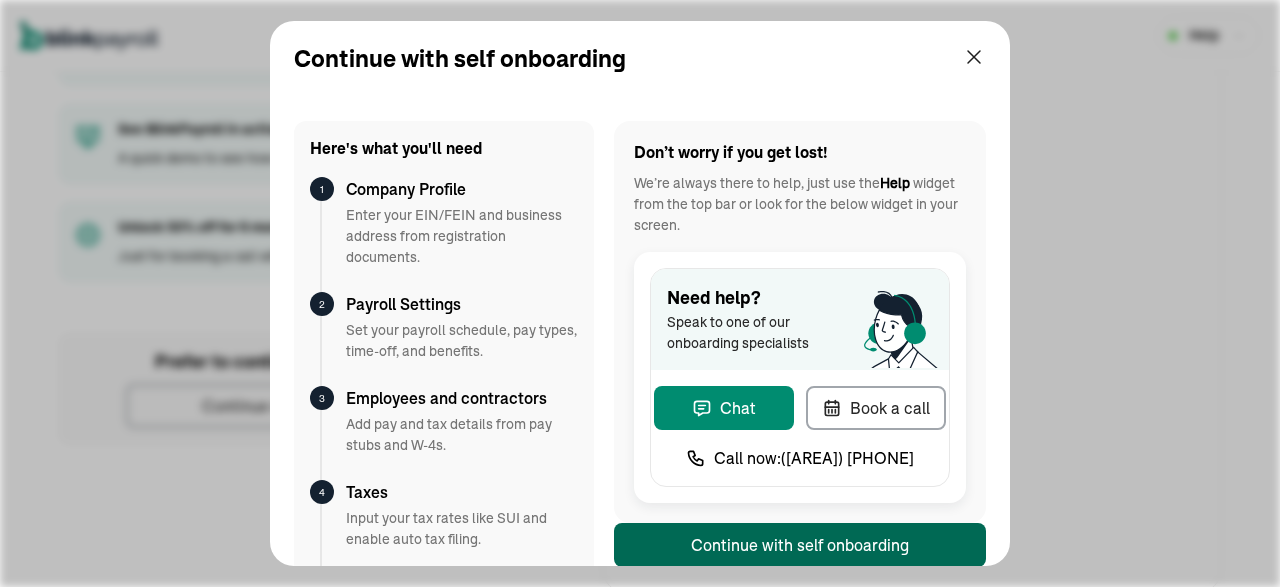 click on "Continue with self onboarding" at bounding box center [800, 545] 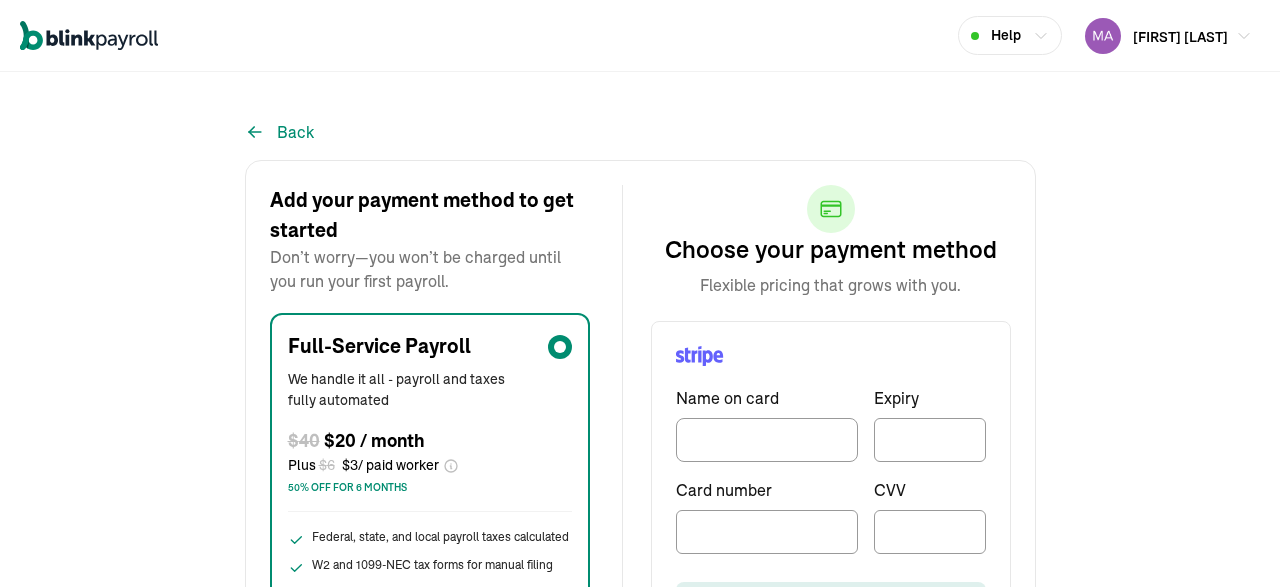 scroll, scrollTop: 210, scrollLeft: 0, axis: vertical 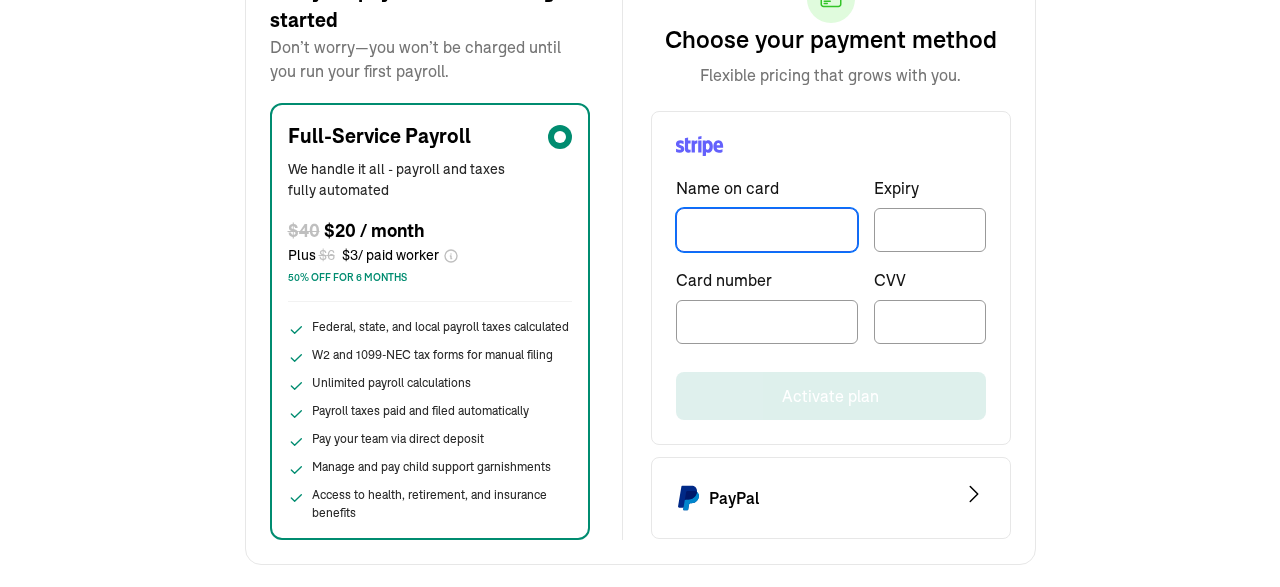 click at bounding box center [767, 230] 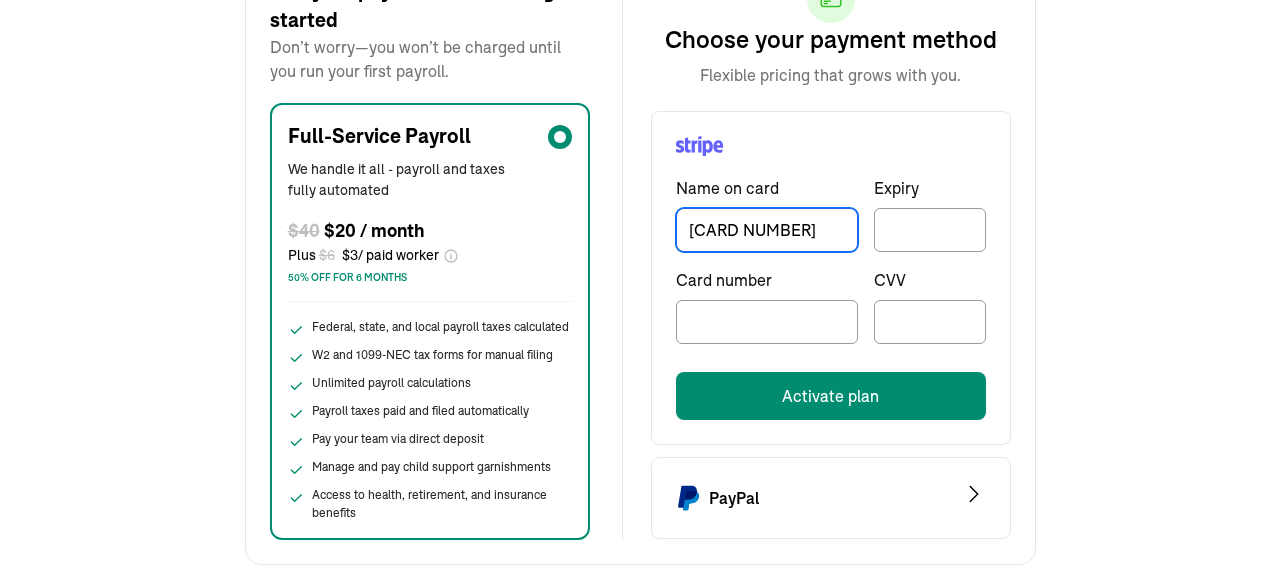 type on "4513118083518557" 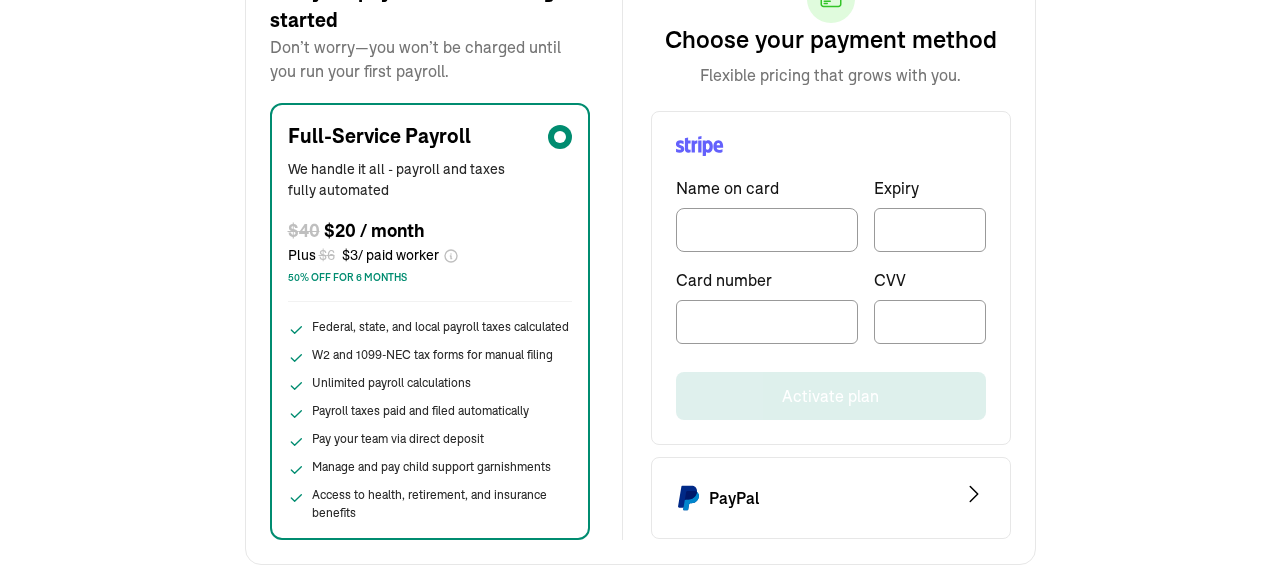 click on "Don’t worry—you won’t be charged until you run your first payroll." at bounding box center [430, 59] 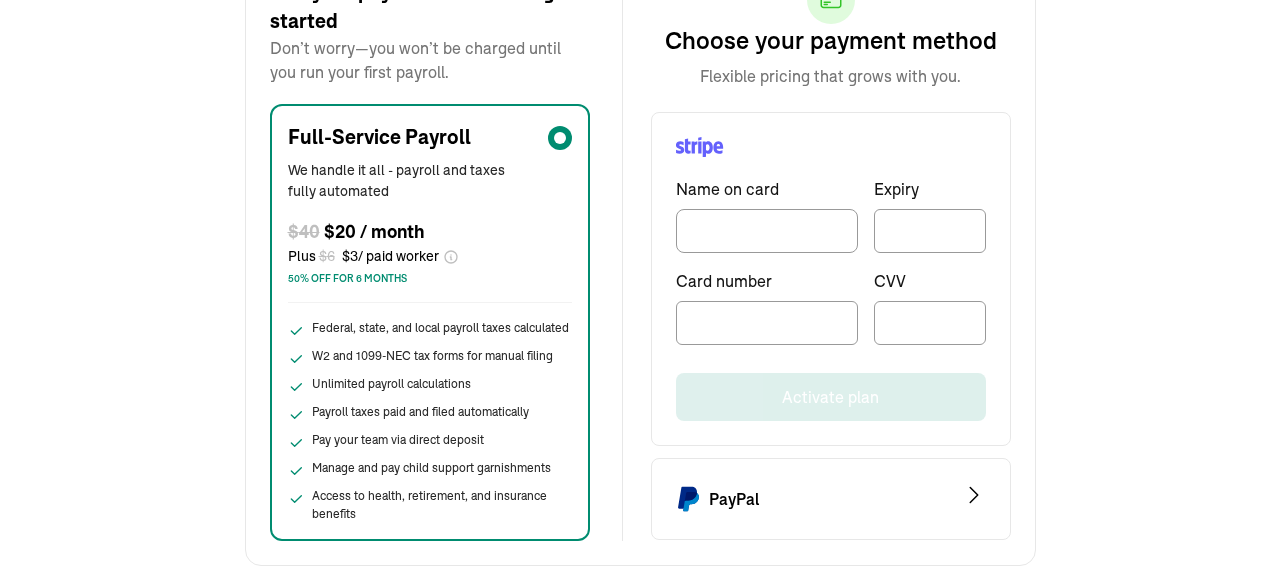 scroll, scrollTop: 210, scrollLeft: 0, axis: vertical 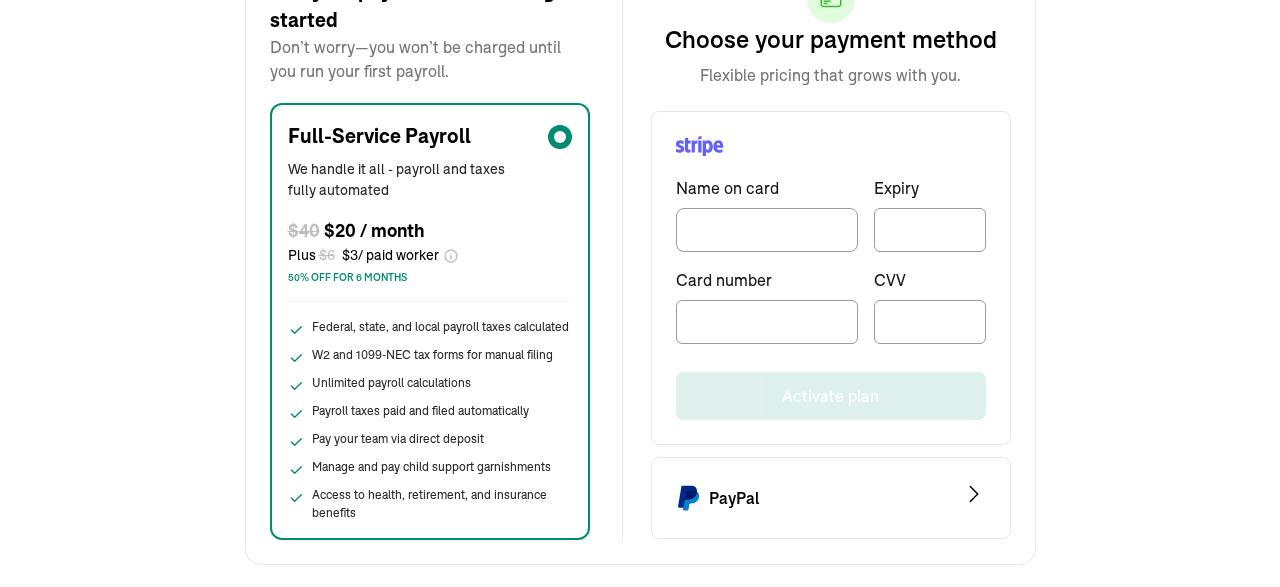 click at bounding box center (930, 322) 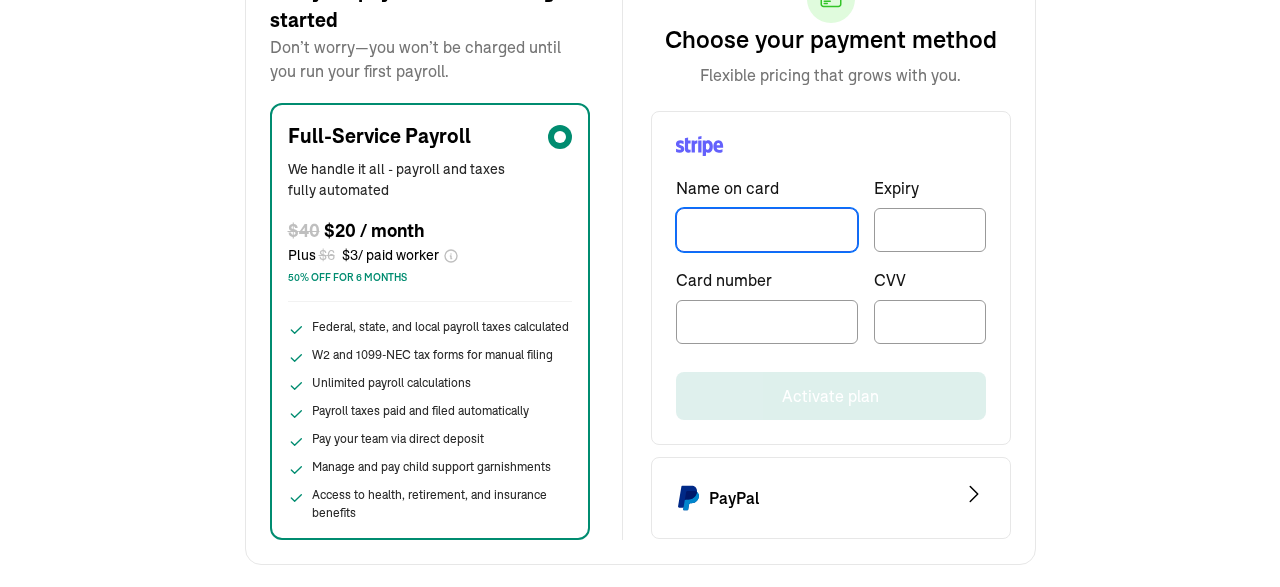 click at bounding box center [767, 230] 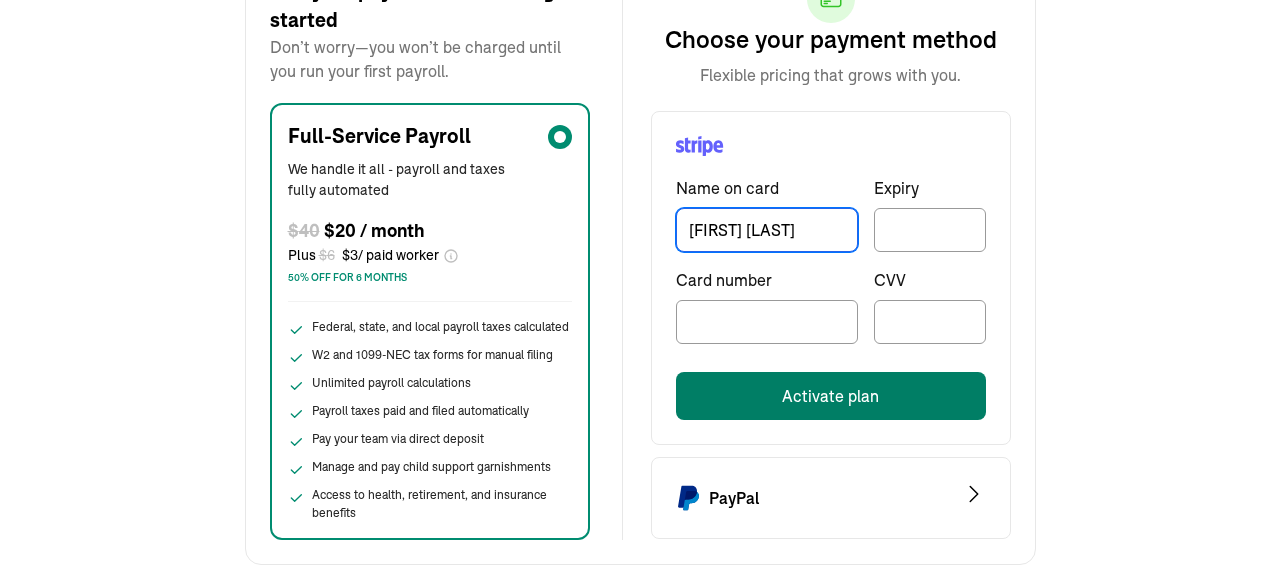 type on "Paula harris" 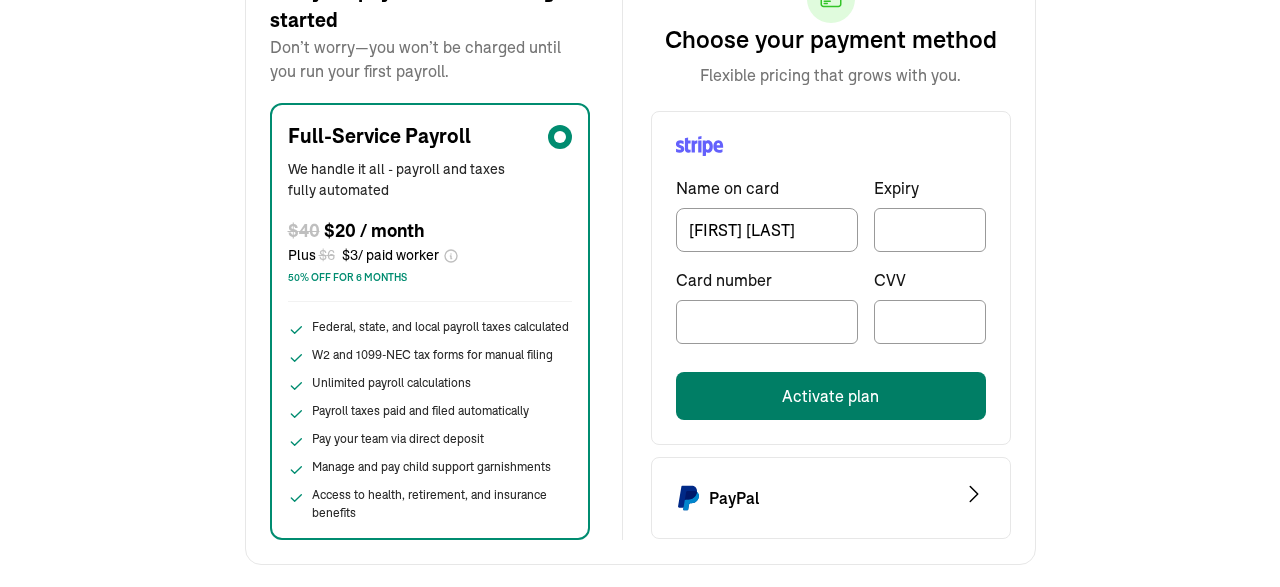 click on "Activate plan" at bounding box center (831, 396) 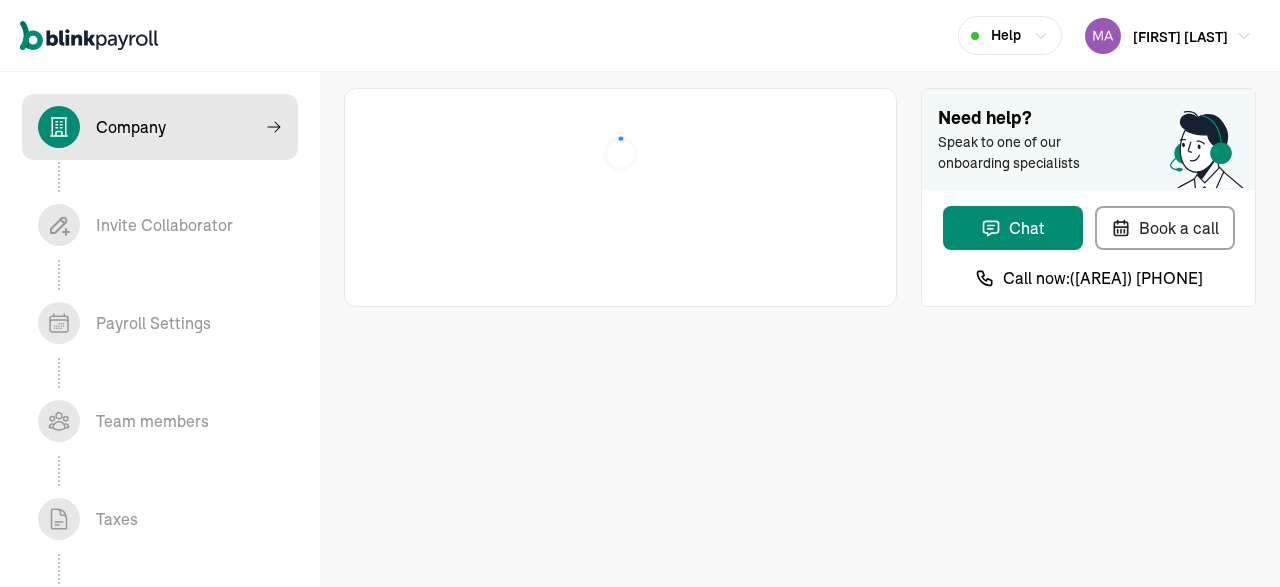 scroll, scrollTop: 0, scrollLeft: 0, axis: both 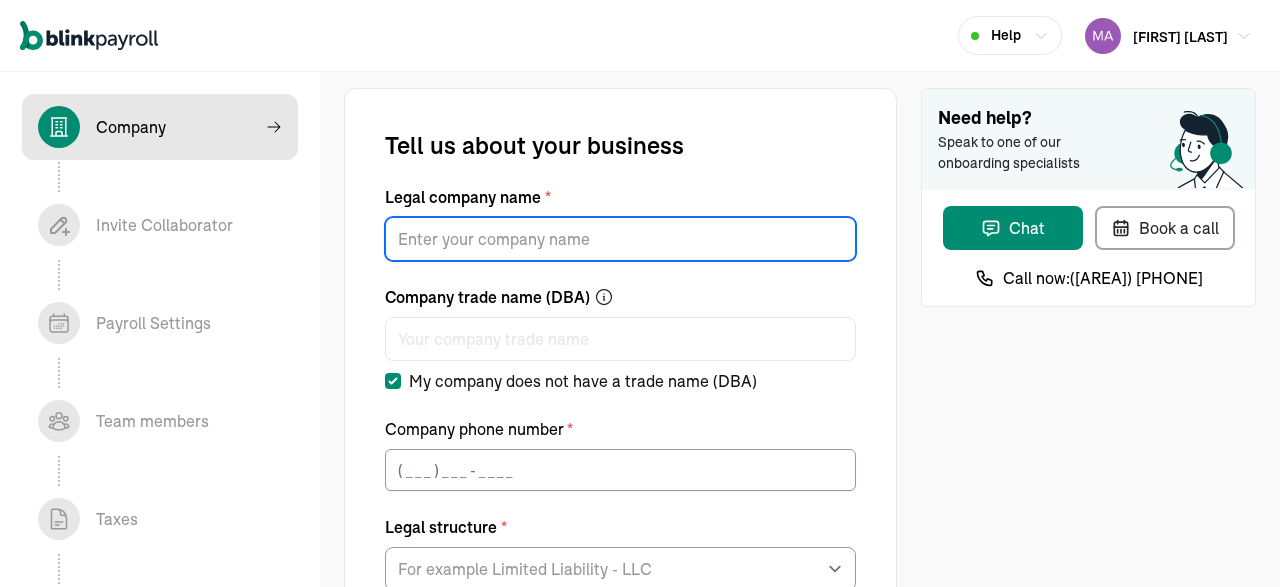 click on "Legal company name   *" at bounding box center (620, 239) 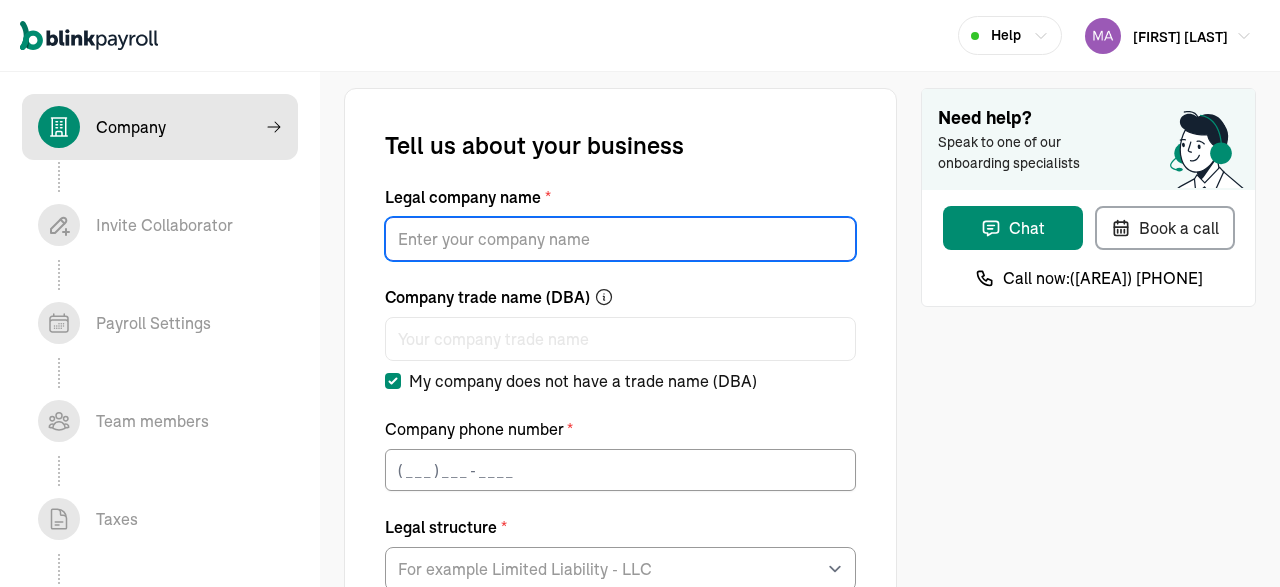 click on "Legal company name   *" at bounding box center [620, 239] 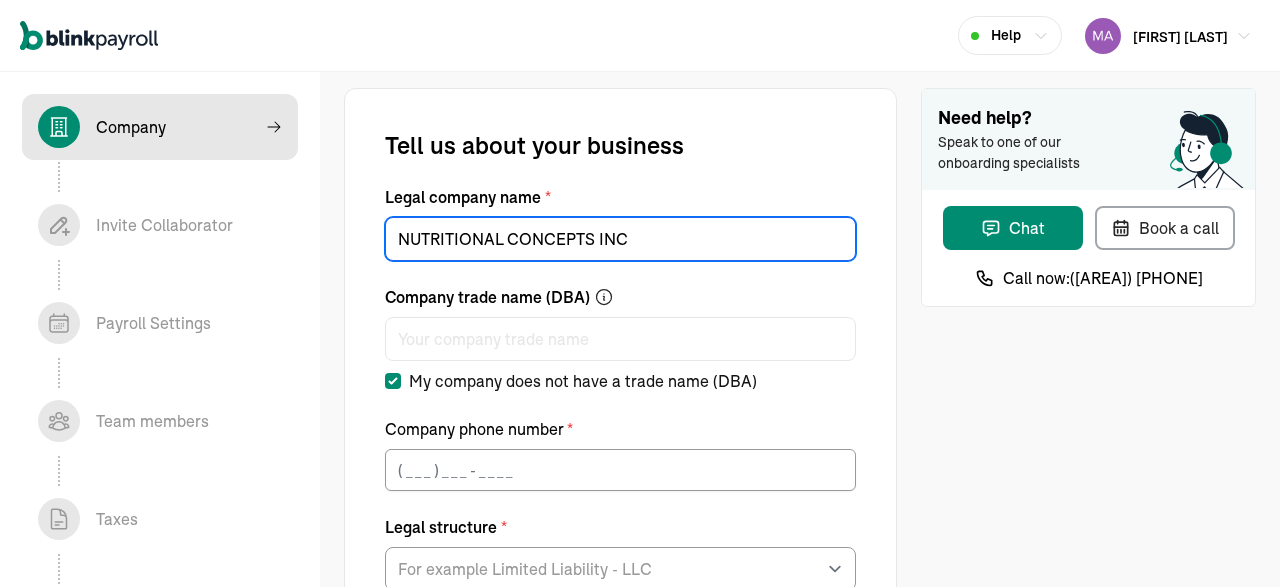 type on "NUTRITIONAL CONCEPTS INC" 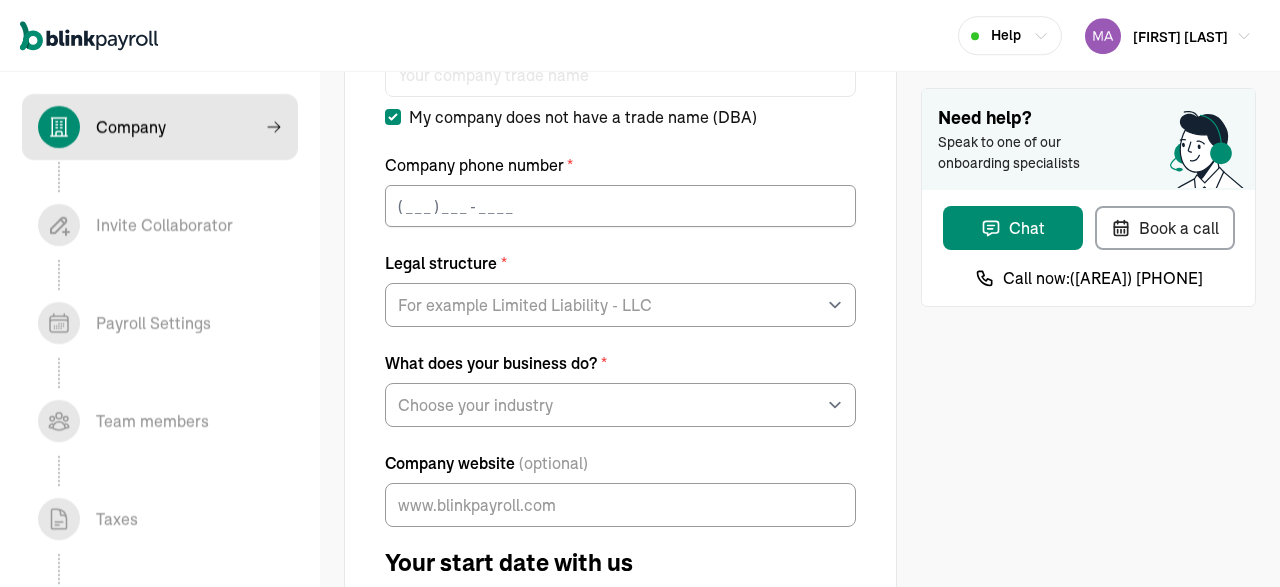 scroll, scrollTop: 266, scrollLeft: 0, axis: vertical 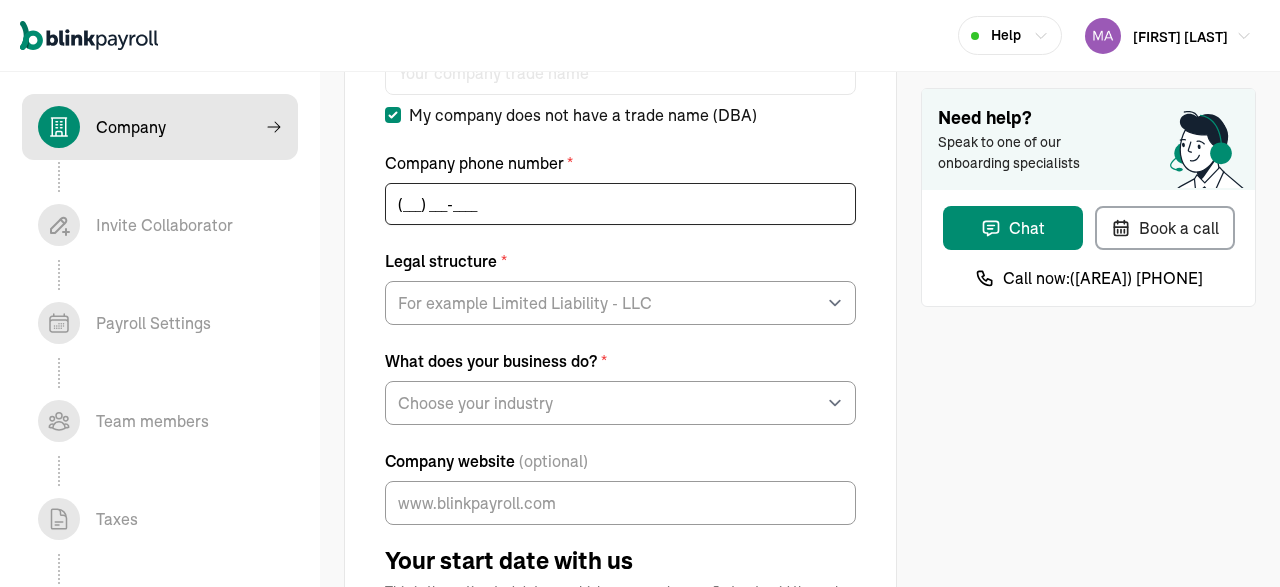 click on "(___) ___-____" at bounding box center (620, 204) 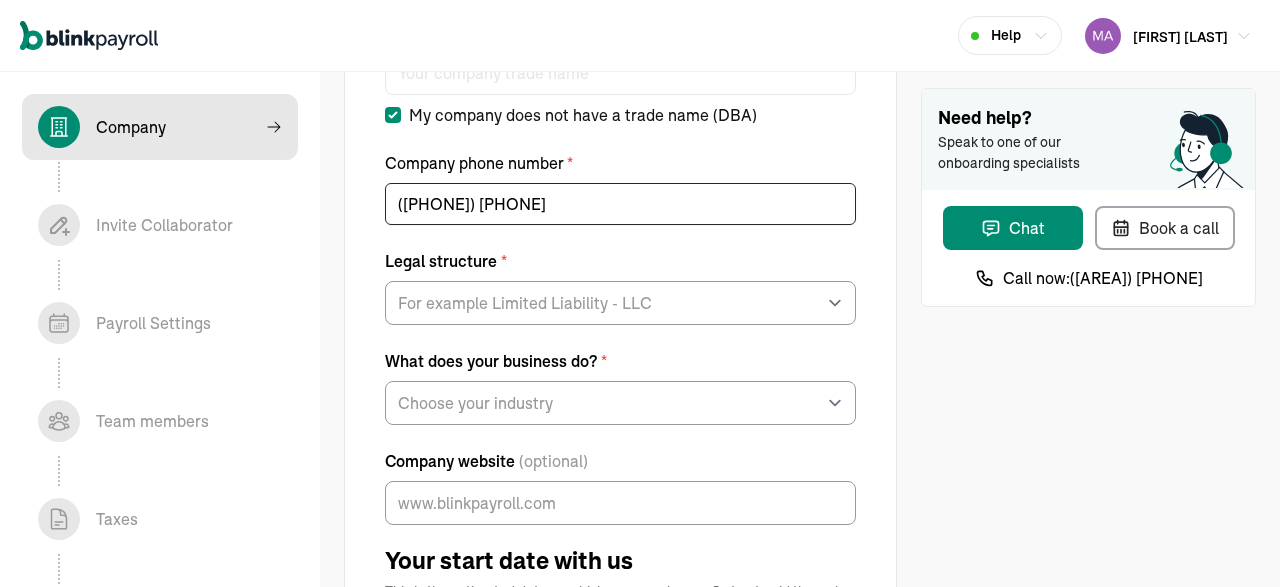 type on "(435) 361-7591" 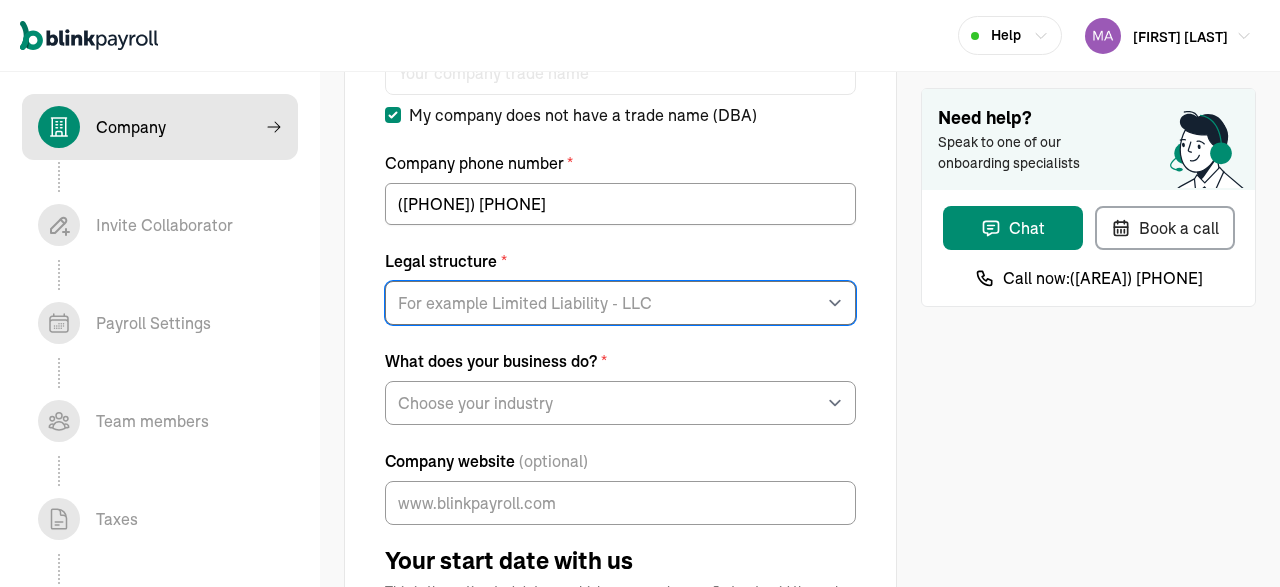 click on "For example Limited Liability - LLC Sole proprietorship Limited Partnership Limited Liability Company (LLC) C-Corporation S-Corporation" at bounding box center [620, 303] 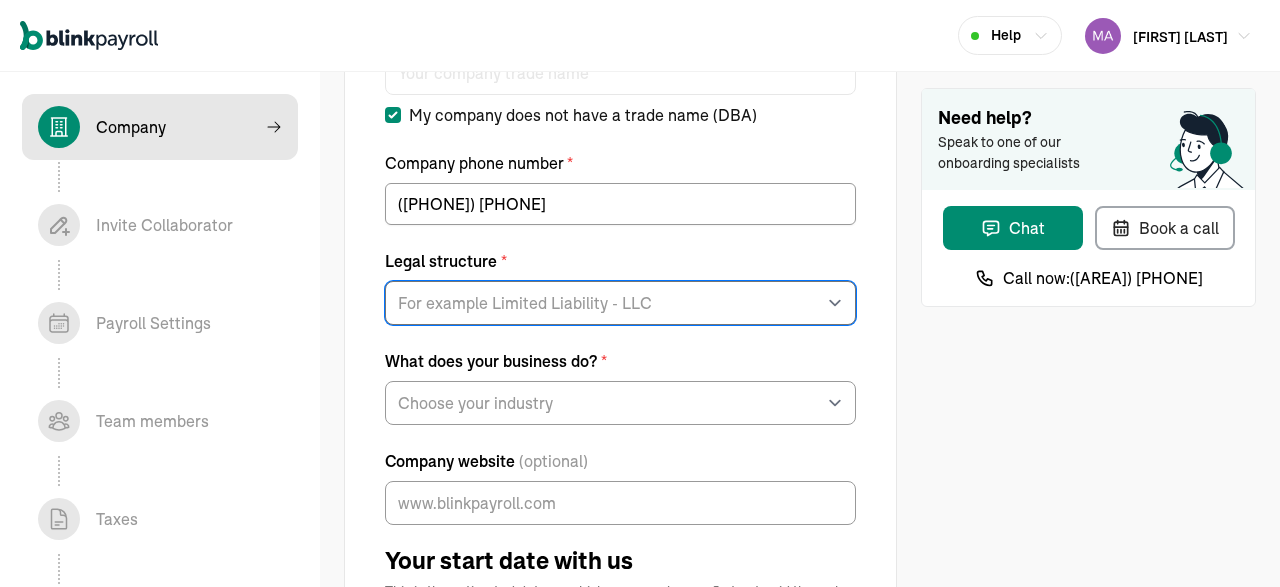 click on "For example Limited Liability - LLC Sole proprietorship Limited Partnership Limited Liability Company (LLC) C-Corporation S-Corporation" at bounding box center (620, 303) 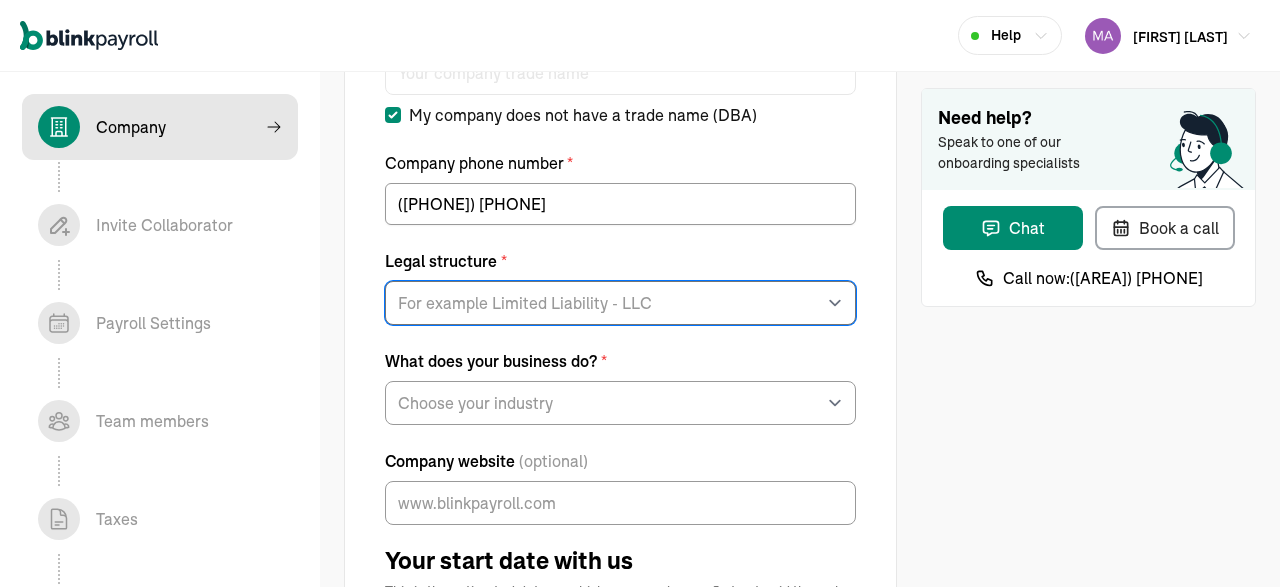 select on "C-Corporation" 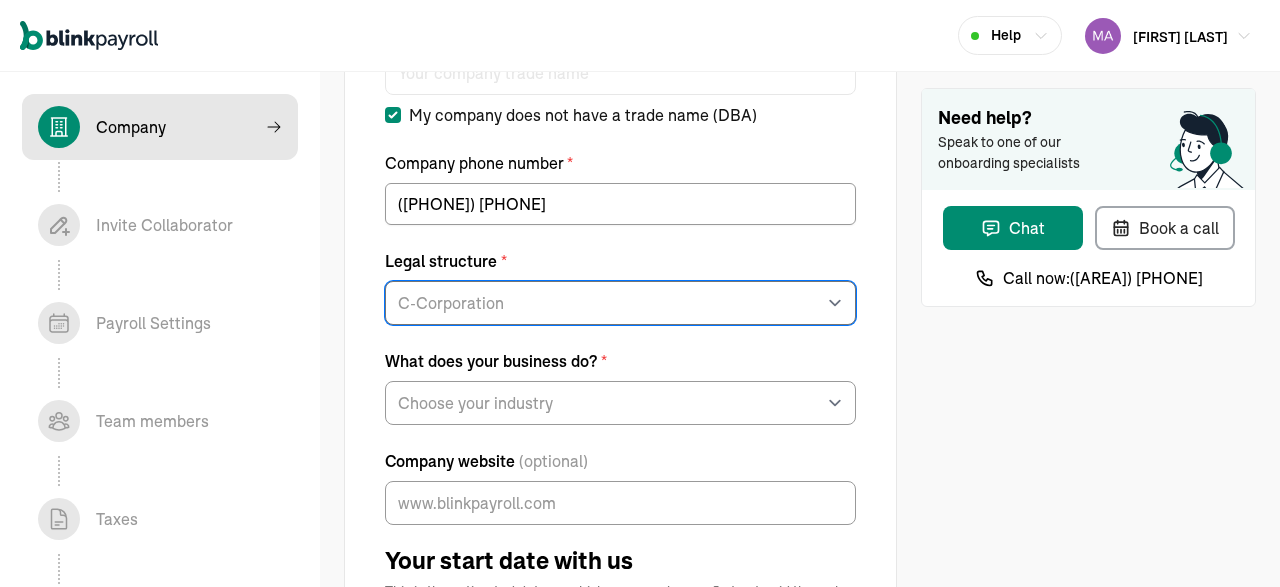 click on "C-Corporation" at bounding box center (0, 0) 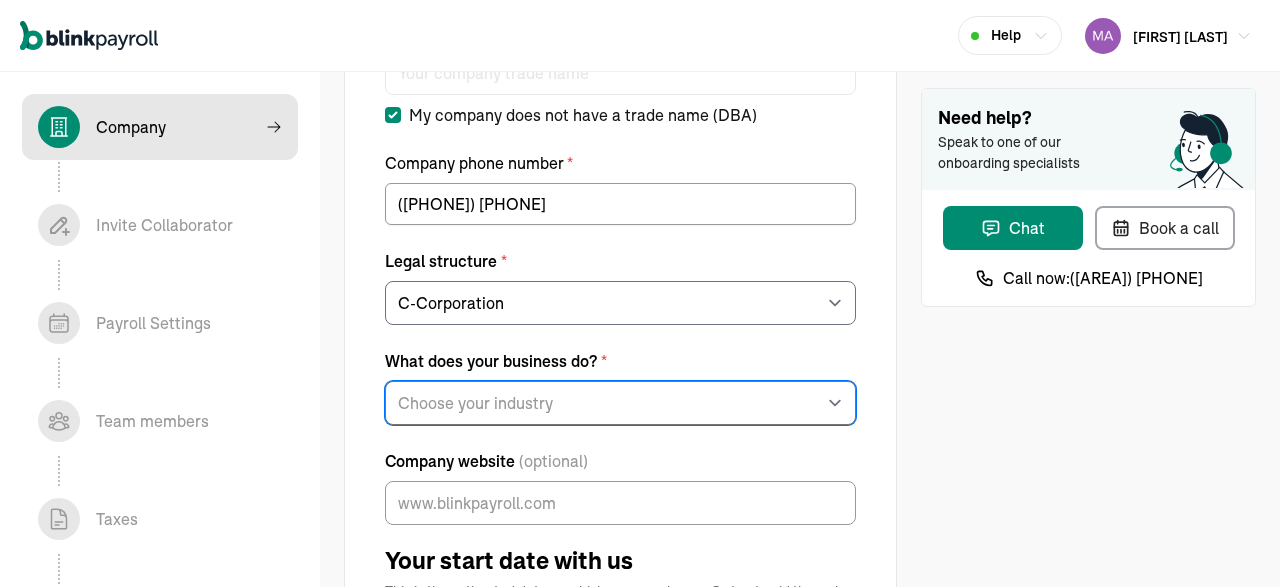 click on "Choose your industry Auto or Machine Sales Auto or Machine Repair Arts or Entertainment or Recreation Cleaning Services Consulting Services Educational Services Family Care Services Financial Services Food and Beverage Retail or Wholesale General Construction or General Contracting Health Care Hospitality or Accommodation HVAC or Plumbing or Electrical Contracting Legal Services Non Food Retail or Wholesale Other Personal Care Services Real Estate Restaurant Scientific or Technical Services Security Services Staffing Tobacco or Alcohol Sales Transportation" at bounding box center [620, 403] 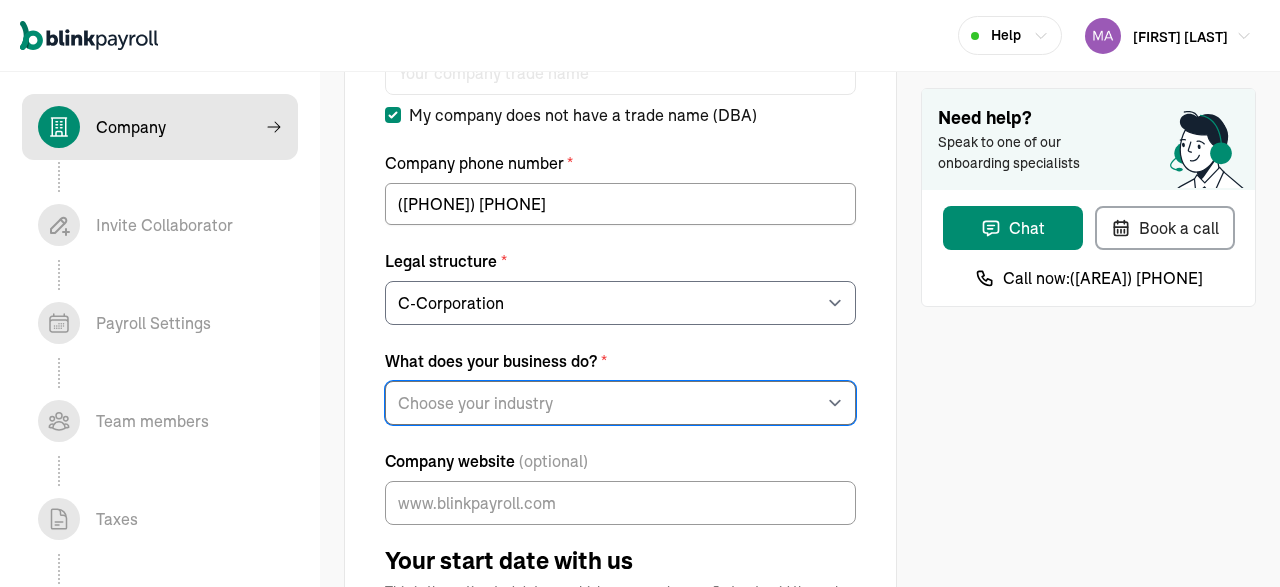 select on "Food and Beverage Retail or Wholesale" 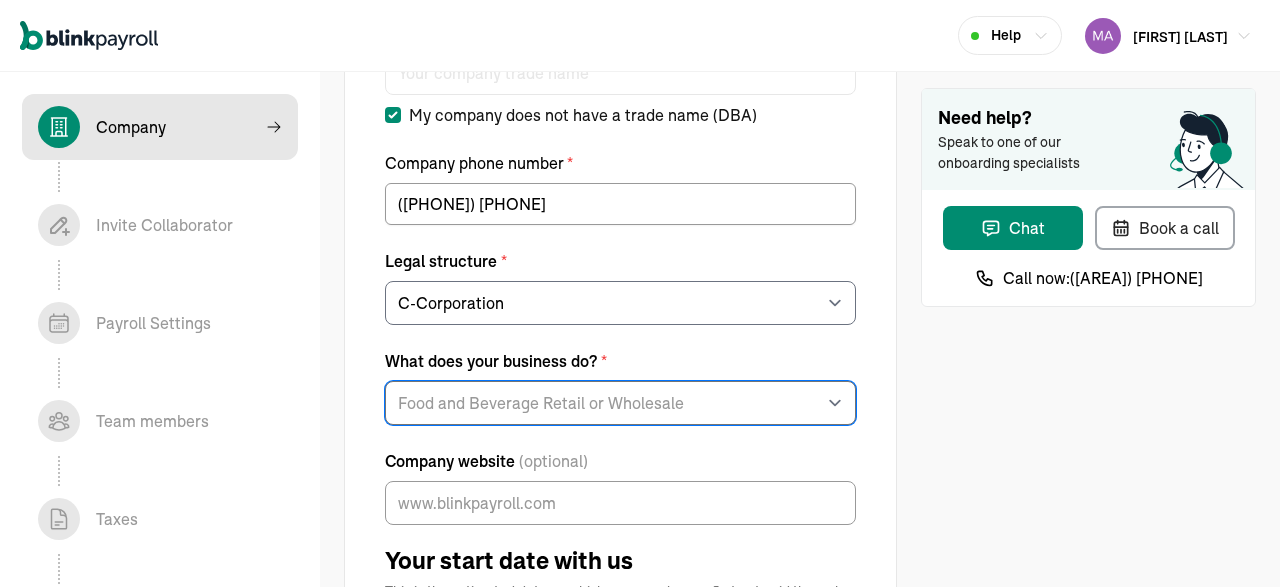 click on "Food and Beverage Retail or Wholesale" at bounding box center (0, 0) 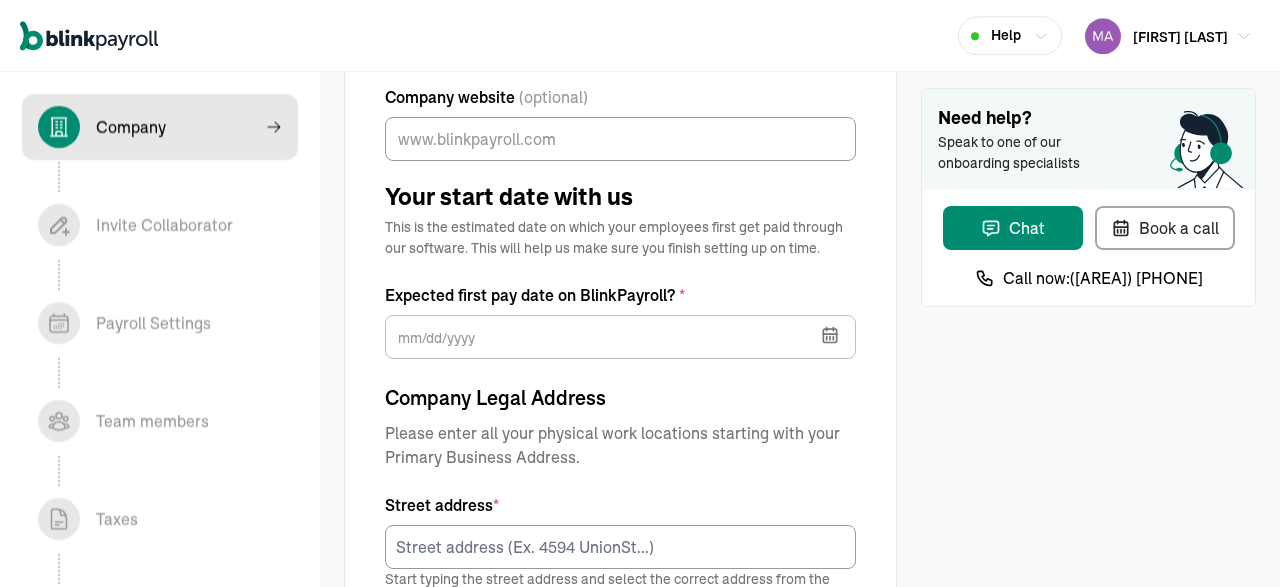 scroll, scrollTop: 644, scrollLeft: 0, axis: vertical 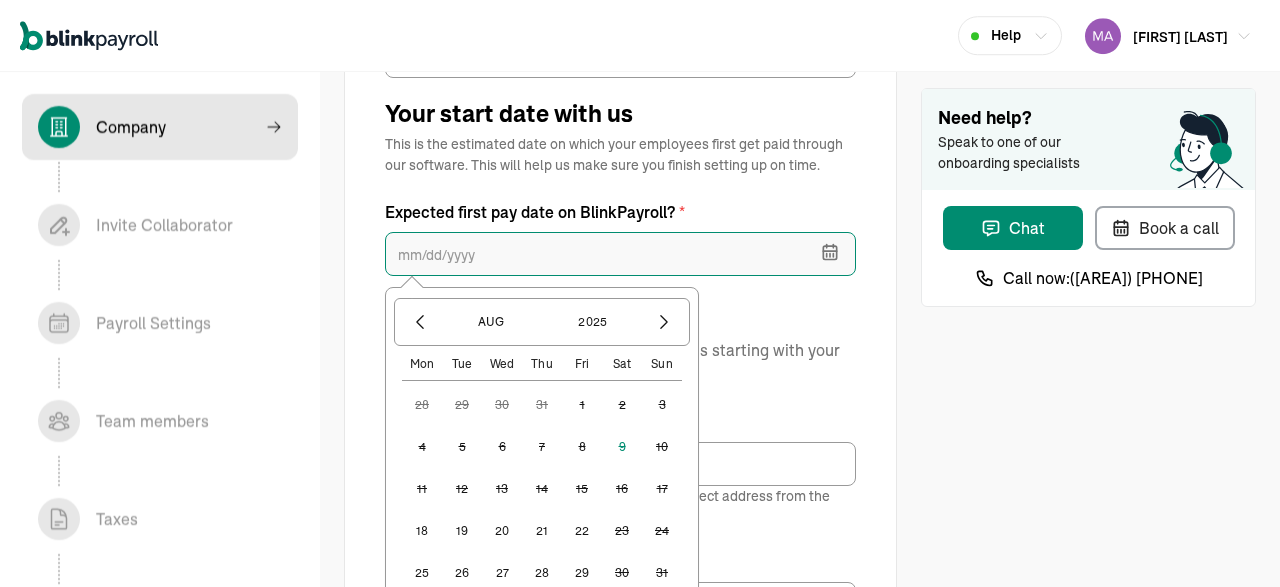click at bounding box center (620, 254) 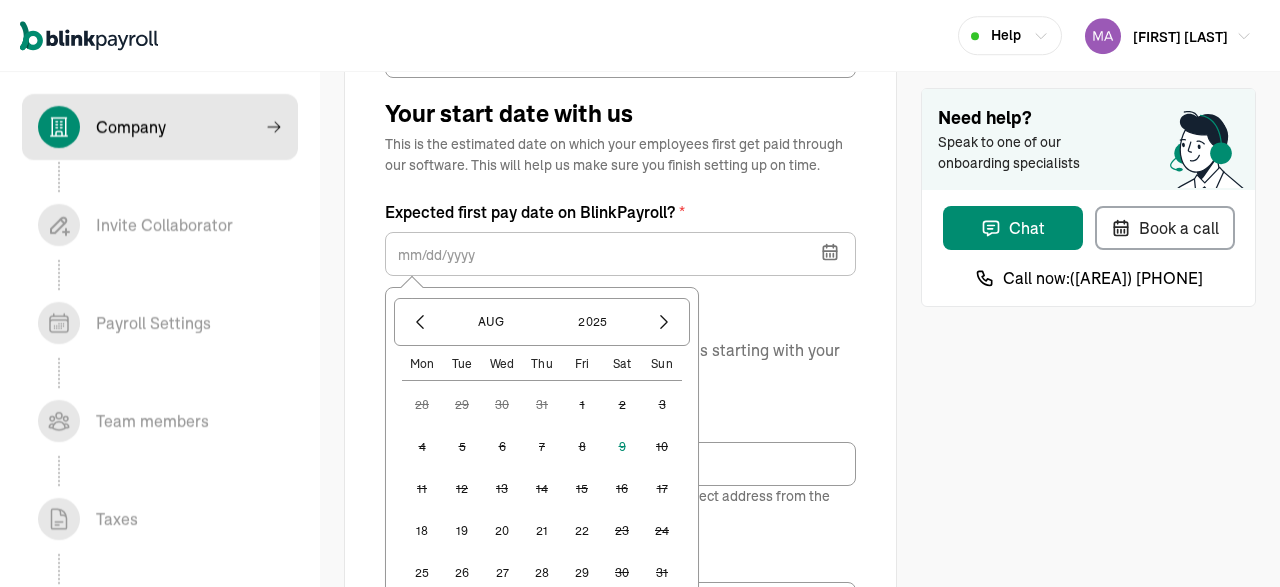 click on "18" at bounding box center [422, 531] 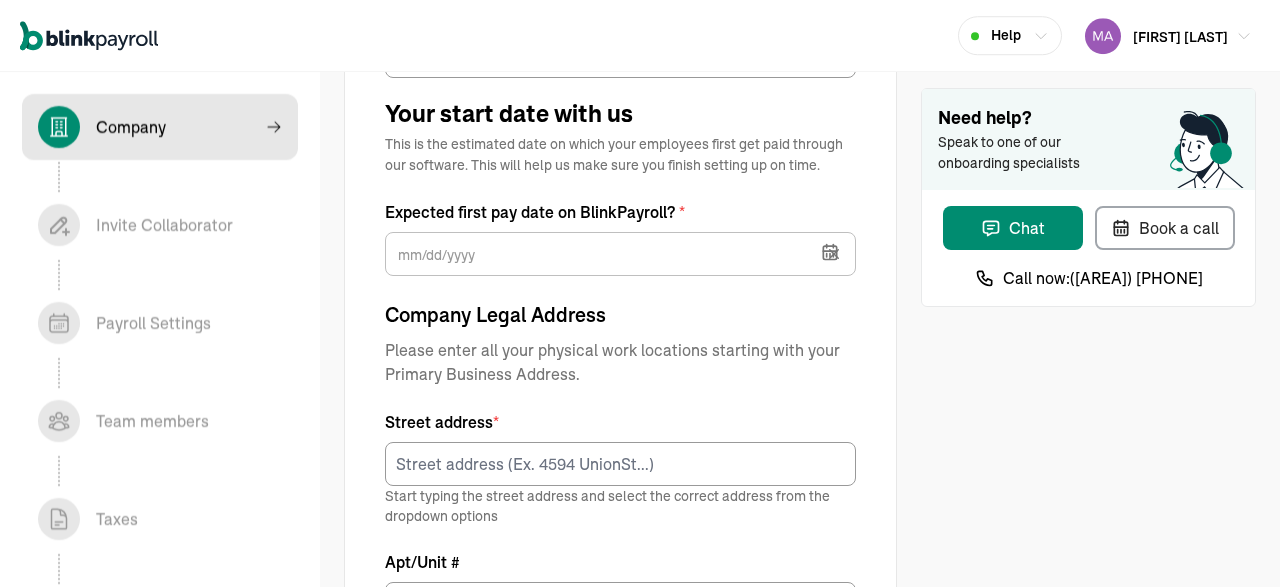 type on "08/18/2025" 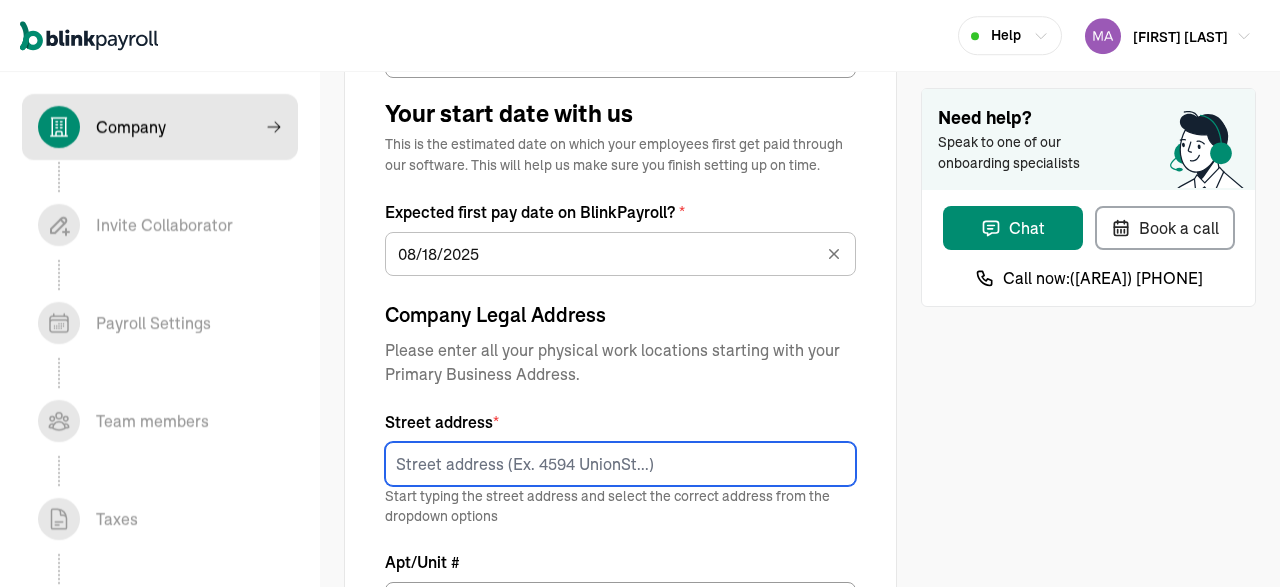 click at bounding box center [620, 464] 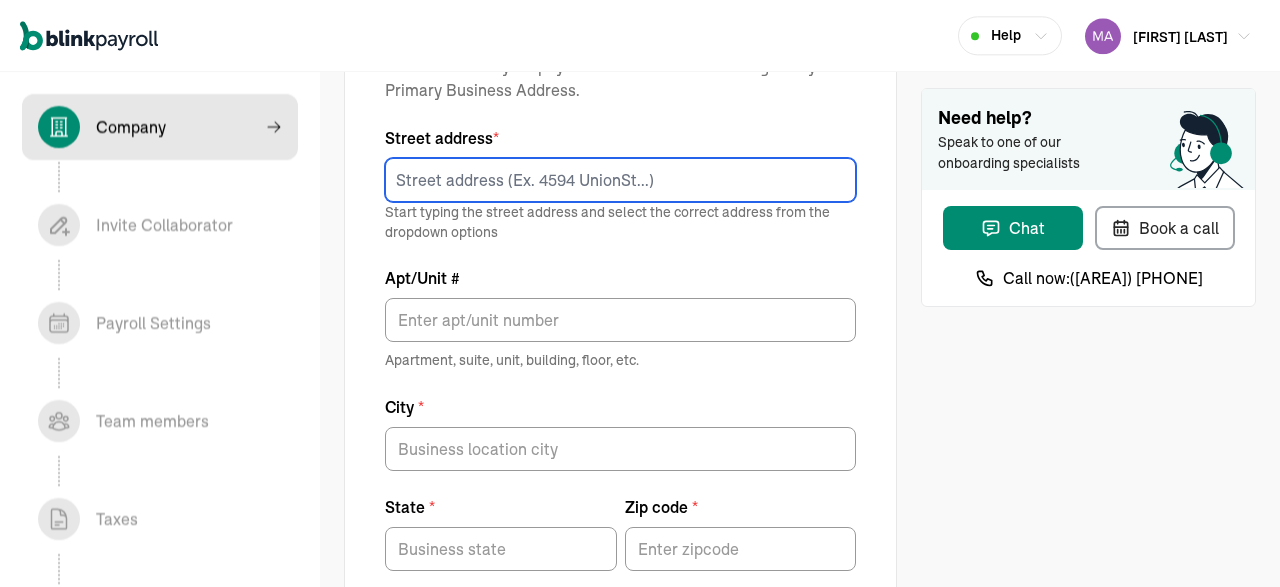 scroll, scrollTop: 999, scrollLeft: 0, axis: vertical 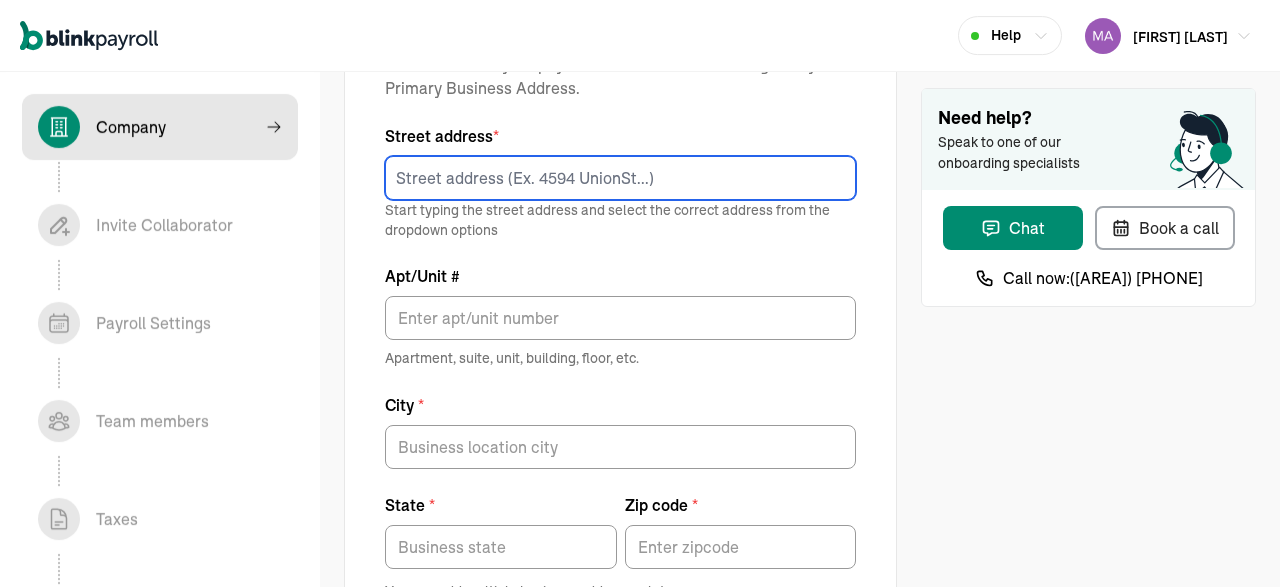 click at bounding box center (620, 178) 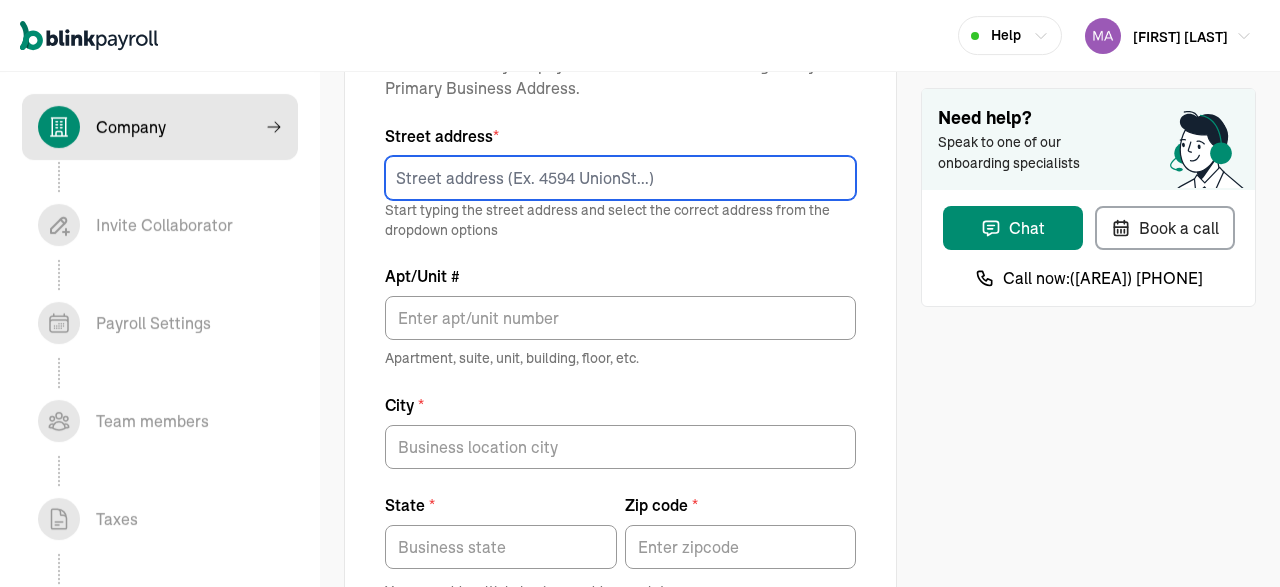 click at bounding box center (620, 178) 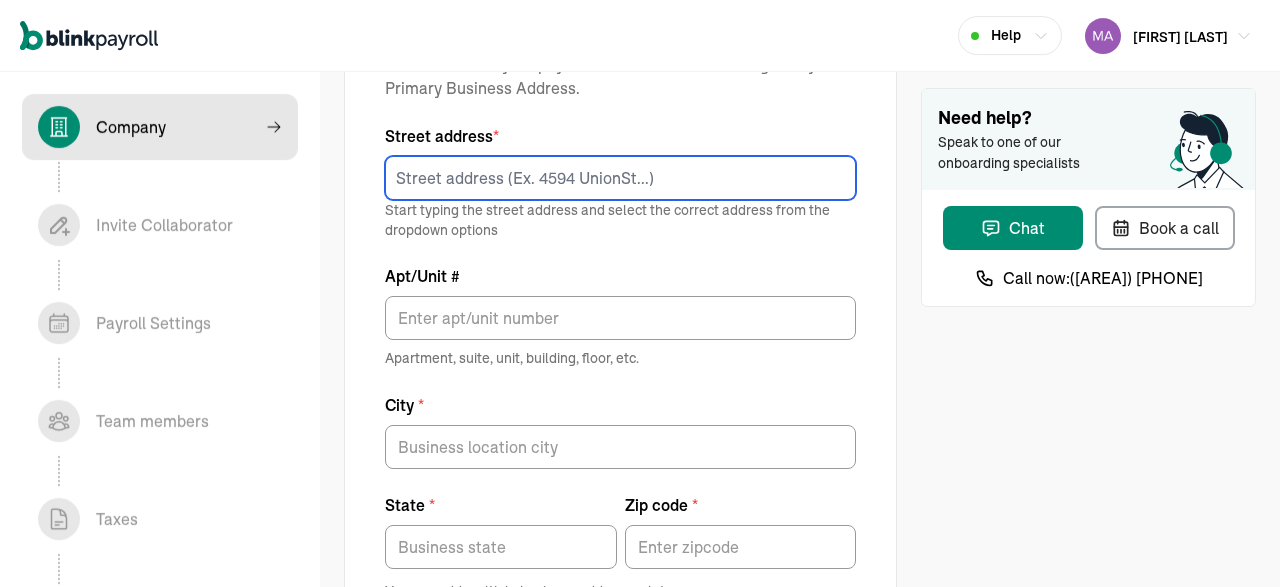 paste on "1535 Lake Cook Rd STE 204" 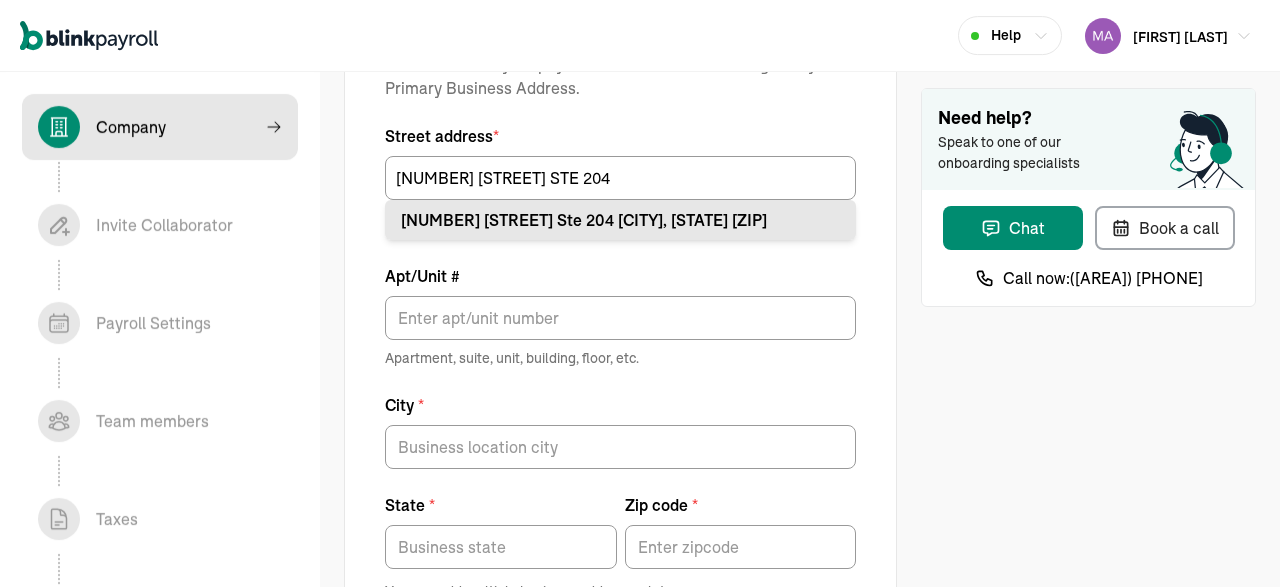 click on "1535 Lake Cook Rd Ste 204 Northbrook, IL 60062" at bounding box center (620, 220) 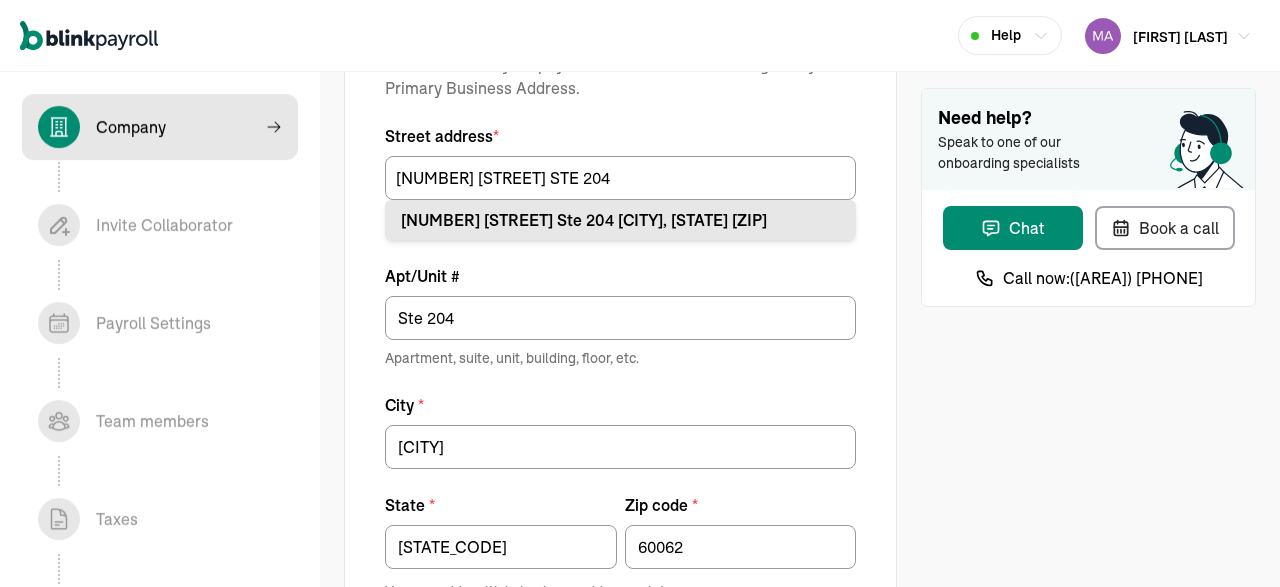 type on "1535 Lake Cook Rd" 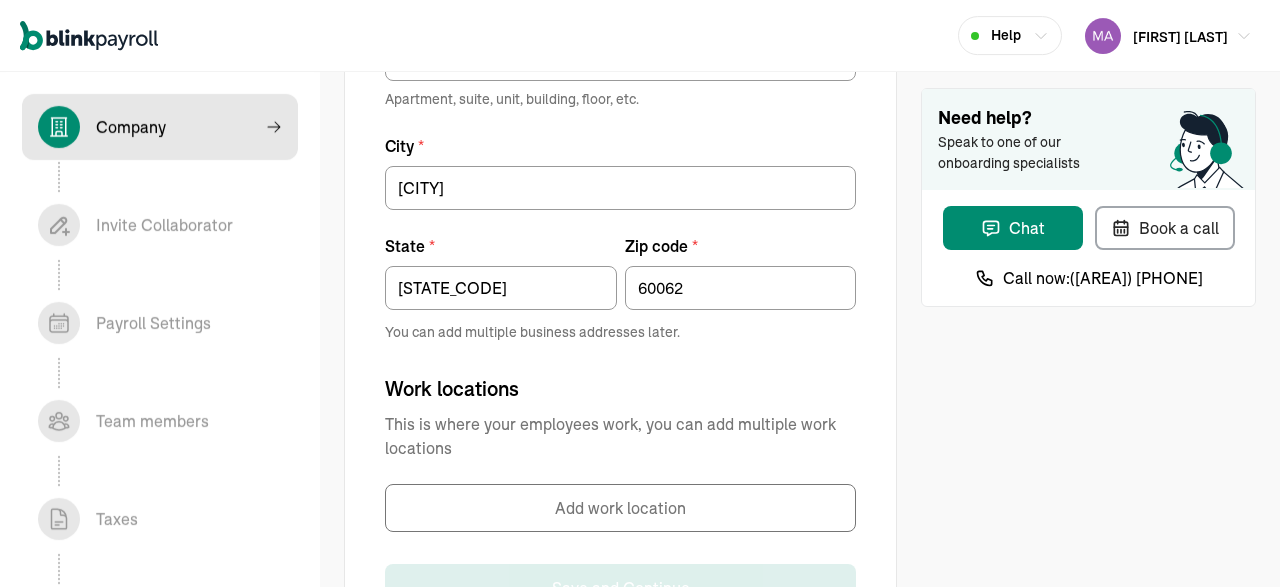 scroll, scrollTop: 1334, scrollLeft: 0, axis: vertical 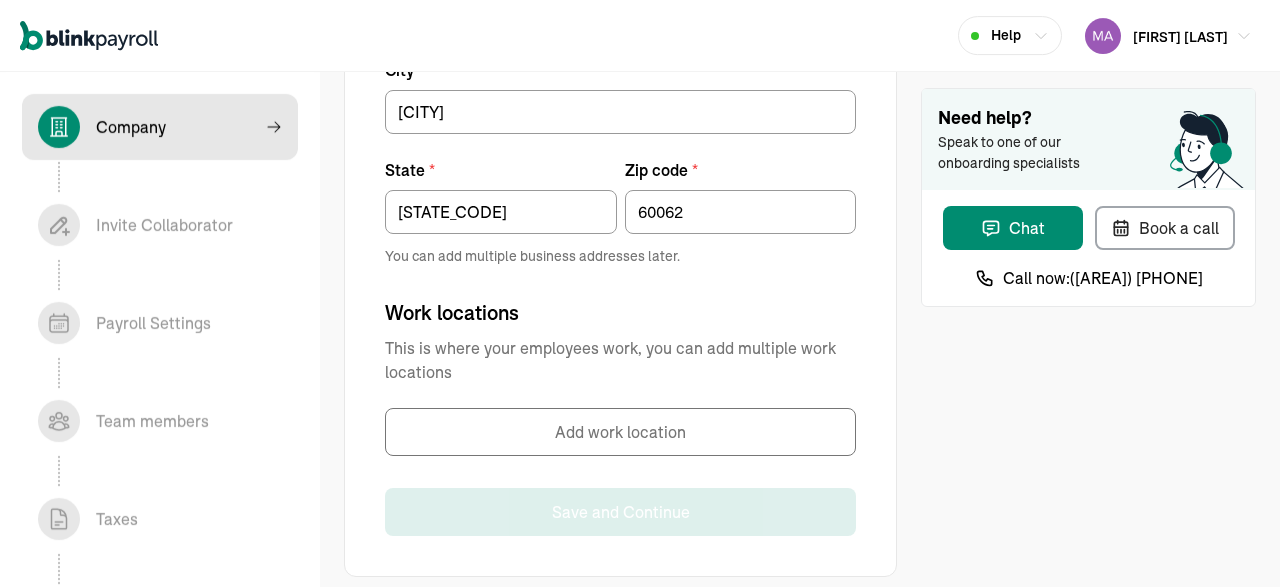 click on "Add work location" at bounding box center [620, 432] 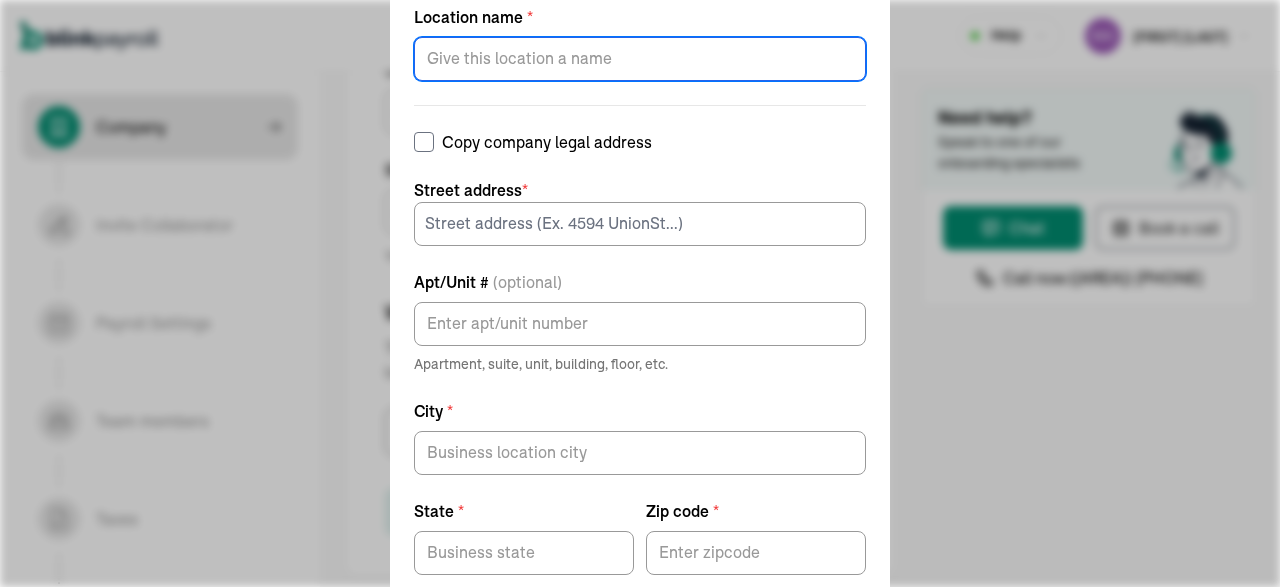 click on "Location name   *" at bounding box center (640, 59) 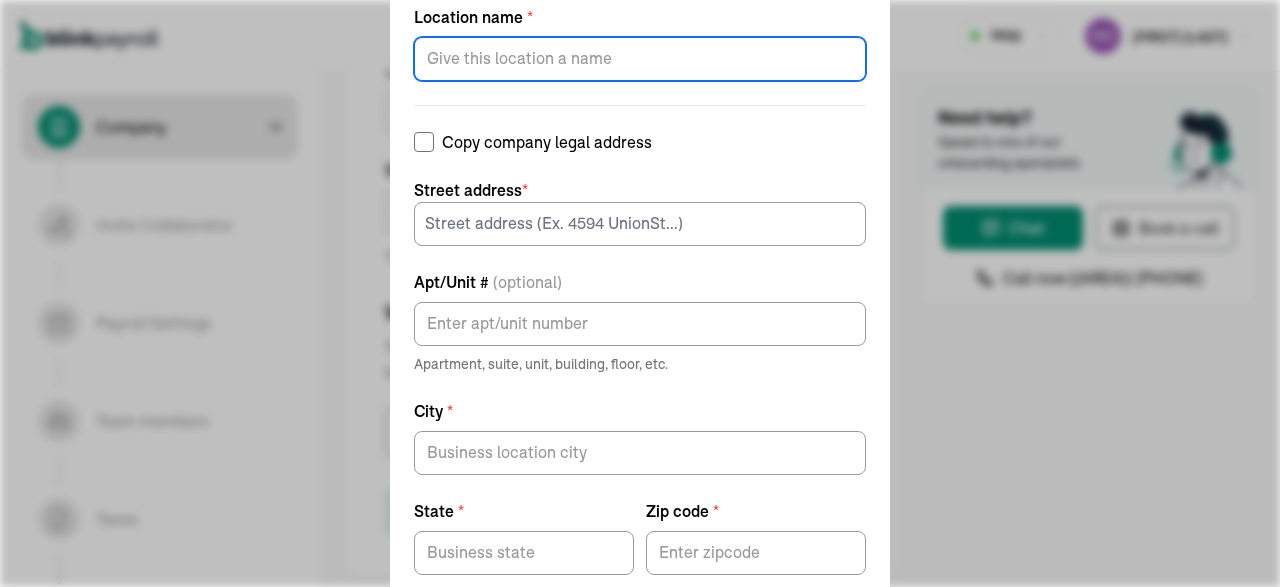 click on "Location name   *" at bounding box center (640, 59) 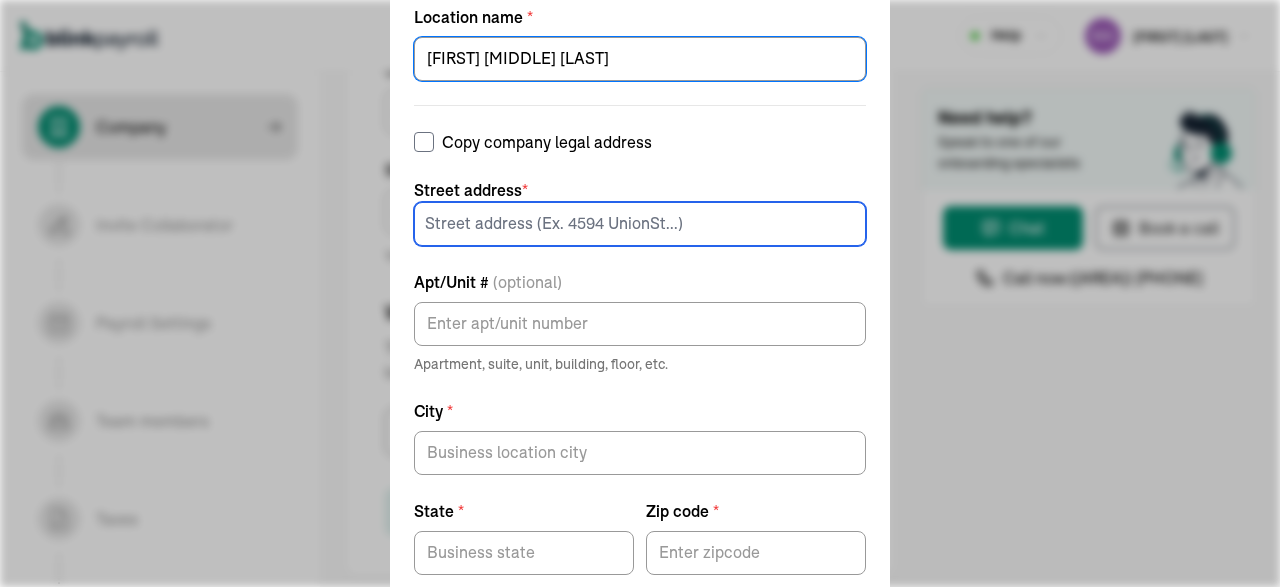 type on "3440 County Road 214" 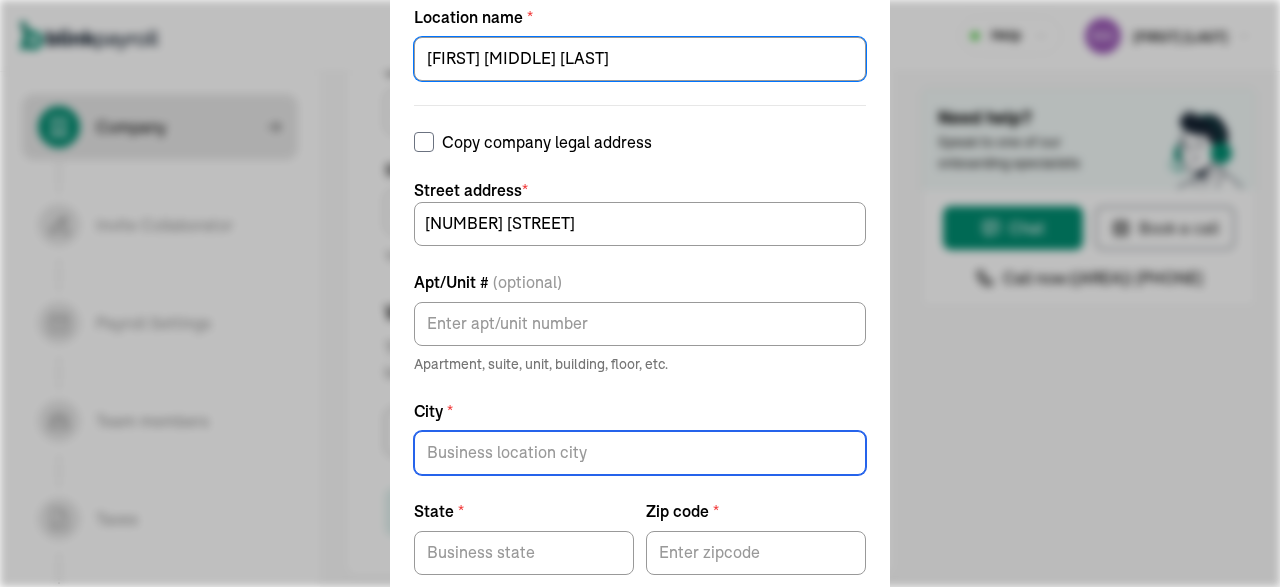 type on "Hillsboro" 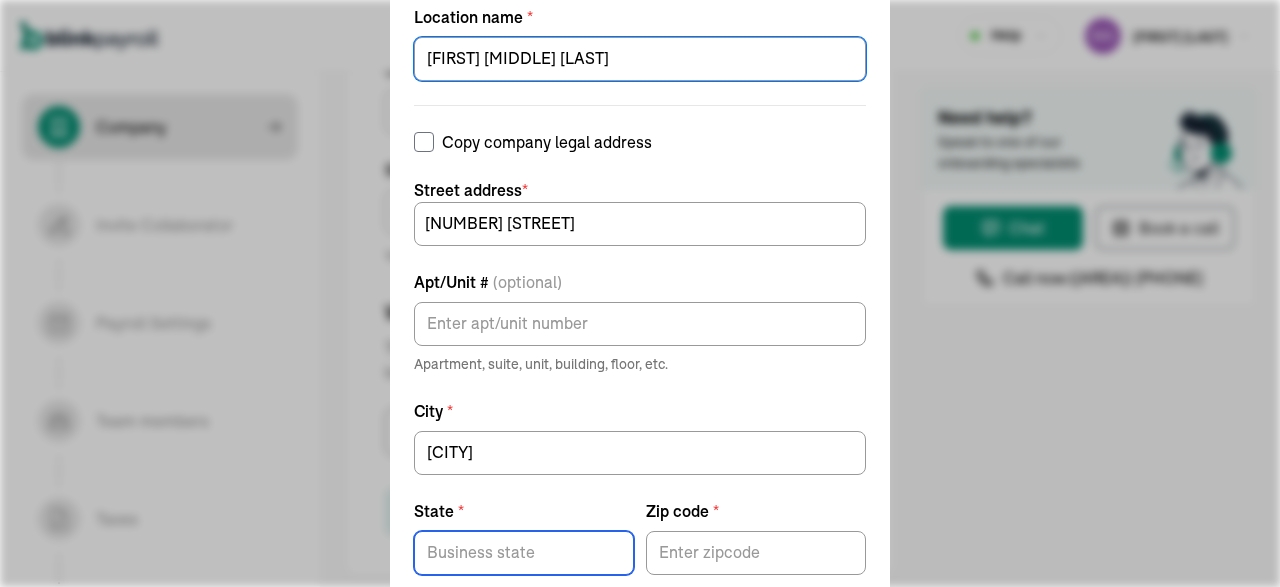 type on "AL" 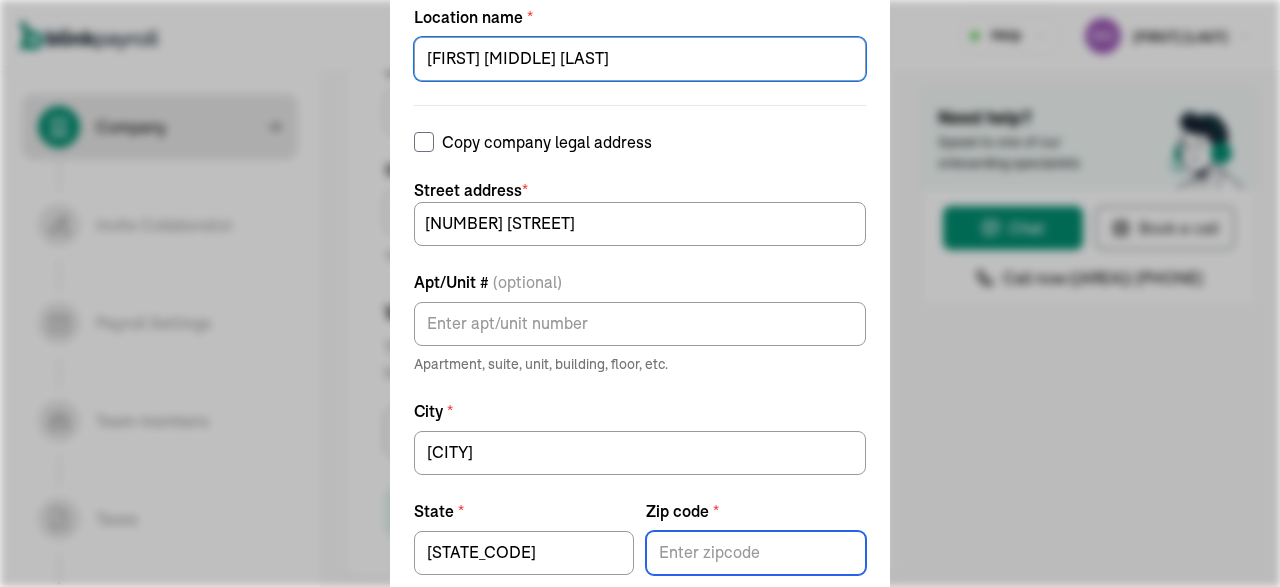 type on "35643" 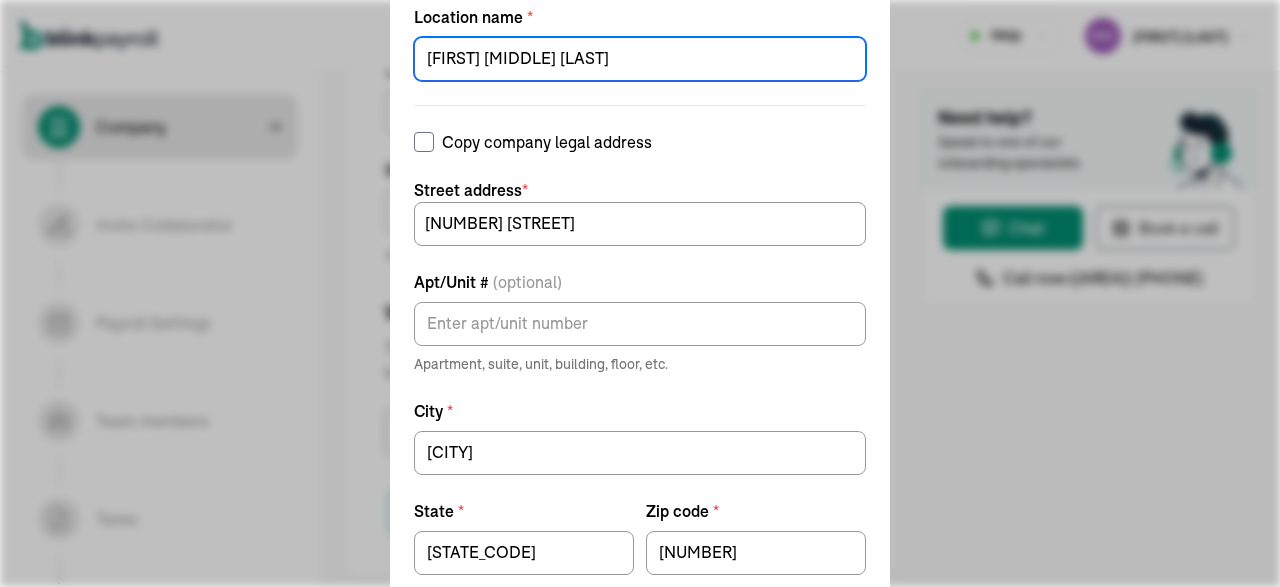 click on "PAULA D D HARRIS" at bounding box center [640, 59] 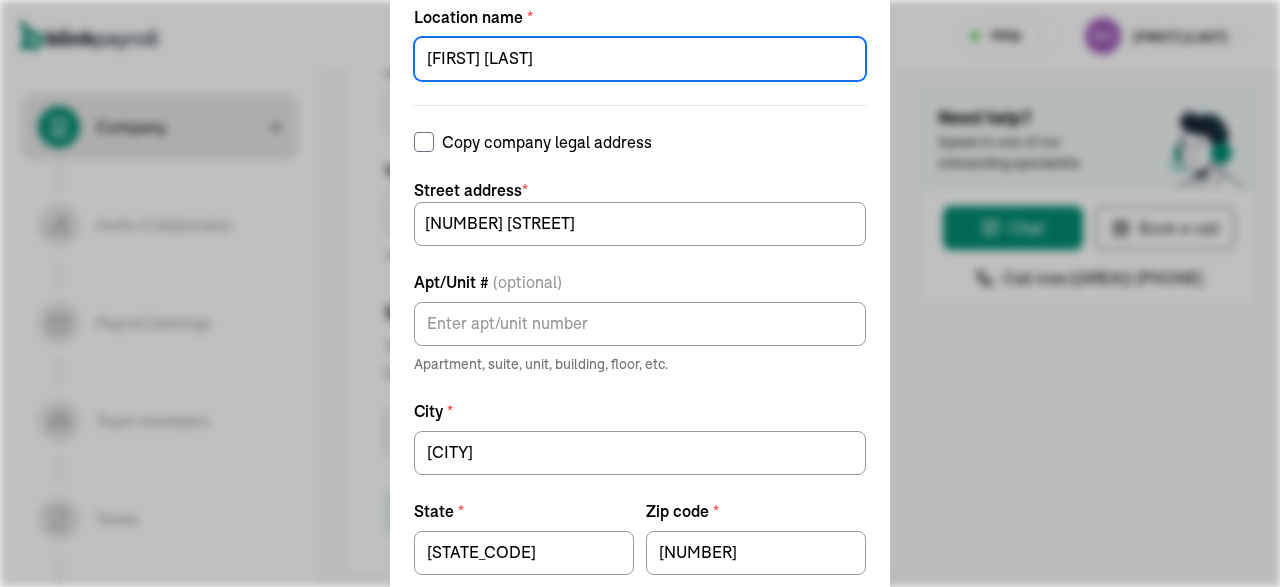 type on "PAULA D HARRIS" 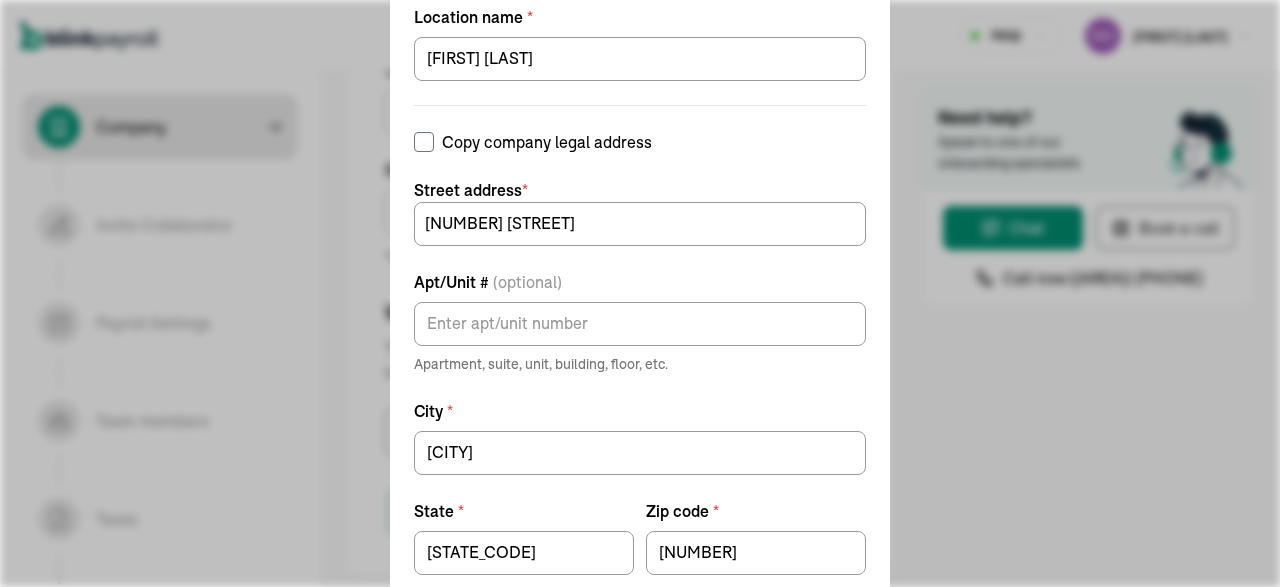 click on "Add work location Location name   *   PAULA D HARRIS Copy company legal address Street address  * 3440 County Road 214 Apt/Unit #     (optional) Apartment, suite, unit, building, floor, etc. City   *   Hillsboro State   *   AL Zip code   *   35643 Save work location" at bounding box center (640, 293) 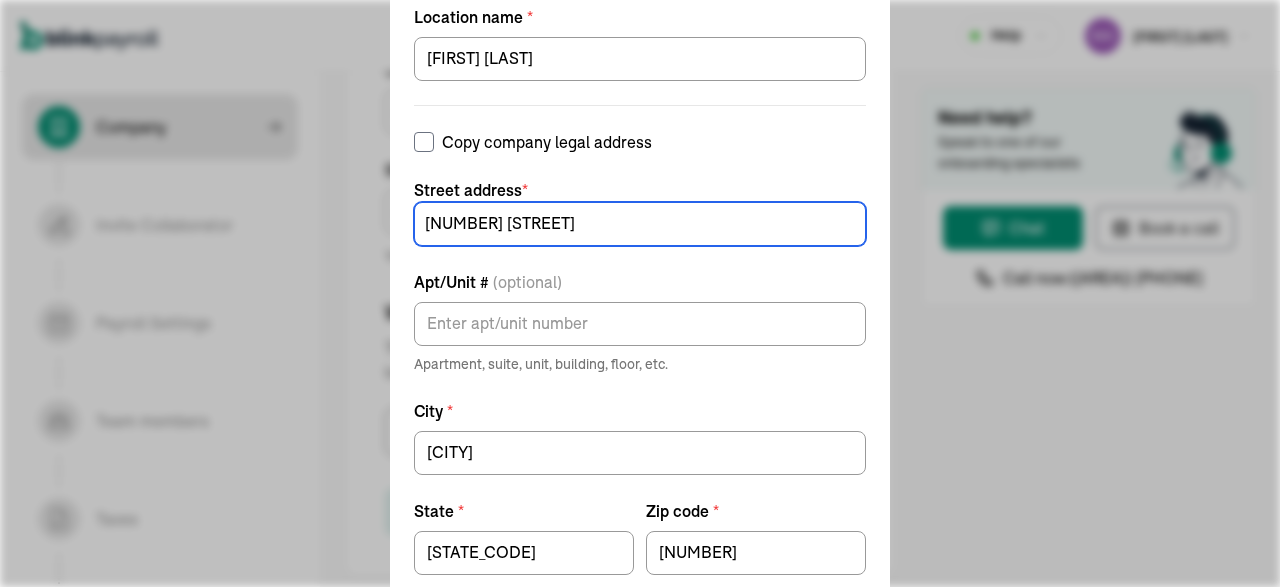 click on "3440 County Road 214" at bounding box center (640, 224) 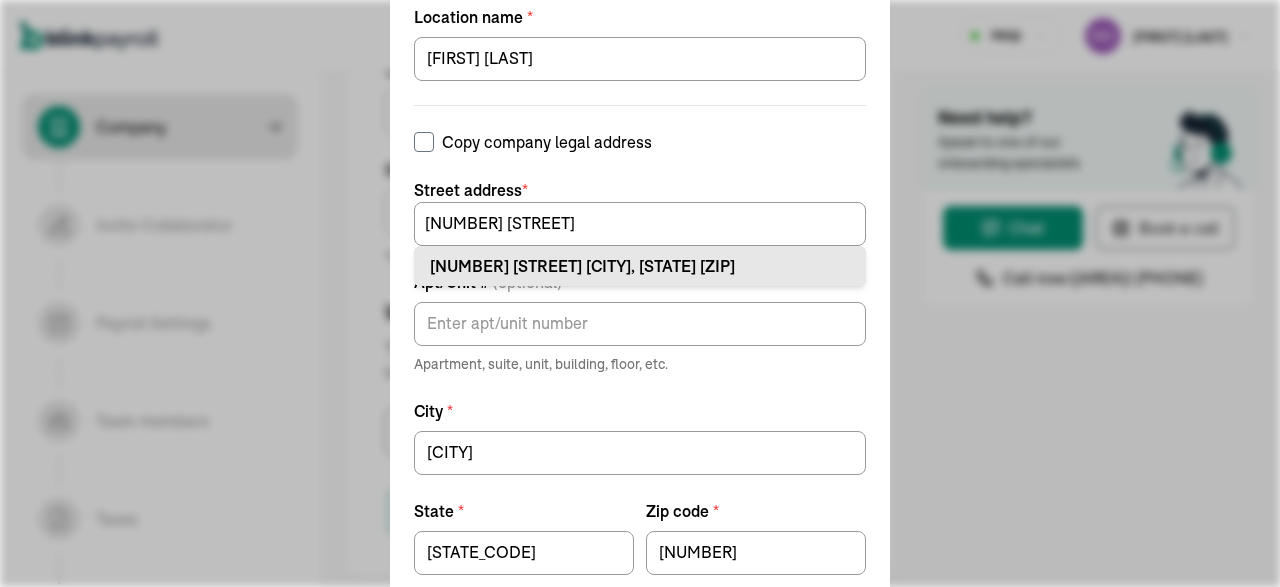 click on "3440 County Road 214  Hillsboro, AL 35643" at bounding box center (640, 266) 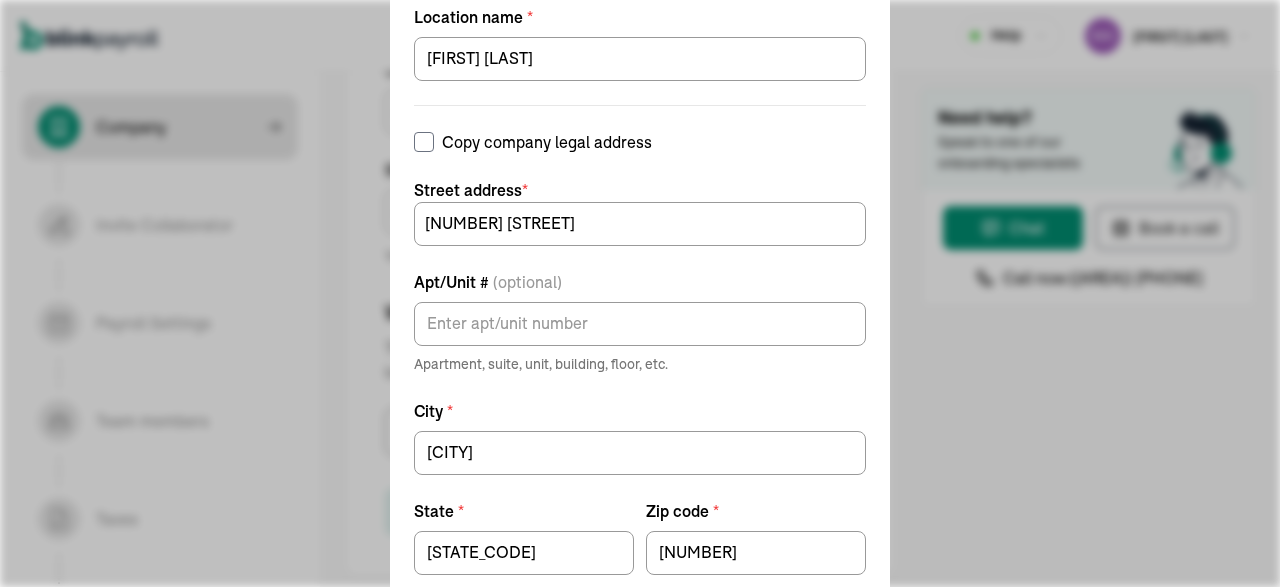 click on "Location name   *   PAULA D HARRIS Copy company legal address Street address  * 3440 County Road 214 Apt/Unit #     (optional) Apartment, suite, unit, building, floor, etc. City   *   Hillsboro State   *   AL Zip code   *   35643 Save work location" at bounding box center (640, 324) 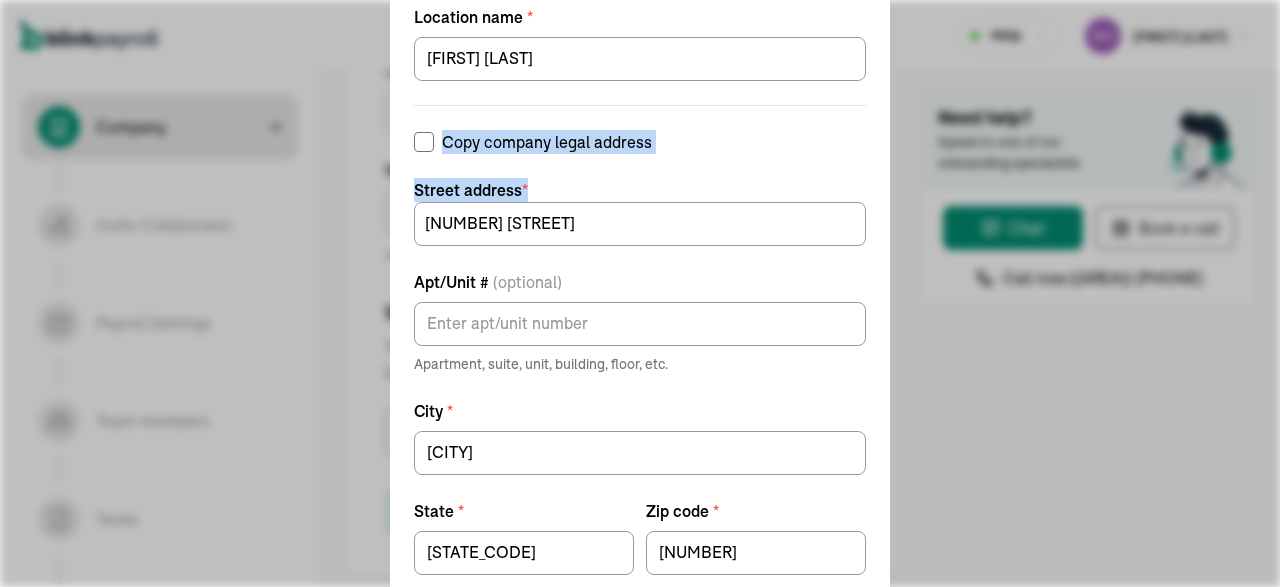 drag, startPoint x: 977, startPoint y: 223, endPoint x: 433, endPoint y: 155, distance: 548.2335 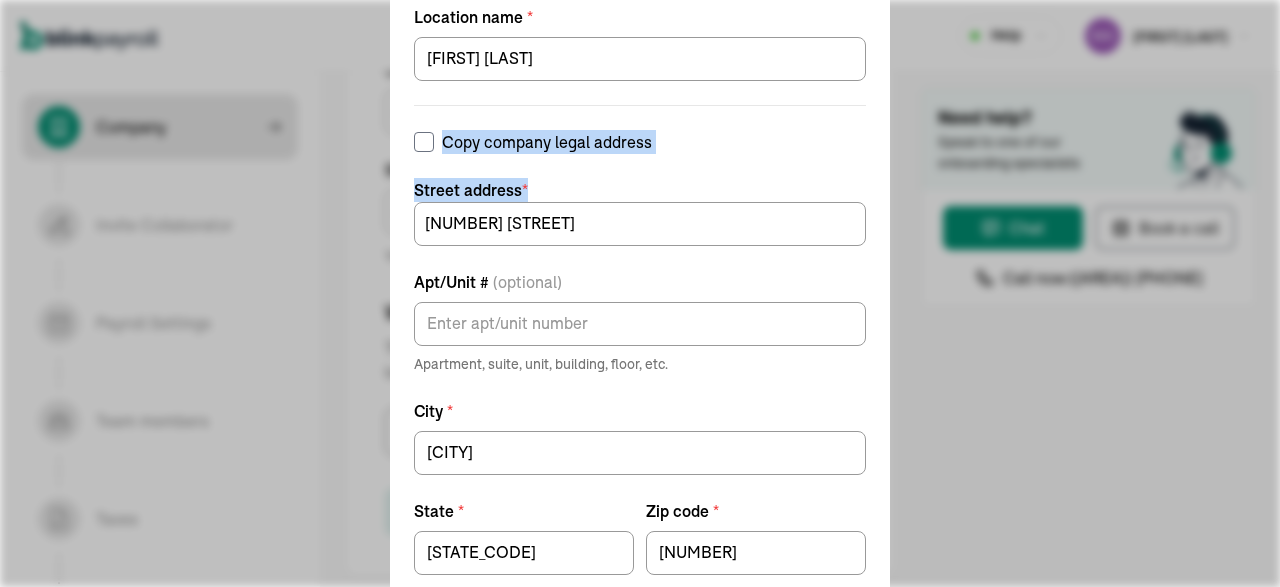 click on "Copy company legal address" at bounding box center (424, 142) 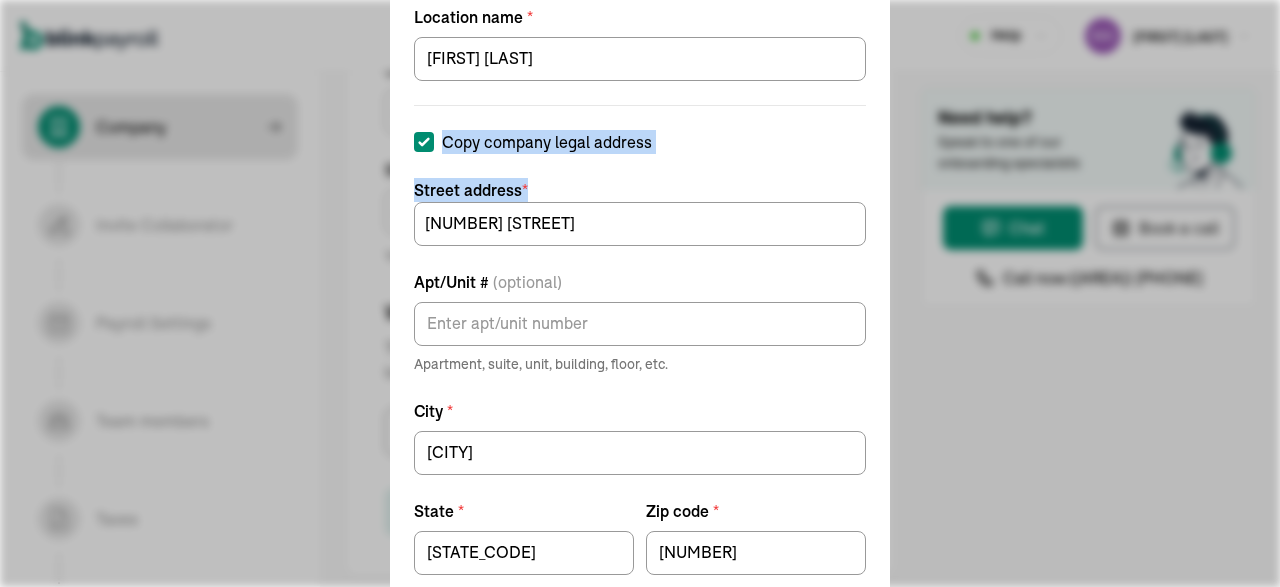 checkbox on "true" 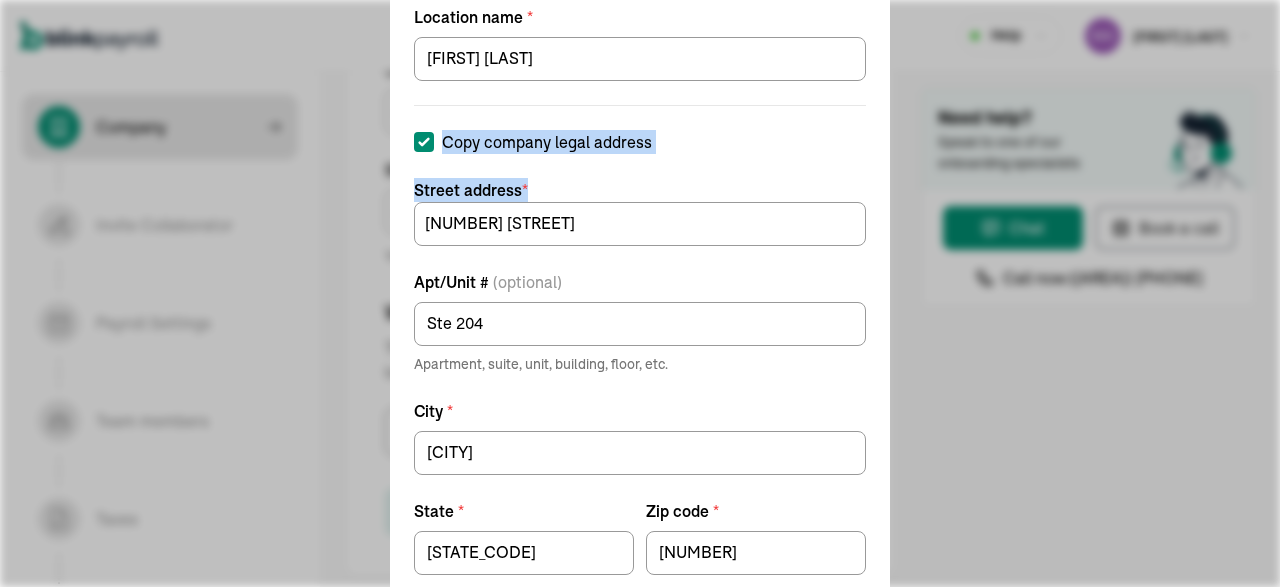 type on "Ste 204" 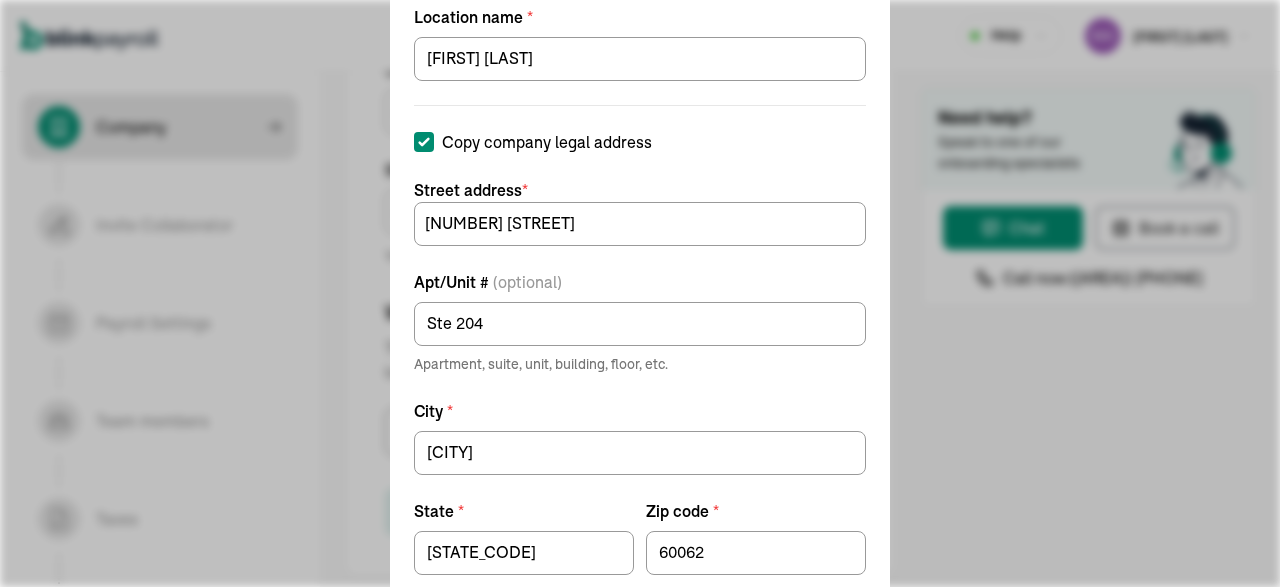 click on "Add work location Location name   *   PAULA D HARRIS Copy company legal address Street address  * 1535 Lake Cook Rd Apt/Unit #     (optional) Ste 204 Apartment, suite, unit, building, floor, etc. City   *   Northbrook State   *   IL Zip code   *   60062 Save work location" at bounding box center (640, 293) 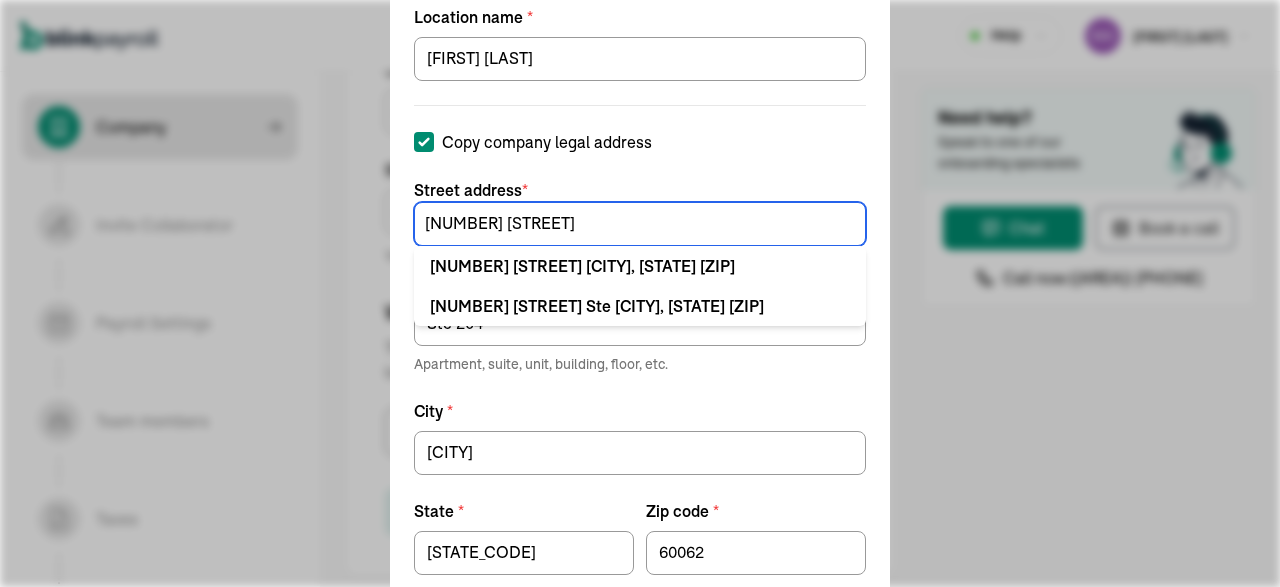 click on "1535 Lake Cook Rd" at bounding box center [640, 224] 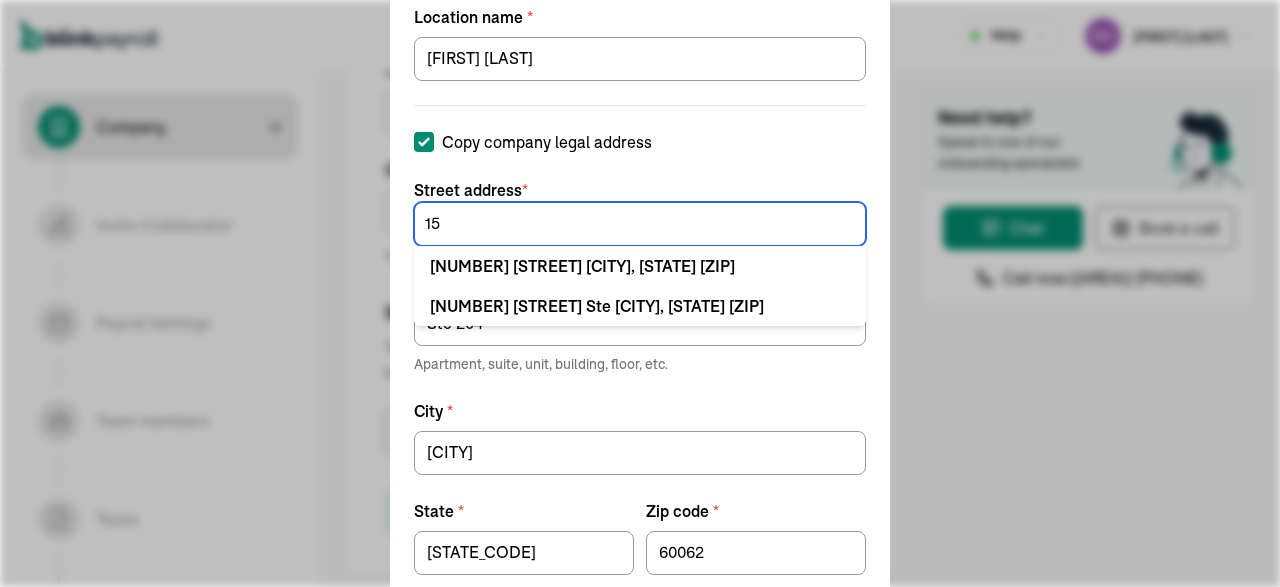 type on "1" 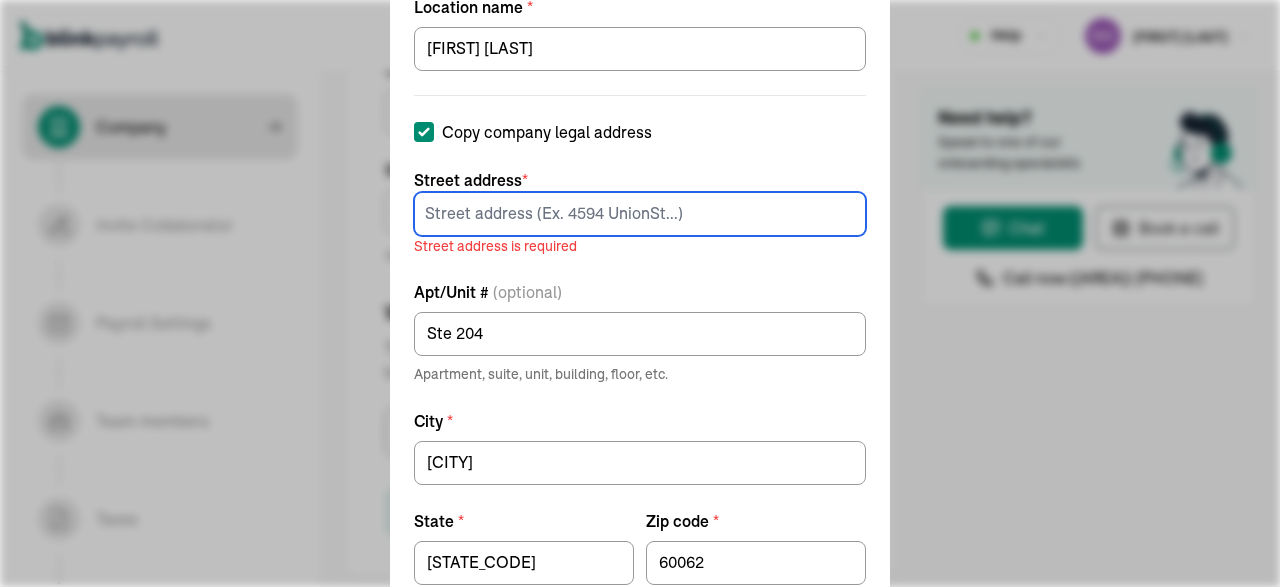 type 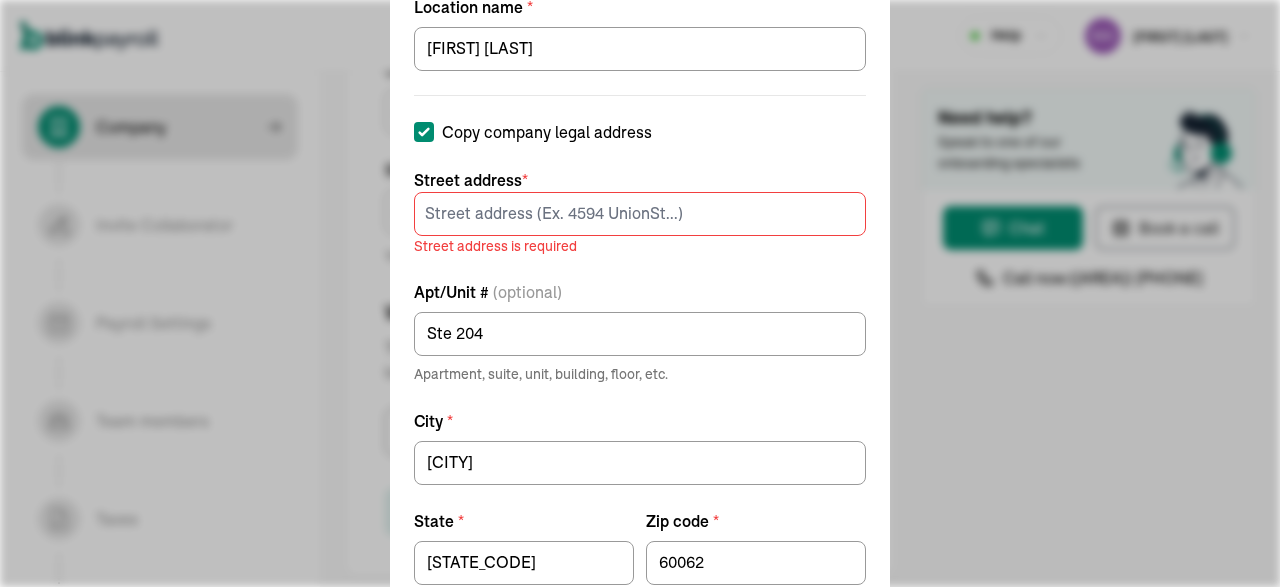 click on "Add work location Location name   *   PAULA D HARRIS Copy company legal address Street address  * Street address is required Apt/Unit #     (optional) Ste 204 Apartment, suite, unit, building, floor, etc. City   *   Northbrook State   *   IL Zip code   *   60062 Save work location" at bounding box center (640, 293) 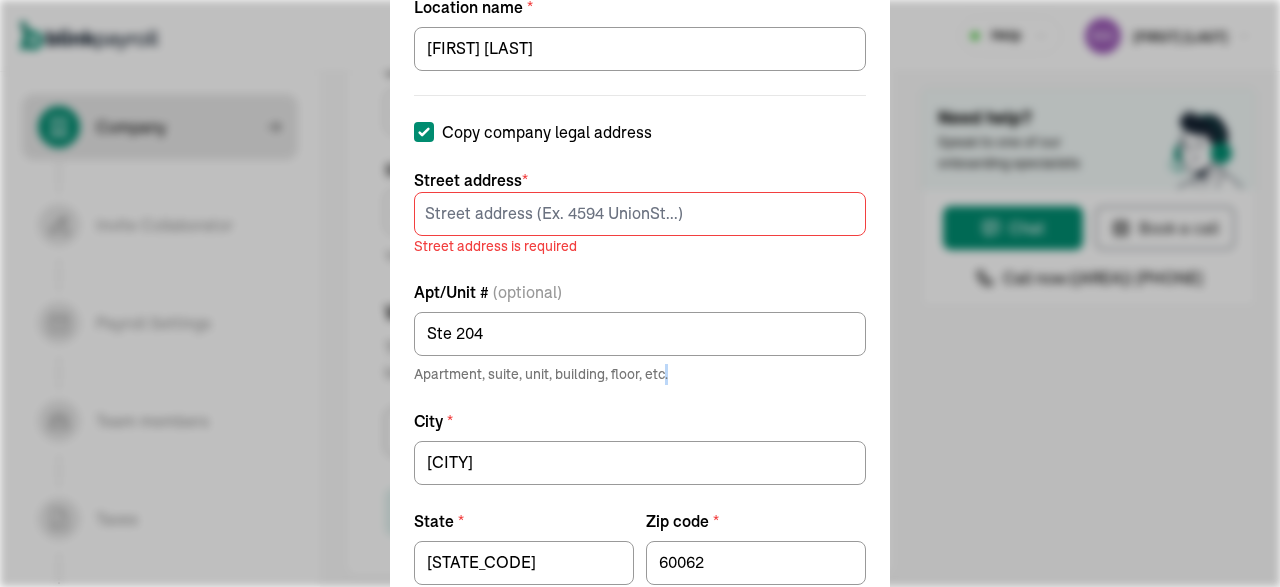 click on "Add work location Location name   *   PAULA D HARRIS Copy company legal address Street address  * Street address is required Apt/Unit #     (optional) Ste 204 Apartment, suite, unit, building, floor, etc. City   *   Northbrook State   *   IL Zip code   *   60062 Save work location" at bounding box center [640, 293] 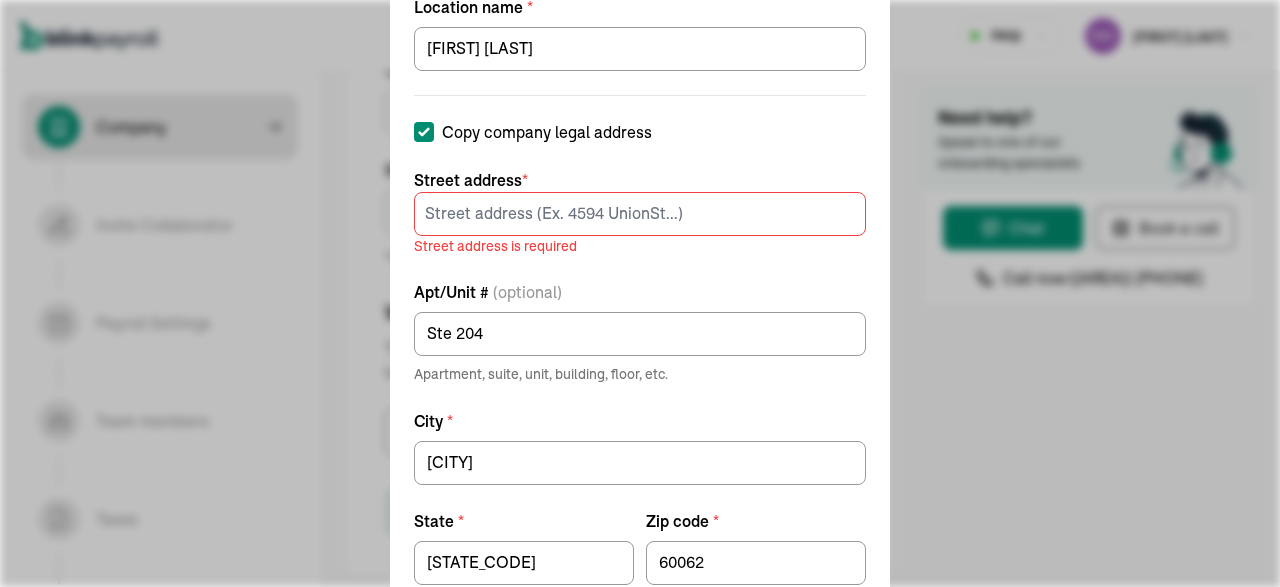 click on "Add work location Location name   *   PAULA D HARRIS Copy company legal address Street address  * Street address is required Apt/Unit #     (optional) Ste 204 Apartment, suite, unit, building, floor, etc. City   *   Northbrook State   *   IL Zip code   *   60062 Save work location" at bounding box center (640, 293) 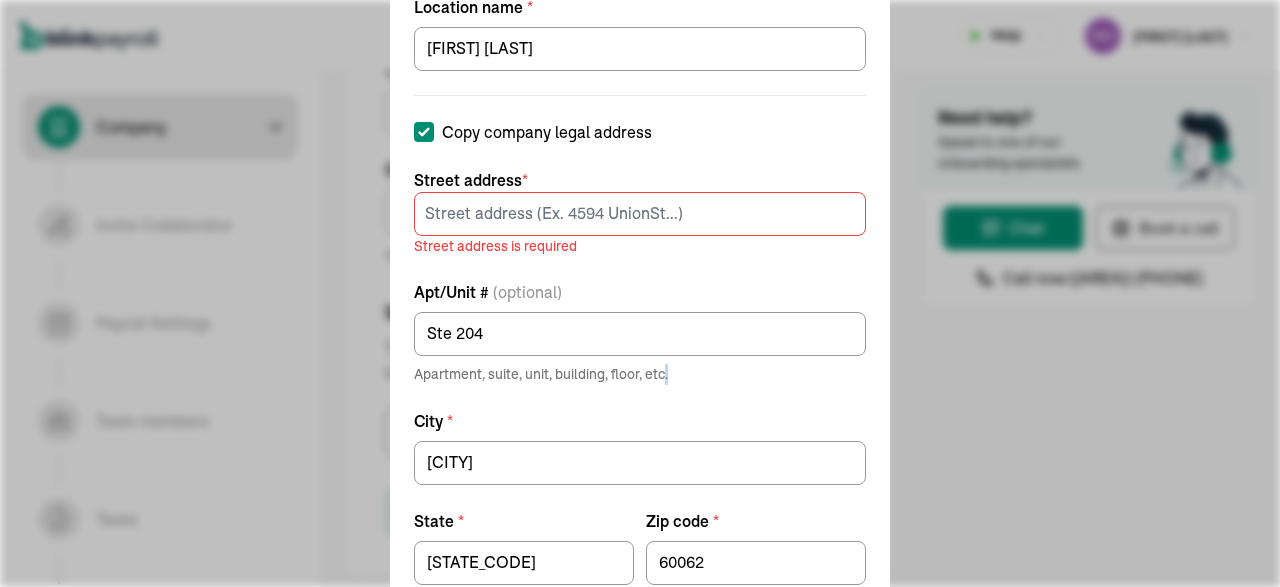 click on "Add work location Location name   *   PAULA D HARRIS Copy company legal address Street address  * Street address is required Apt/Unit #     (optional) Ste 204 Apartment, suite, unit, building, floor, etc. City   *   Northbrook State   *   IL Zip code   *   60062 Save work location" at bounding box center (640, 293) 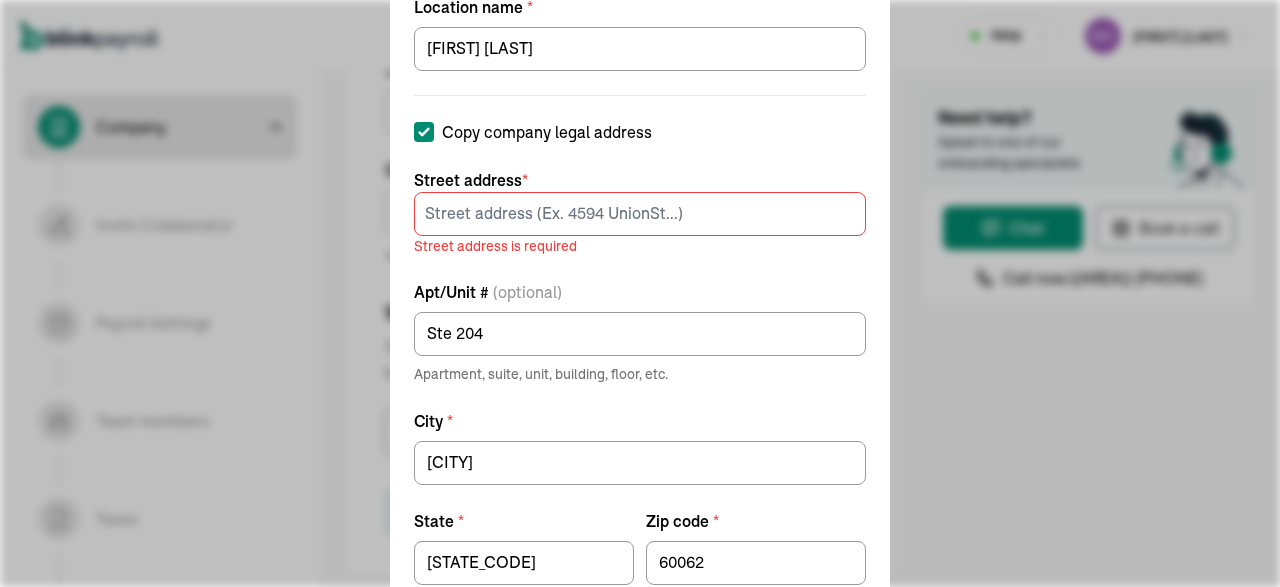 click on "Add work location Location name   *   PAULA D HARRIS Copy company legal address Street address  * Street address is required Apt/Unit #     (optional) Ste 204 Apartment, suite, unit, building, floor, etc. City   *   Northbrook State   *   IL Zip code   *   60062 Save work location" at bounding box center (640, 293) 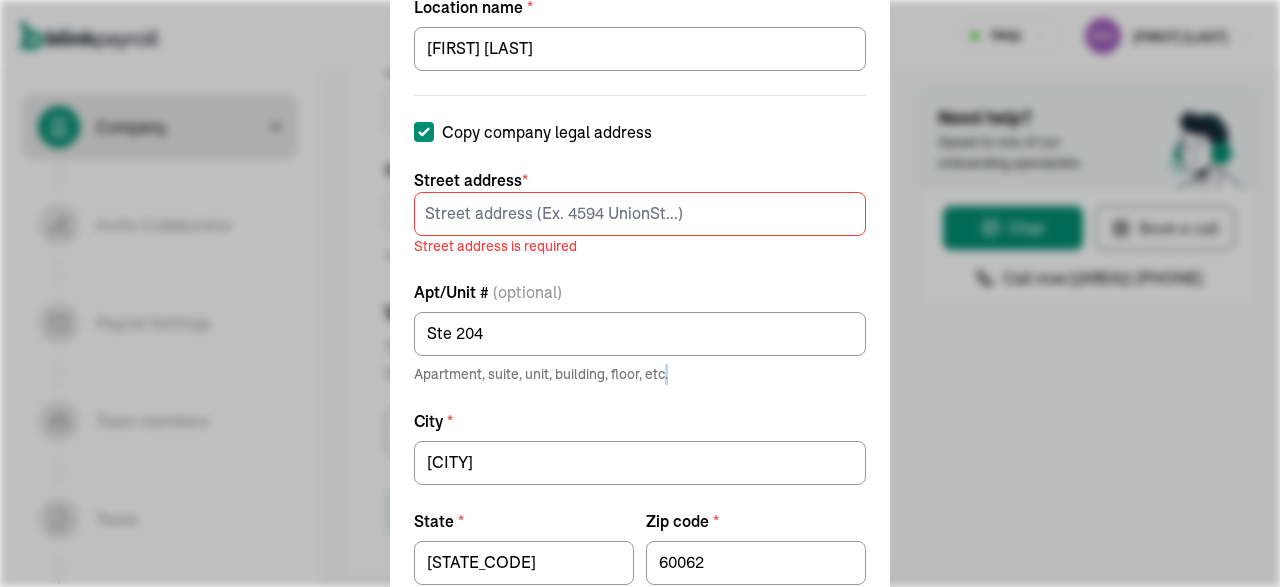 click on "Add work location Location name   *   PAULA D HARRIS Copy company legal address Street address  * Street address is required Apt/Unit #     (optional) Ste 204 Apartment, suite, unit, building, floor, etc. City   *   Northbrook State   *   IL Zip code   *   60062 Save work location" at bounding box center (640, 293) 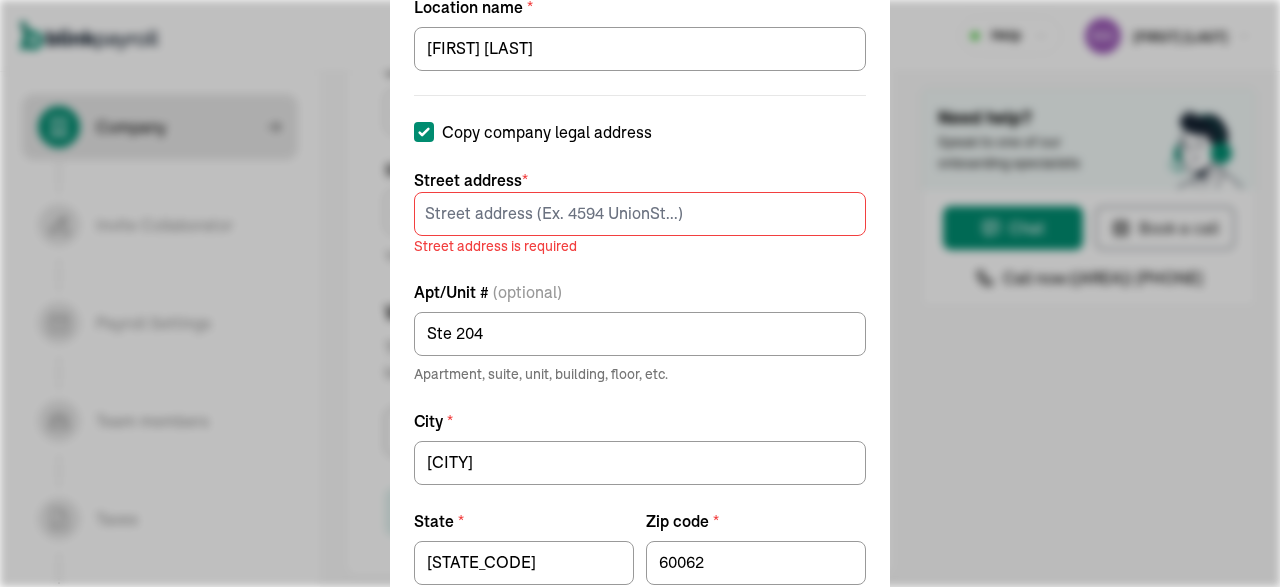 click on "Add work location Location name   *   PAULA D HARRIS Copy company legal address Street address  * Street address is required Apt/Unit #     (optional) Ste 204 Apartment, suite, unit, building, floor, etc. City   *   Northbrook State   *   IL Zip code   *   60062 Save work location" at bounding box center [640, 293] 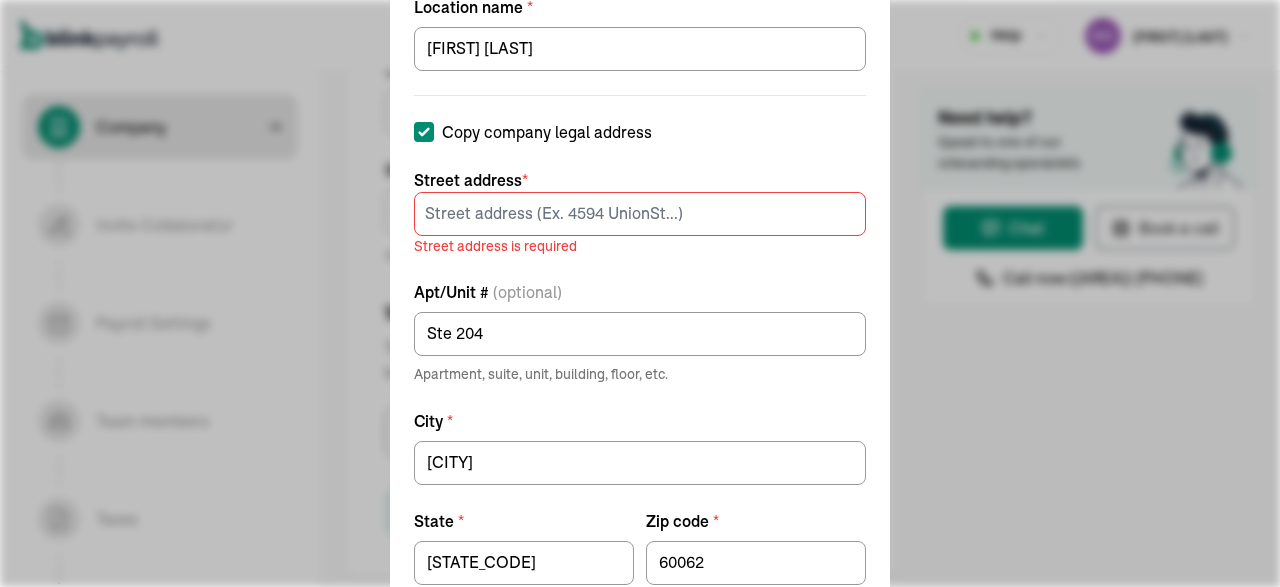 click on "Add work location Location name   *   PAULA D HARRIS Copy company legal address Street address  * Street address is required Apt/Unit #     (optional) Ste 204 Apartment, suite, unit, building, floor, etc. City   *   Northbrook State   *   IL Zip code   *   60062 Save work location" at bounding box center (640, 293) 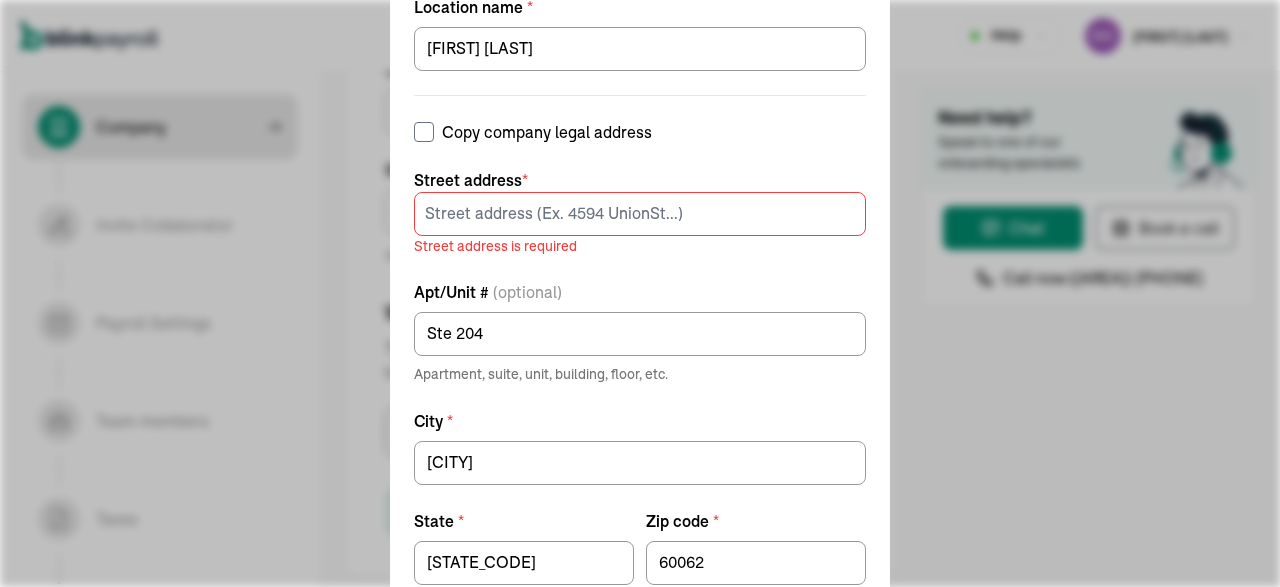 checkbox on "false" 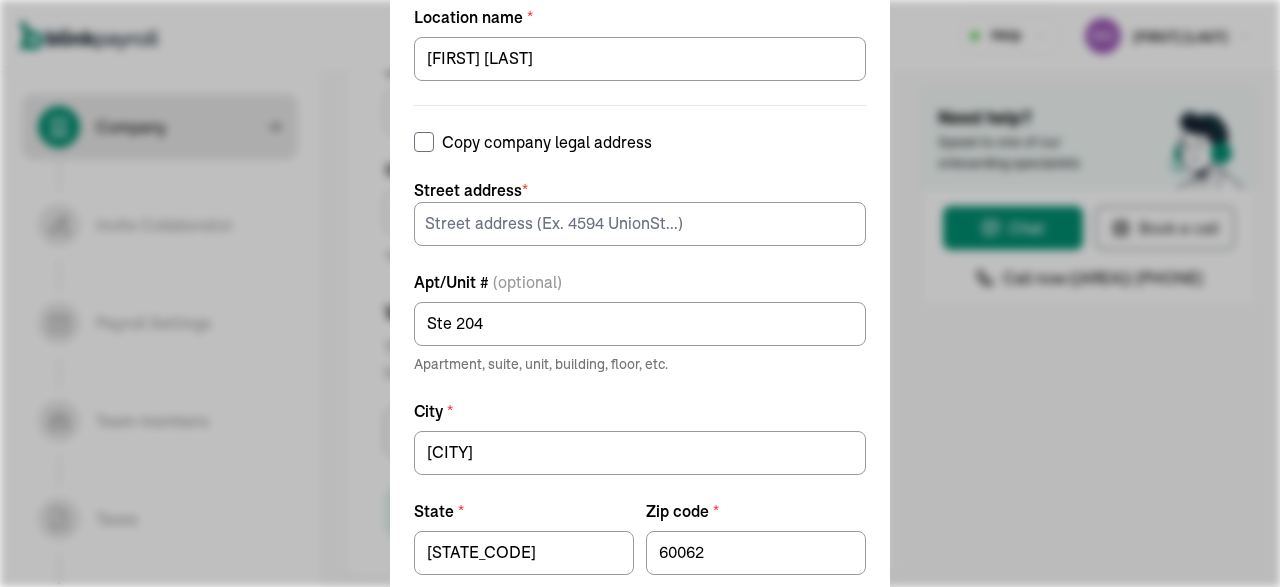 type 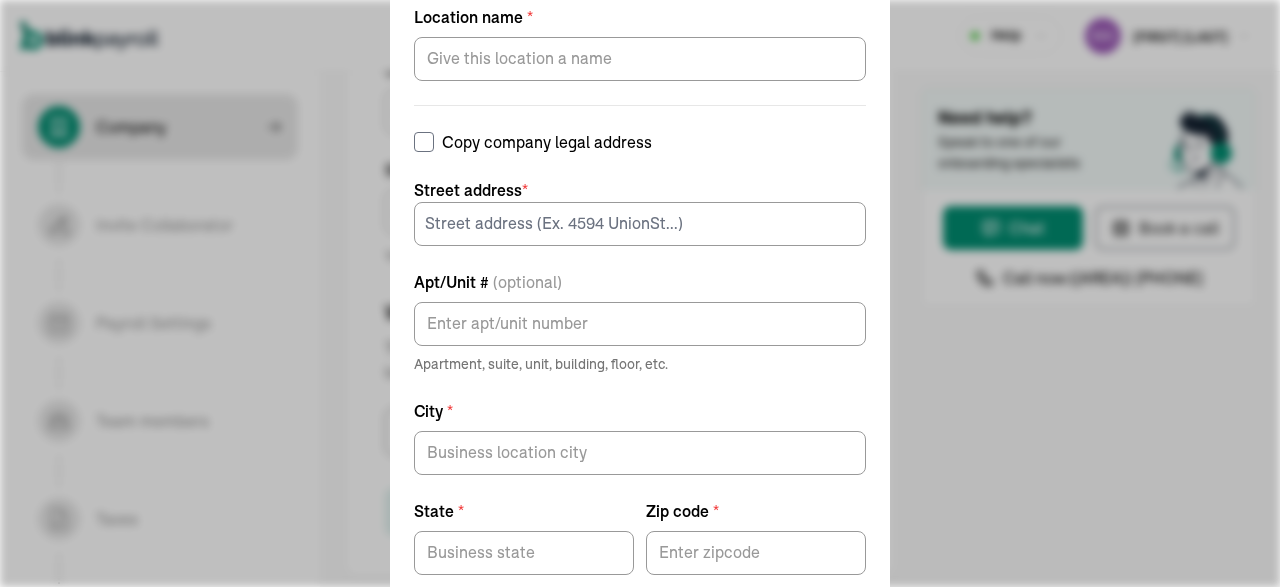 click on "Location name   *   Copy company legal address Street address  * Apt/Unit #     (optional) Apartment, suite, unit, building, floor, etc. City   *   State   *   Zip code   *   Save work location" at bounding box center (640, 324) 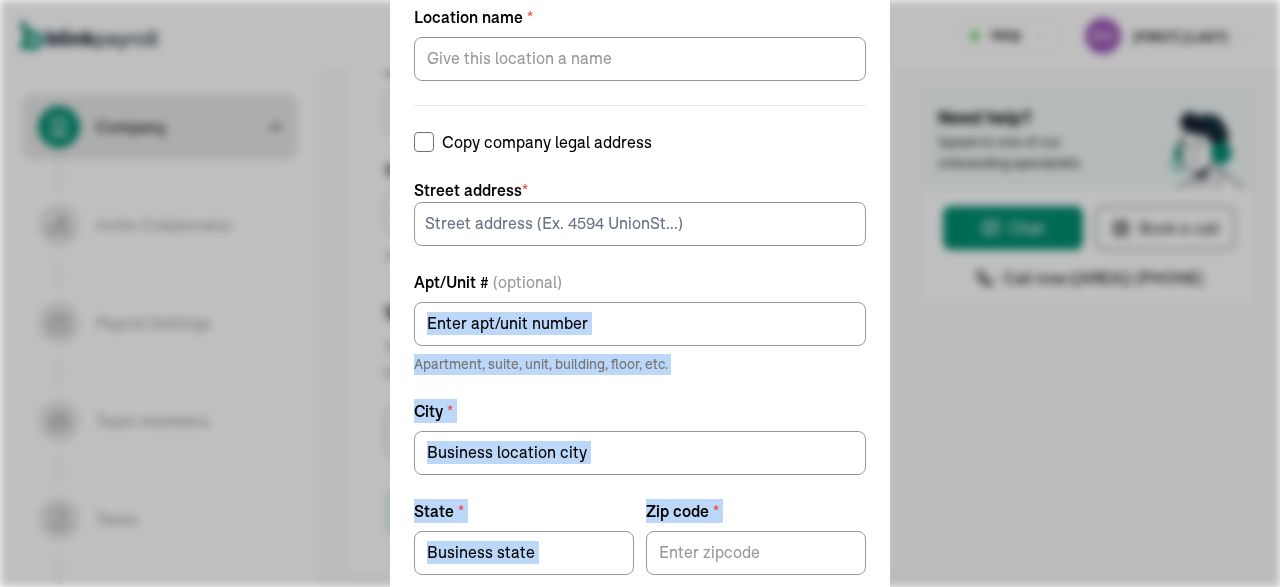 drag, startPoint x: 1178, startPoint y: 263, endPoint x: 750, endPoint y: 556, distance: 518.6839 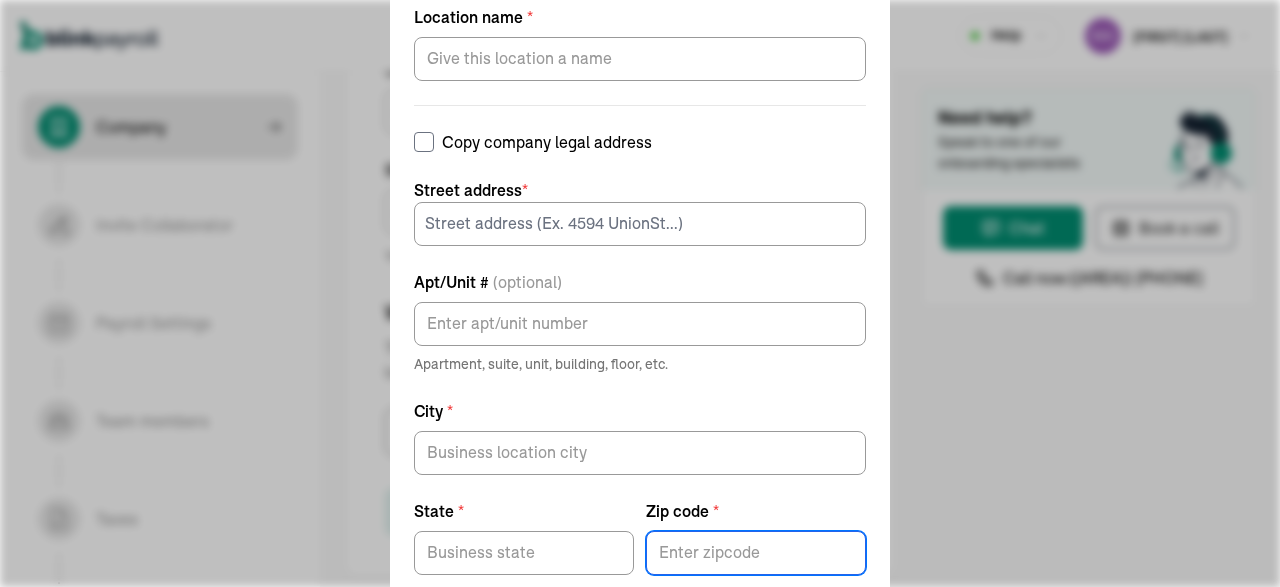 click on "Zip code   *" at bounding box center (756, 553) 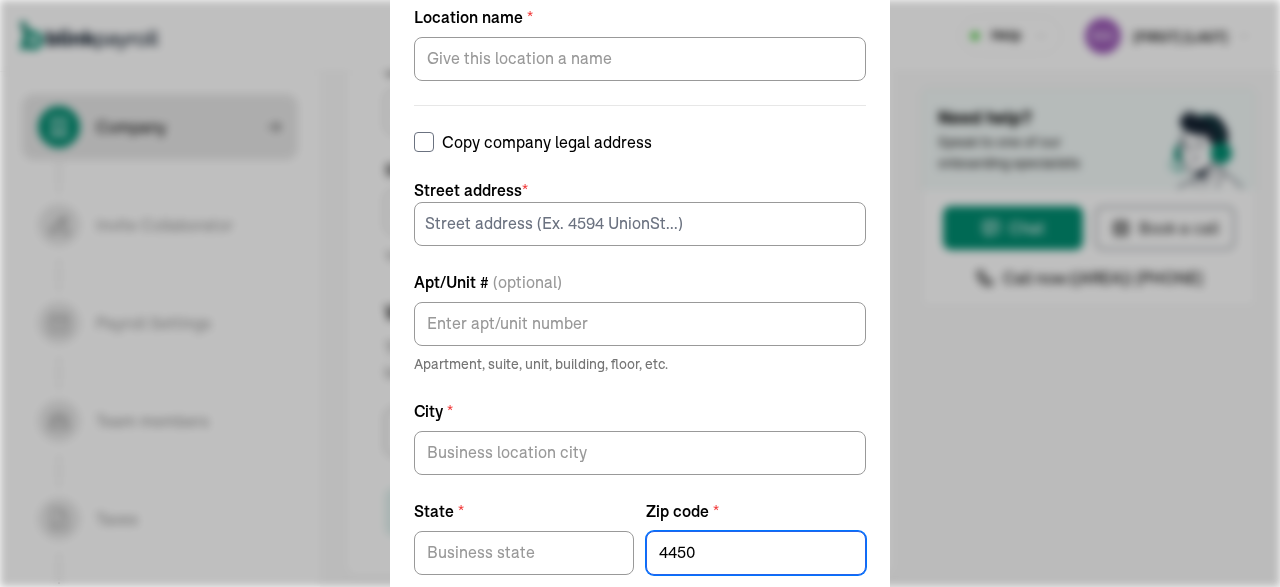 type on "4450" 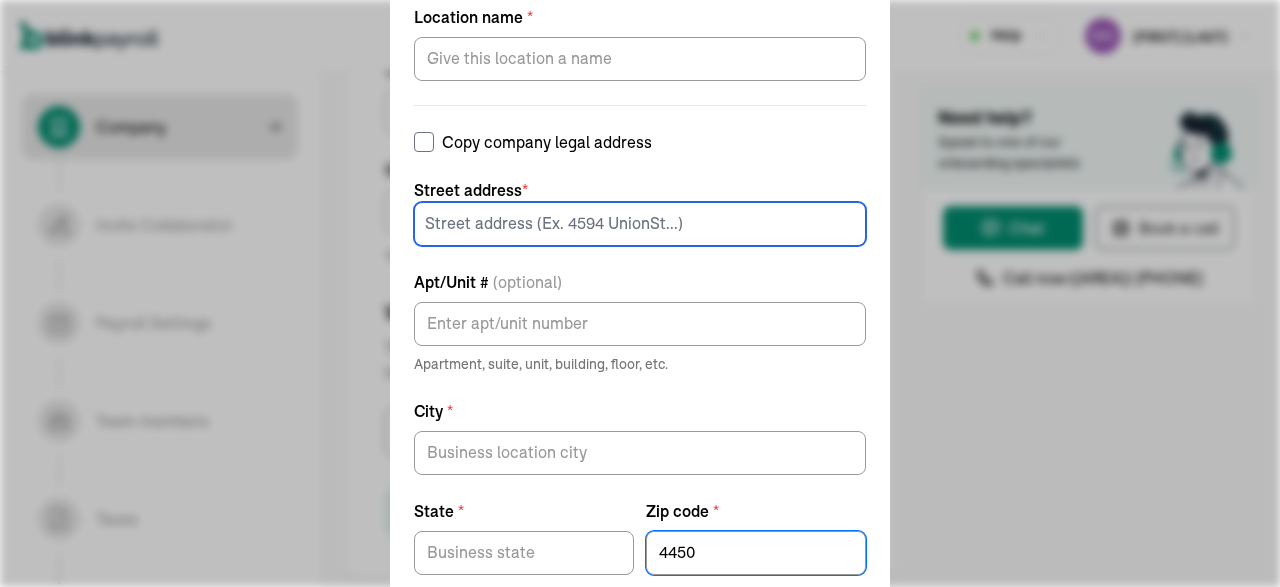 type on "1220 TOWNSEND AVENUE" 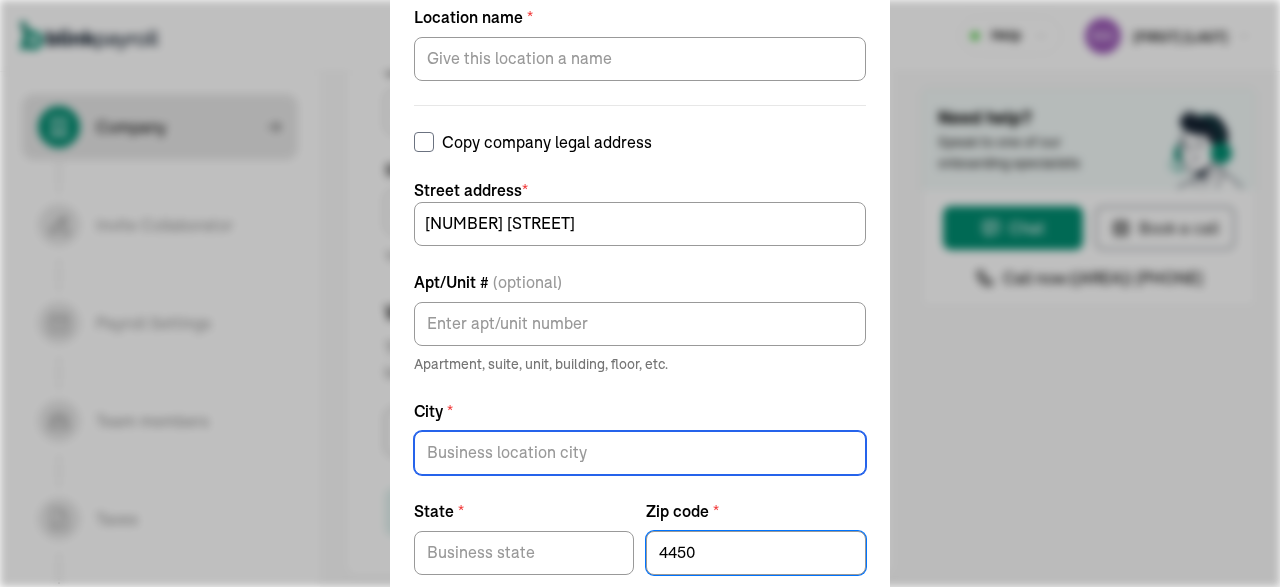 type on "YOUNGSTOWN" 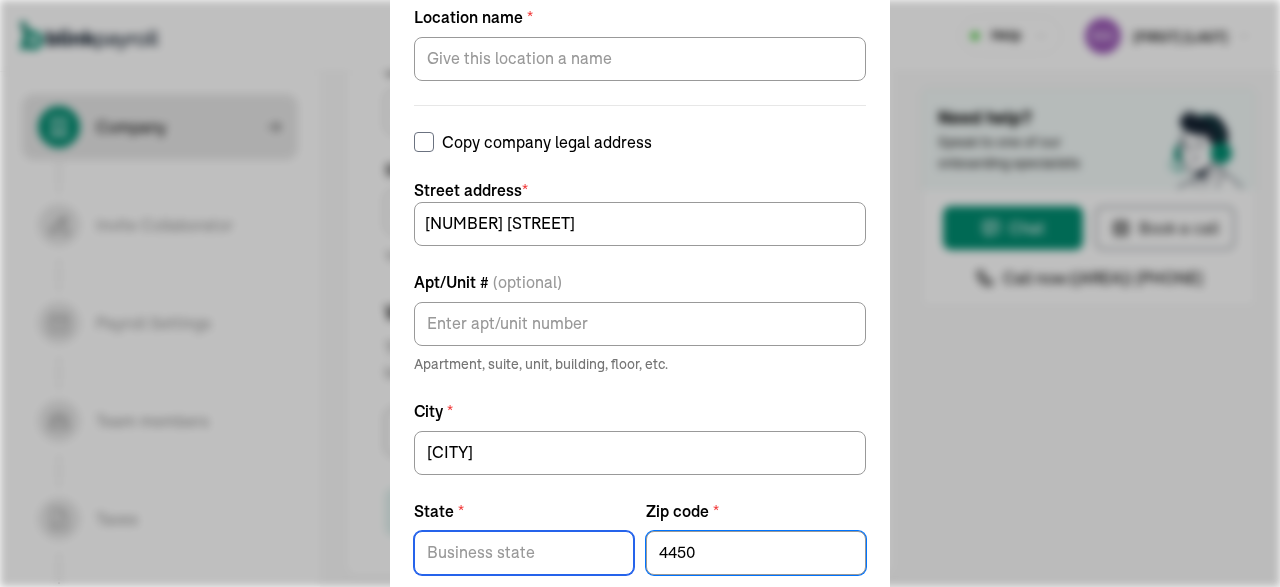 type on "OH" 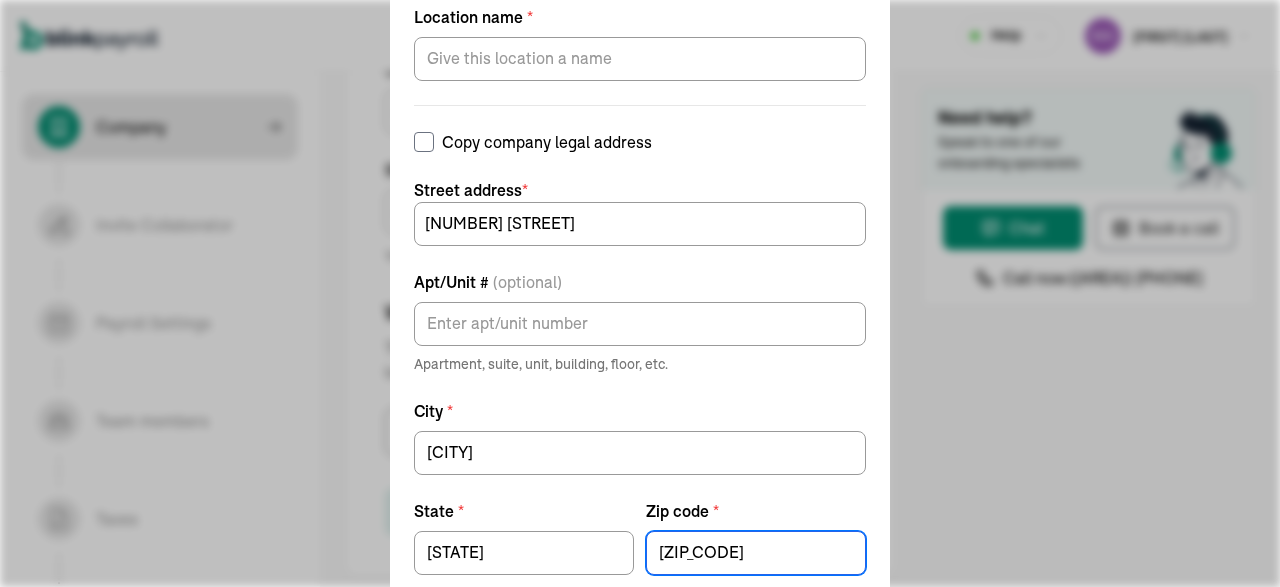 type on "44505" 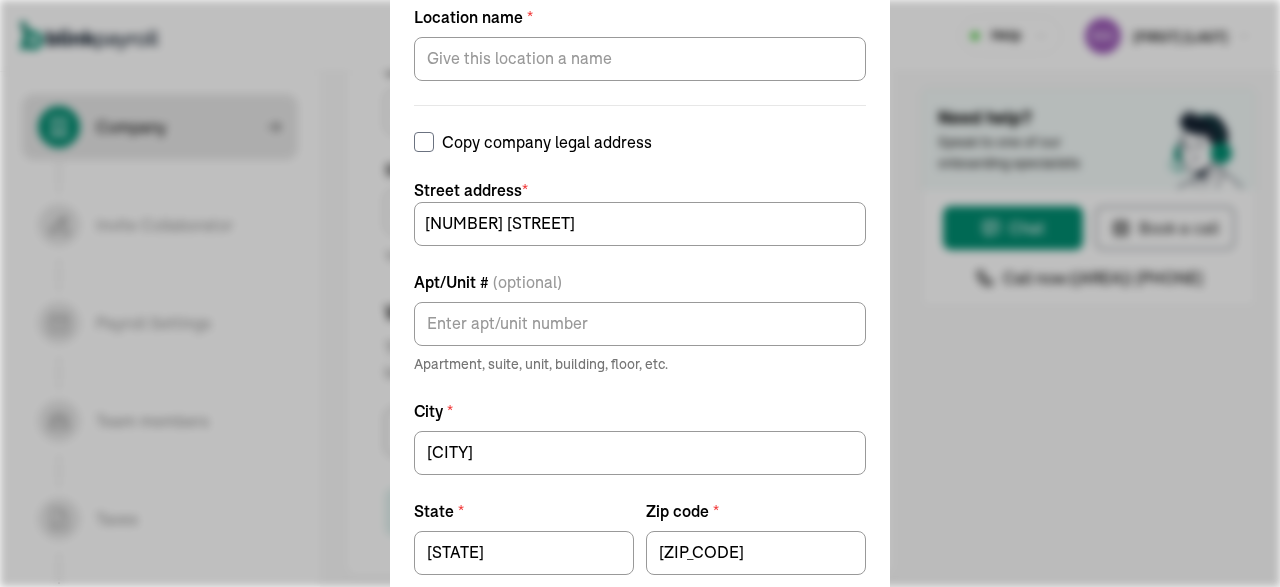 click on "Add work location Location name   *   Copy company legal address Street address  * 1220 TOWNSEND AVENUE Apt/Unit #     (optional) Apartment, suite, unit, building, floor, etc. City   *   YOUNGSTOWN State   *   OH Zip code   *   44505 Save work location" at bounding box center [640, 293] 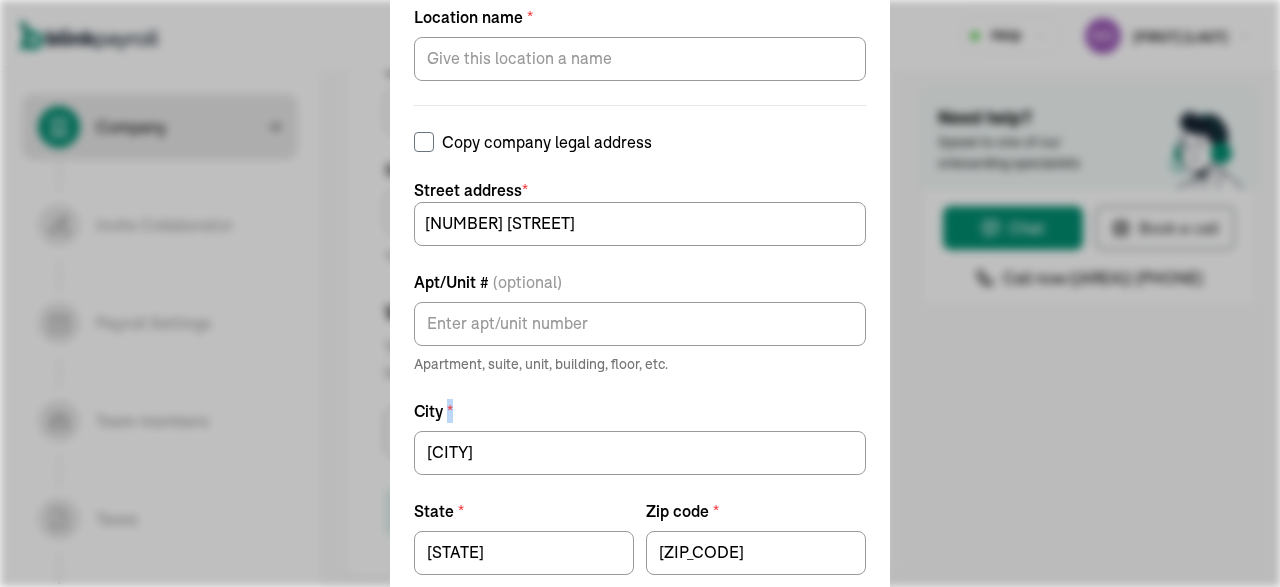 click on "Add work location Location name   *   Copy company legal address Street address  * 1220 TOWNSEND AVENUE Apt/Unit #     (optional) Apartment, suite, unit, building, floor, etc. City   *   YOUNGSTOWN State   *   OH Zip code   *   44505 Save work location" at bounding box center [640, 293] 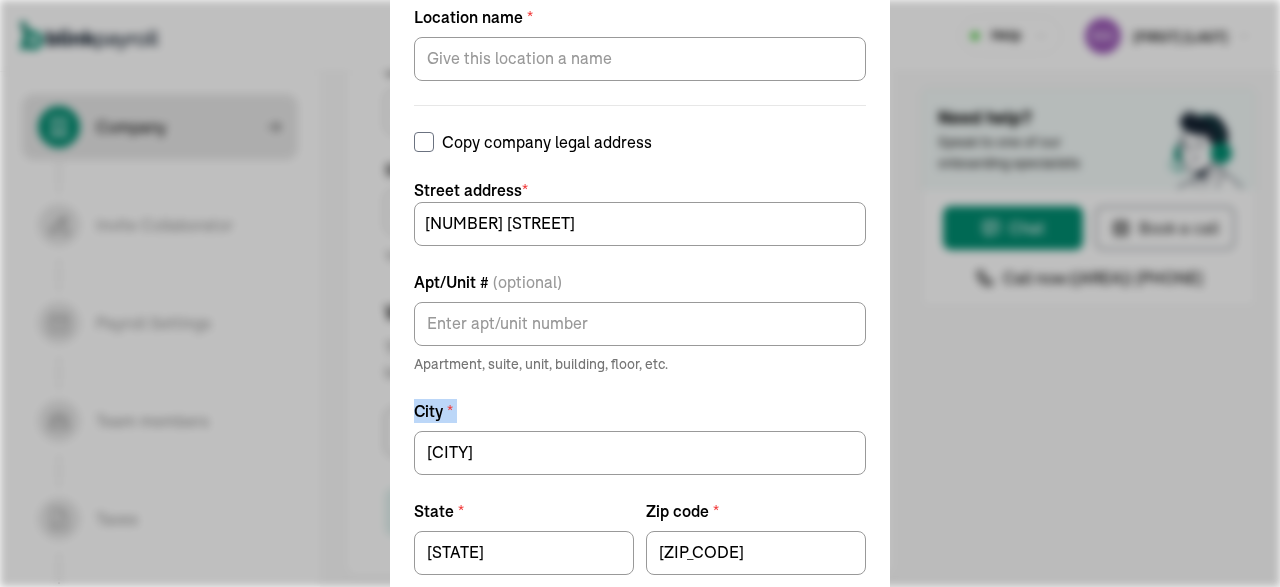 click on "Add work location Location name   *   Copy company legal address Street address  * 1220 TOWNSEND AVENUE Apt/Unit #     (optional) Apartment, suite, unit, building, floor, etc. City   *   YOUNGSTOWN State   *   OH Zip code   *   44505 Save work location" at bounding box center [640, 293] 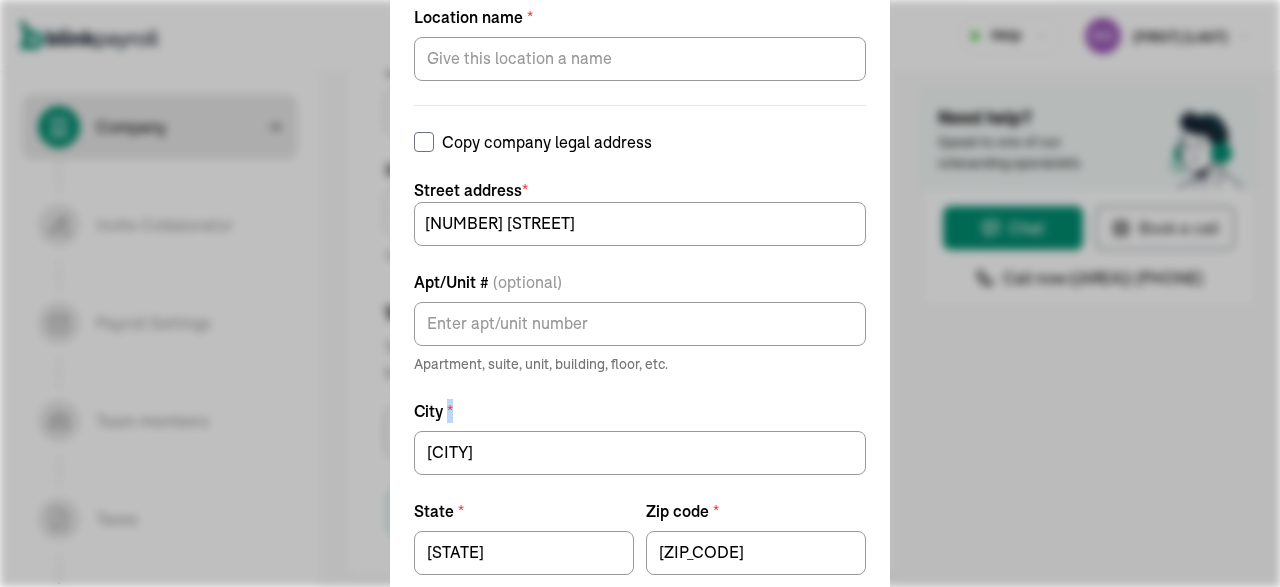 click on "Add work location Location name   *   Copy company legal address Street address  * 1220 TOWNSEND AVENUE Apt/Unit #     (optional) Apartment, suite, unit, building, floor, etc. City   *   YOUNGSTOWN State   *   OH Zip code   *   44505 Save work location" at bounding box center (640, 293) 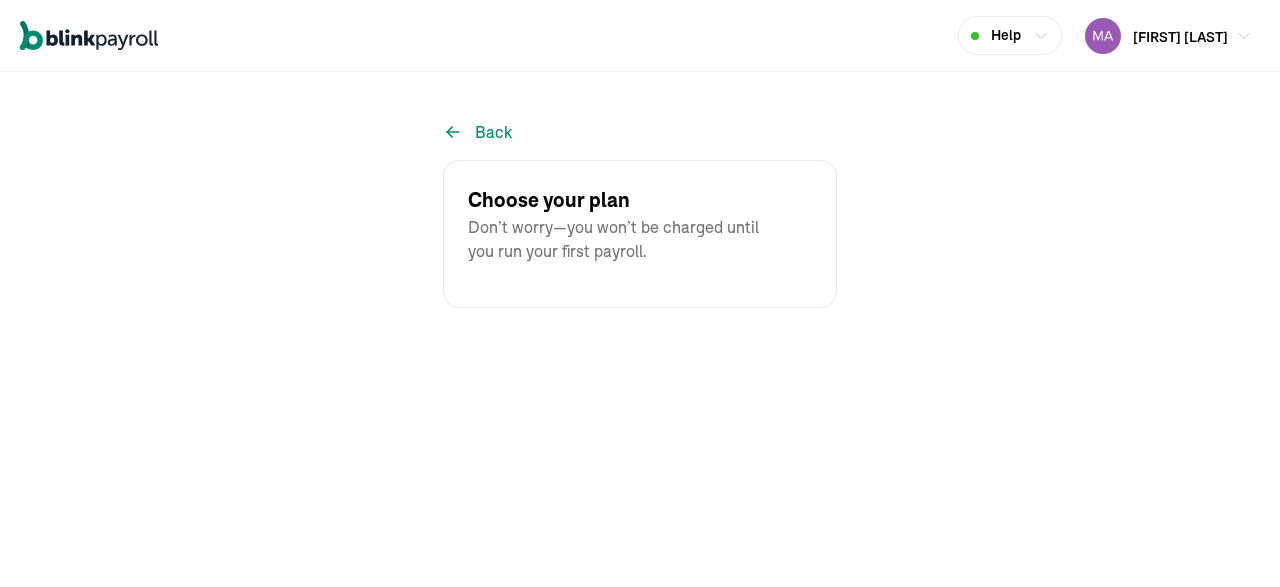 scroll, scrollTop: 0, scrollLeft: 0, axis: both 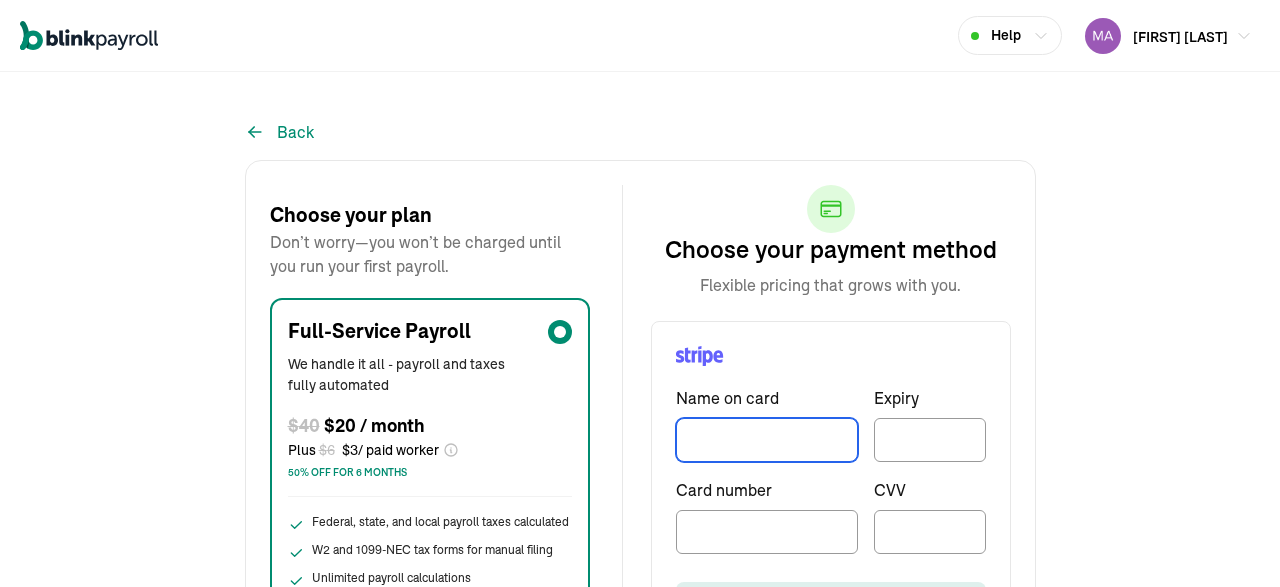 click at bounding box center (767, 440) 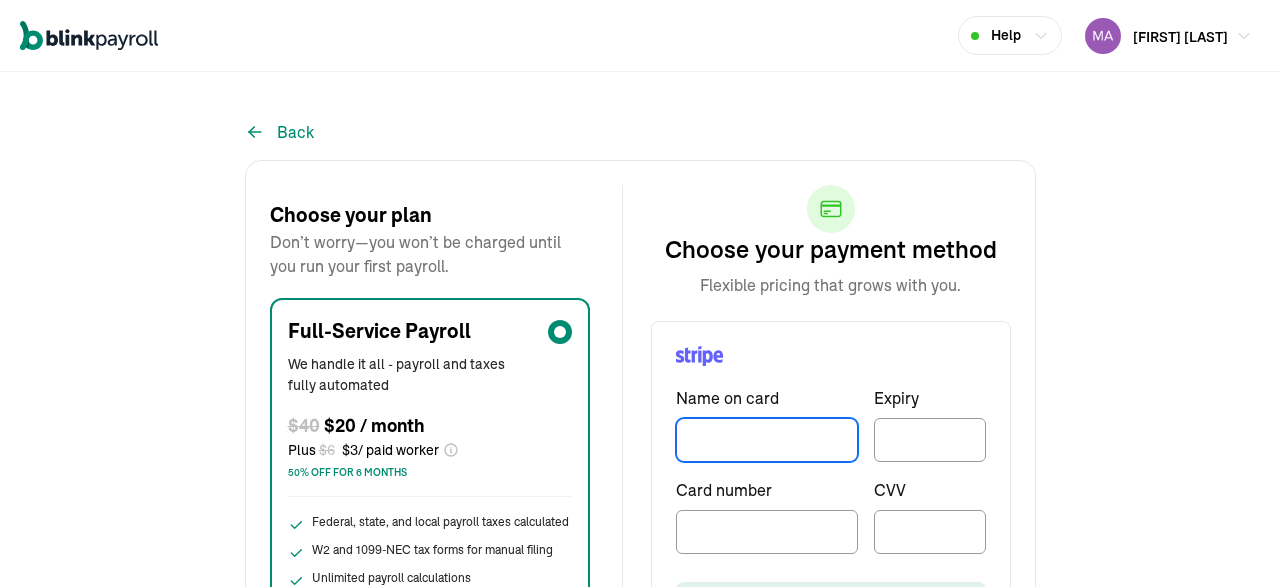 click at bounding box center (767, 440) 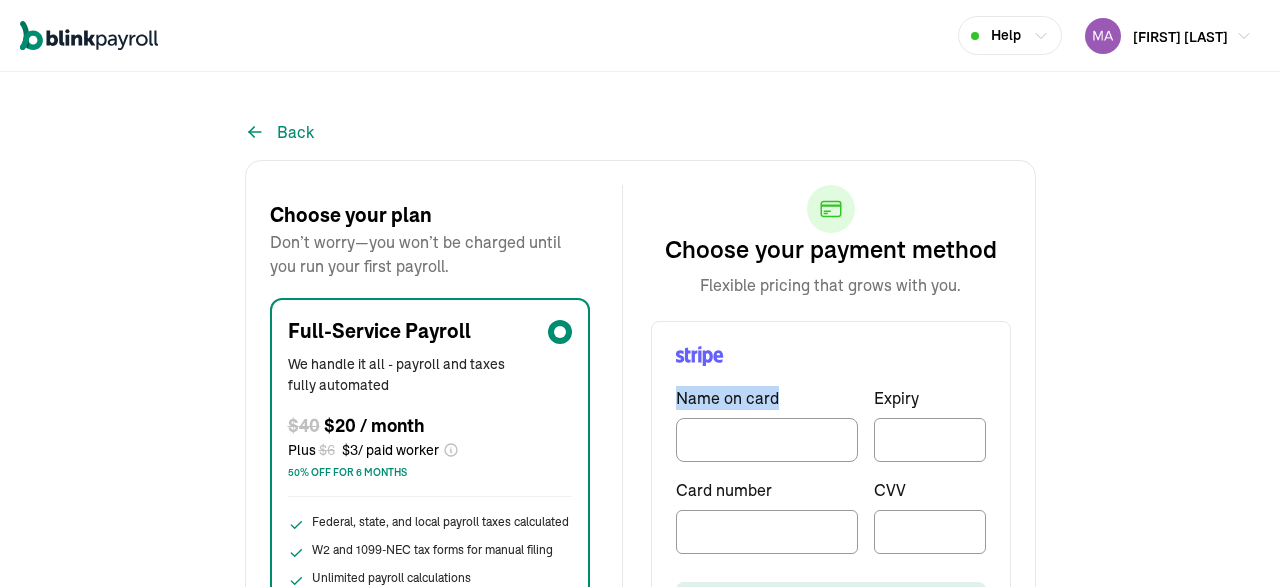 drag, startPoint x: 999, startPoint y: 206, endPoint x: 745, endPoint y: 429, distance: 338.00146 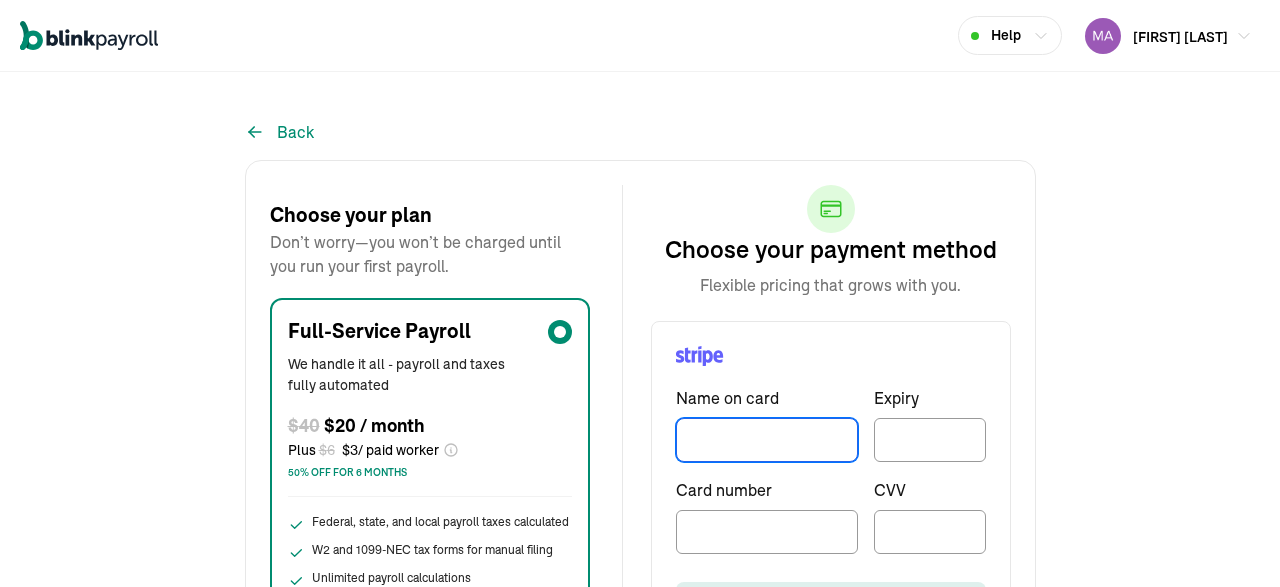 click at bounding box center (767, 440) 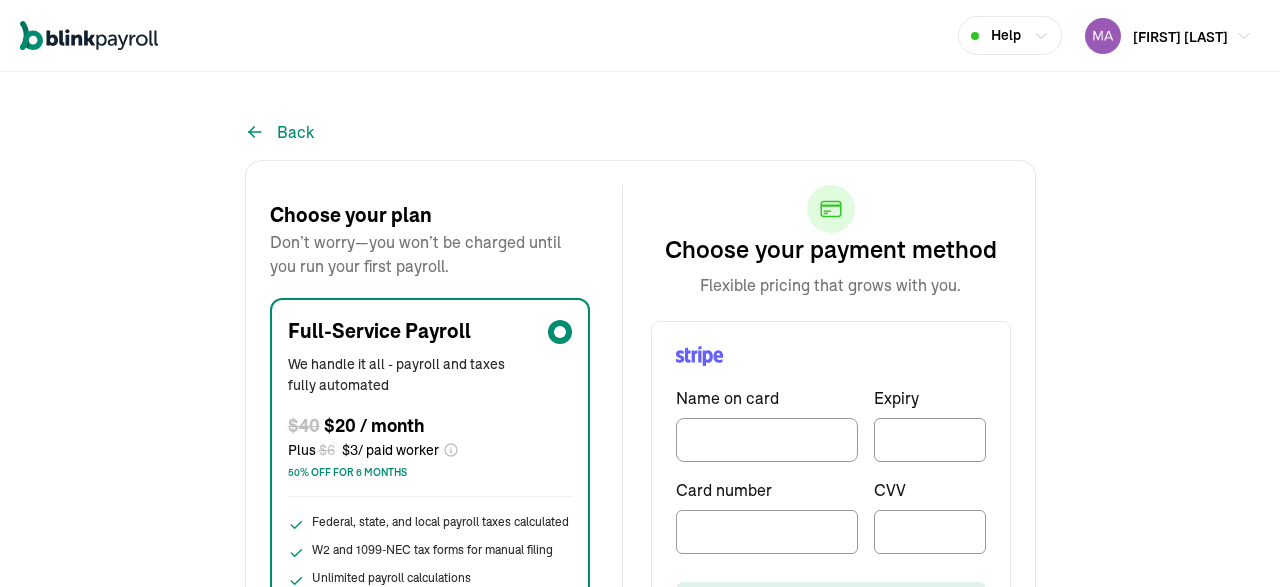 click on "Name on card Expiry Card number CVV Activate plan" at bounding box center [831, 488] 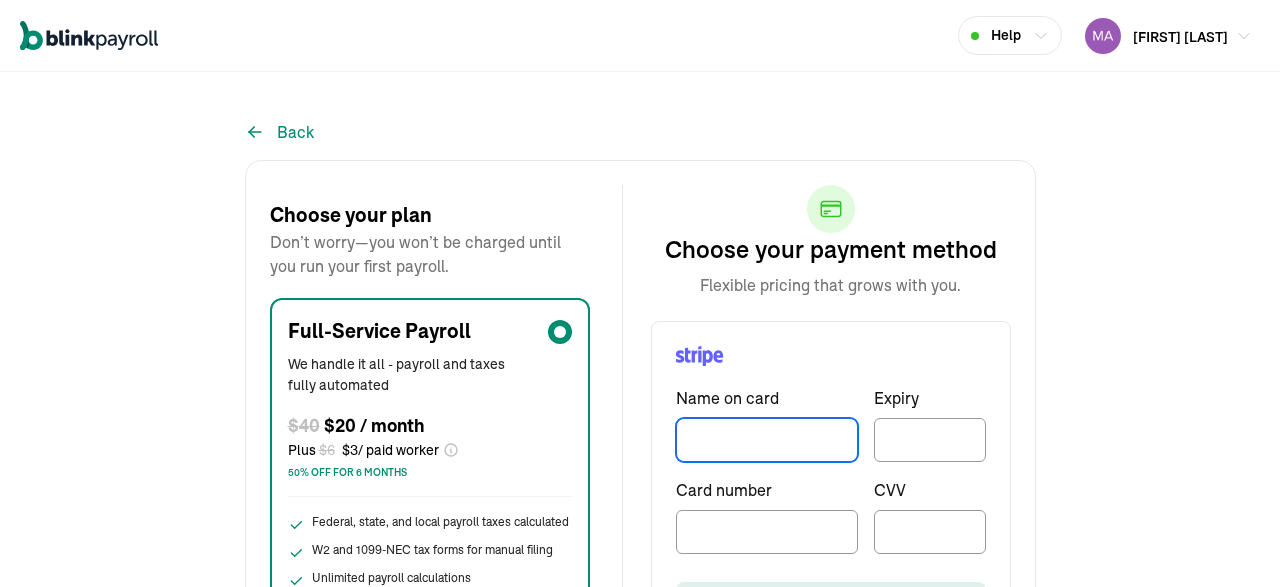 click at bounding box center [767, 440] 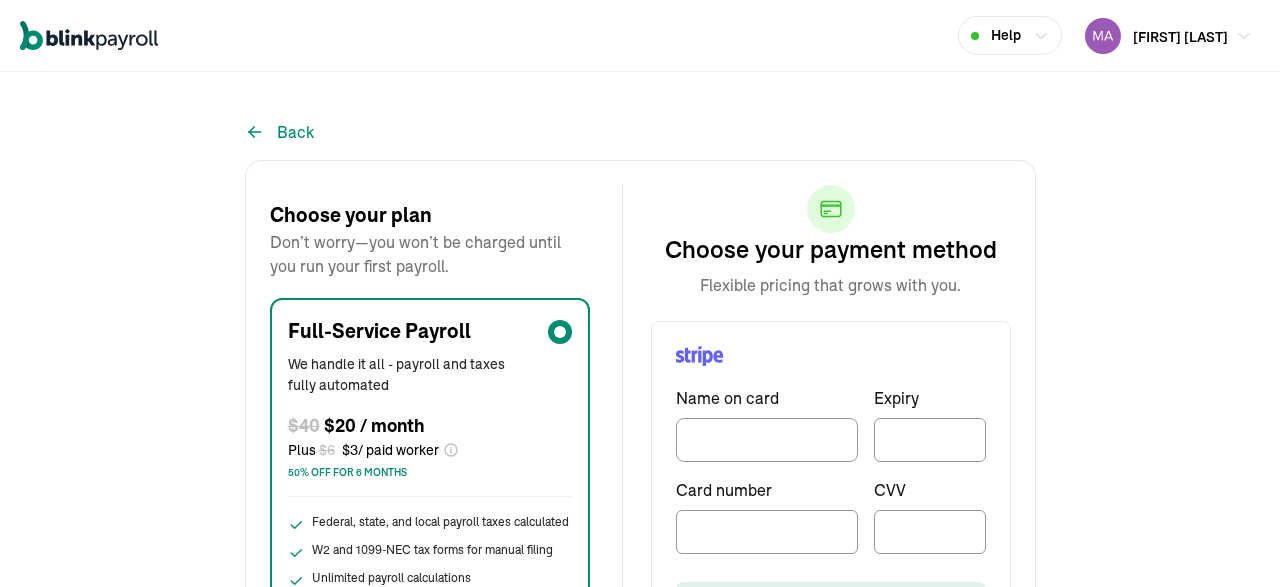 click on "Name on card Expiry Card number CVV" at bounding box center [831, 450] 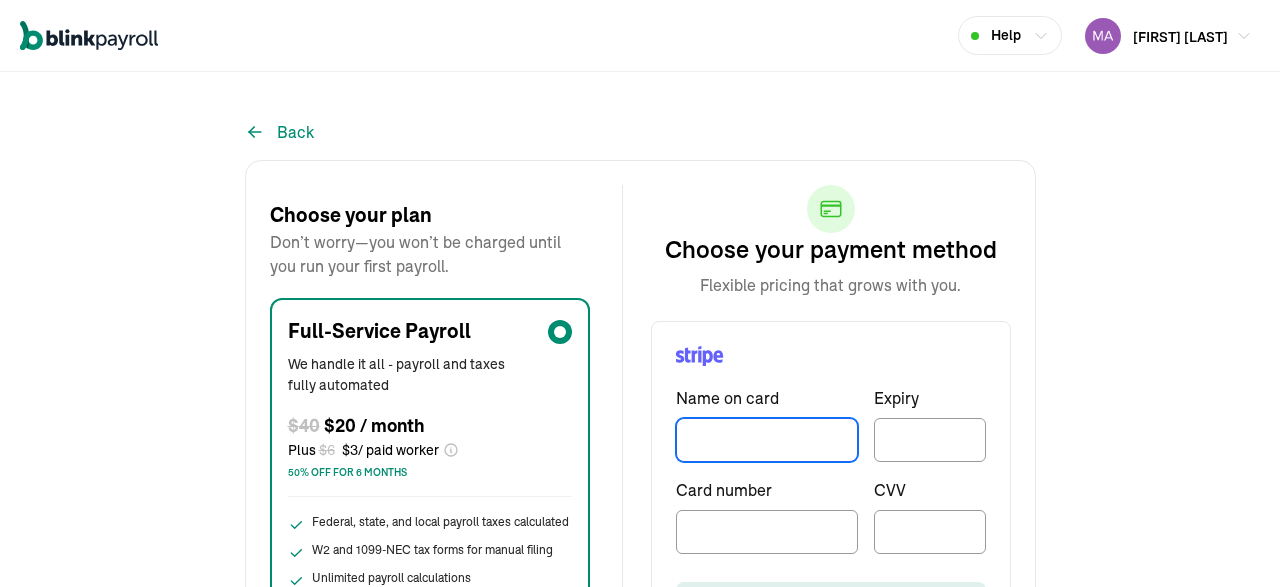 click at bounding box center [767, 440] 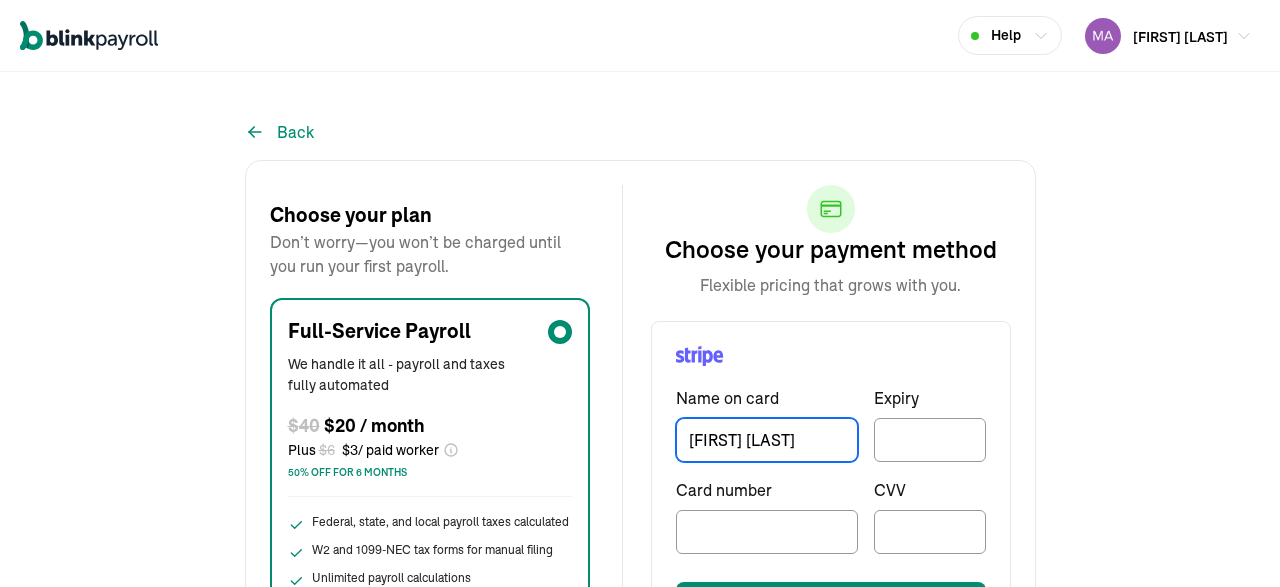 scroll, scrollTop: 208, scrollLeft: 0, axis: vertical 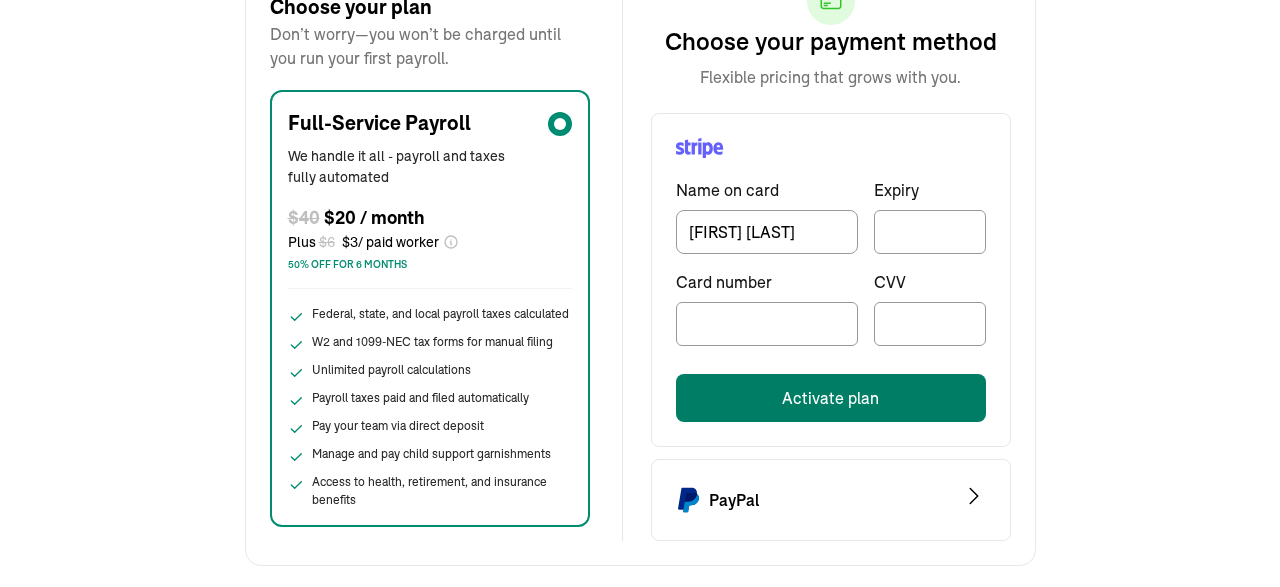 click on "Activate plan" at bounding box center [831, 398] 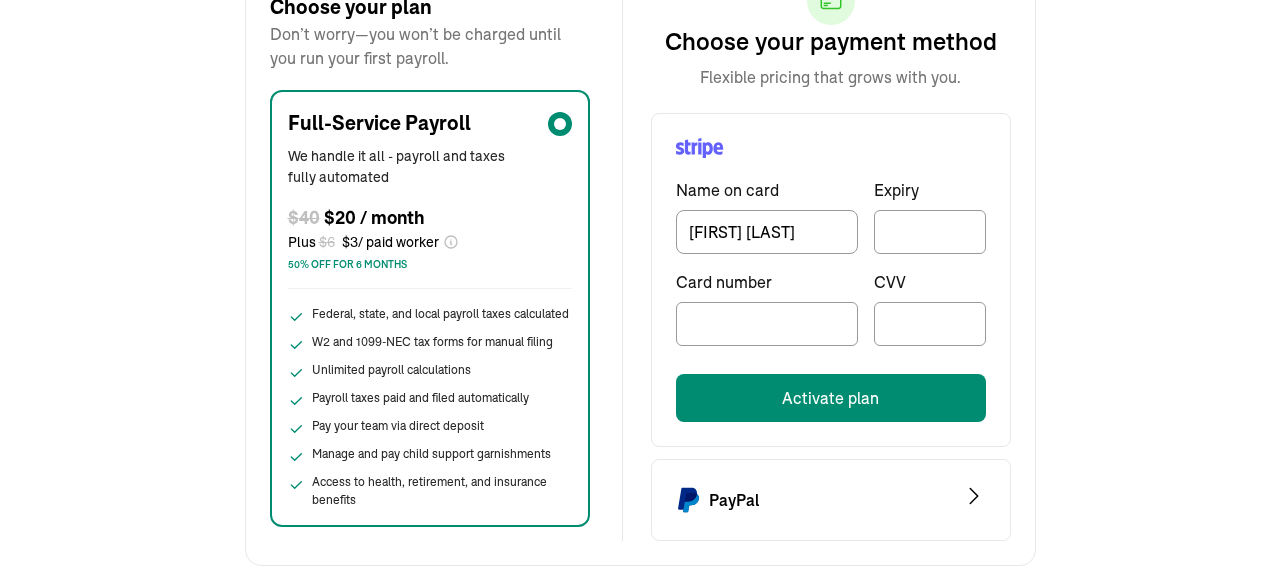 click on "Activate plan" at bounding box center [831, 398] 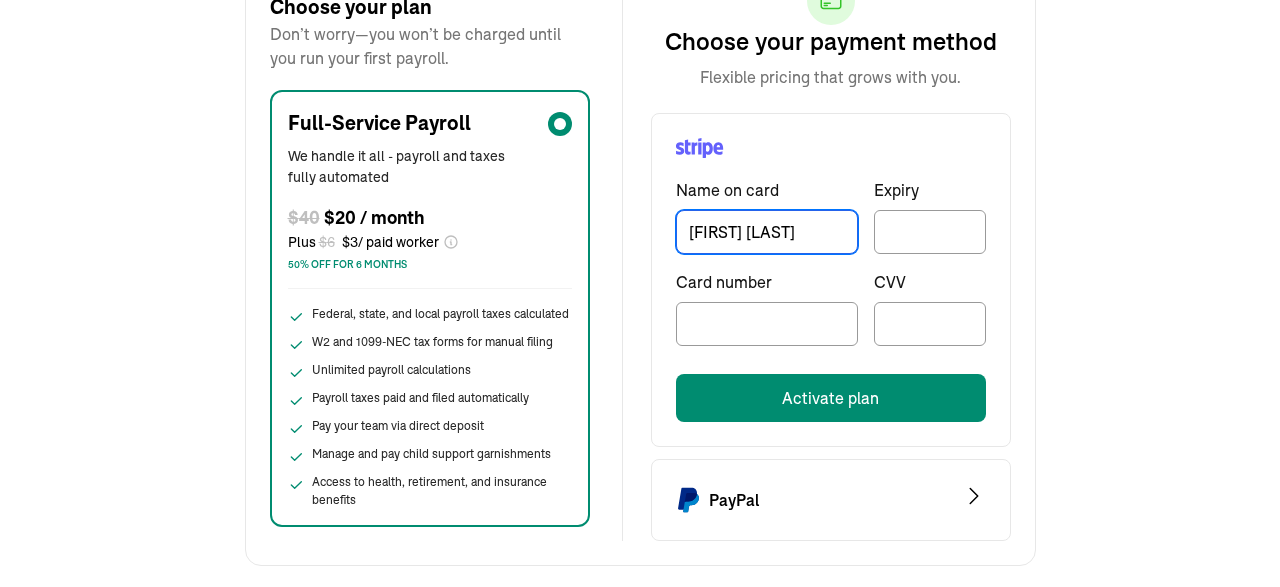 drag, startPoint x: 815, startPoint y: 239, endPoint x: 696, endPoint y: 233, distance: 119.15116 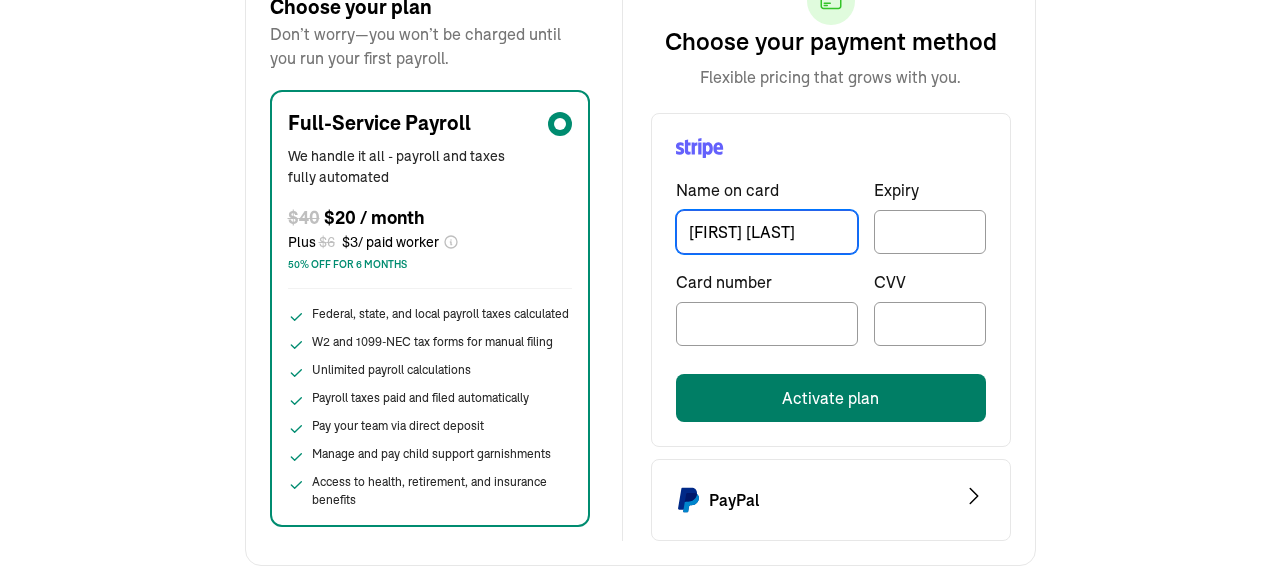 type on "[FIRST] [LAST]" 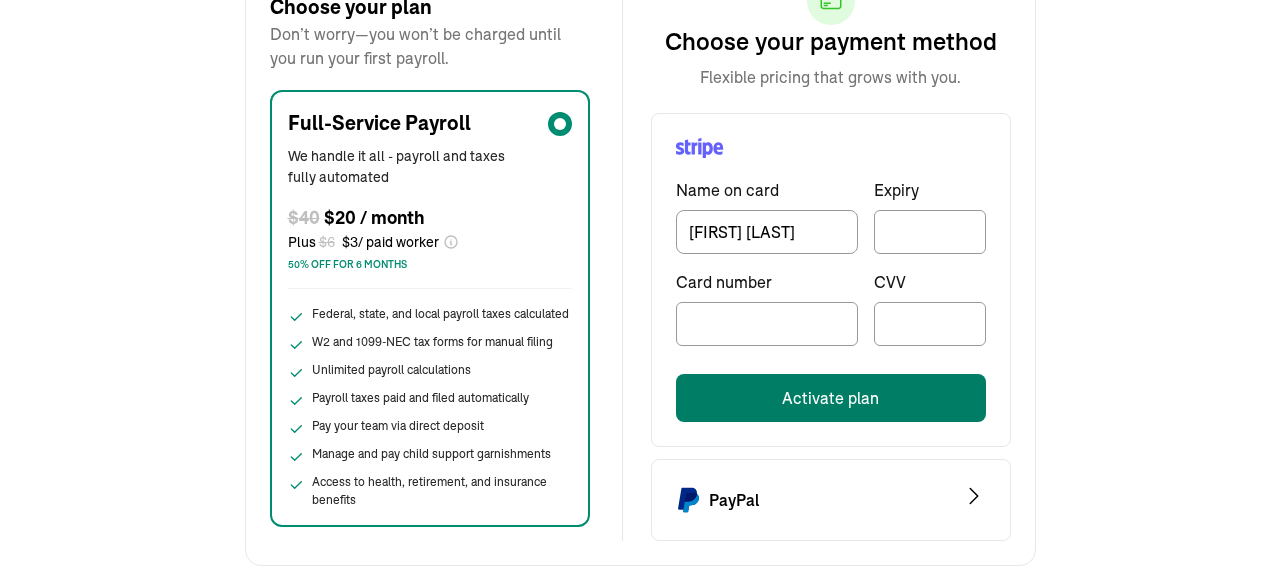 click on "Activate plan" at bounding box center (831, 398) 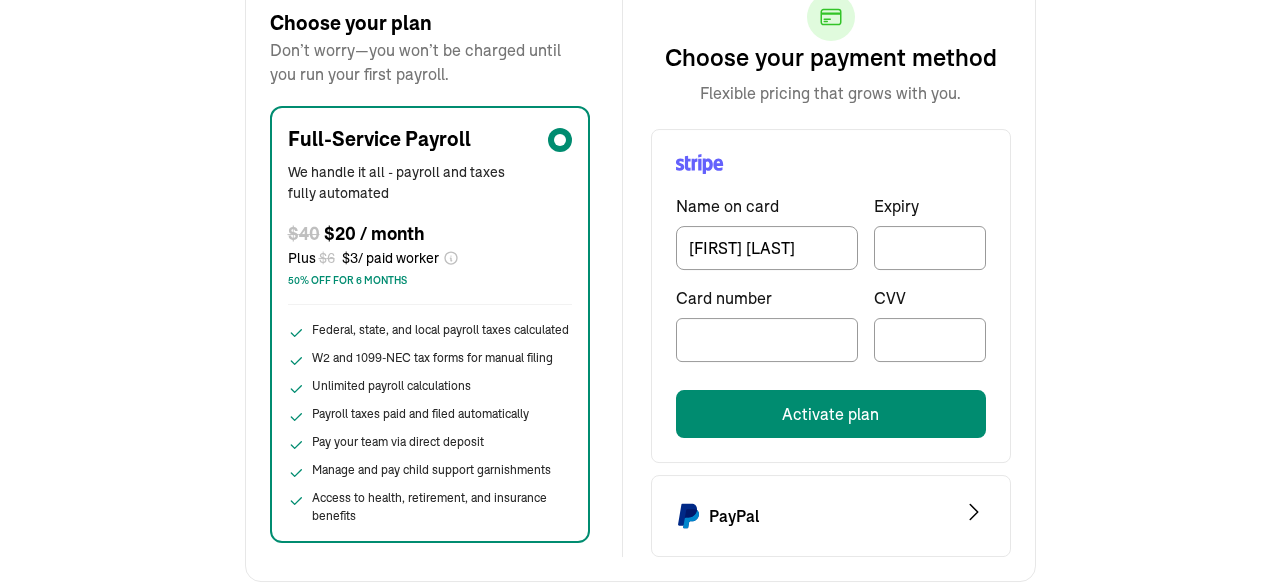 scroll, scrollTop: 208, scrollLeft: 0, axis: vertical 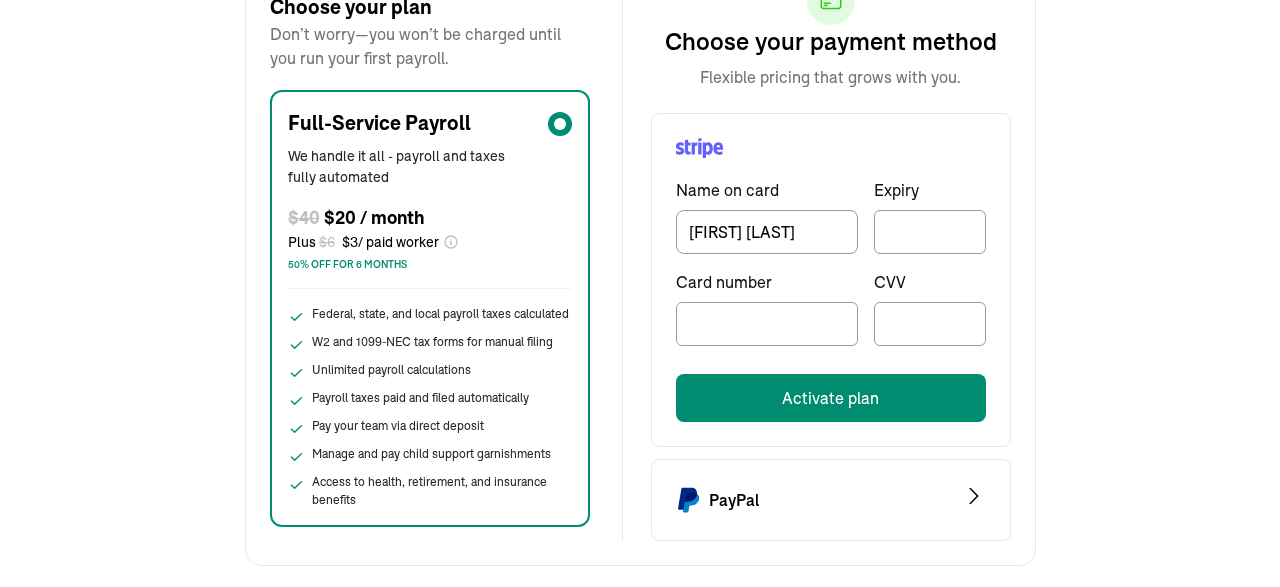 click on "Back Choose your plan Don’t worry—you won’t be charged until you run your first payroll. Full-Service Payroll We handle it all - payroll and taxes fully automated $ 40 $20 / month Plus   $ 6   $ 3  / paid worker 50% off for 6 months Federal, state, and local payroll taxes calculated W2 and 1099-NEC tax forms for manual filing Unlimited payroll calculations Payroll taxes paid and filed automatically Pay your team via direct deposit Manage and pay child support garnishments Access to health, retirement, and insurance benefits Add a payment method Choose your payment method Flexible pricing that grows with you. Name on card Paula Harris Expiry Card number CVV Activate plan PayPal" at bounding box center [640, 227] 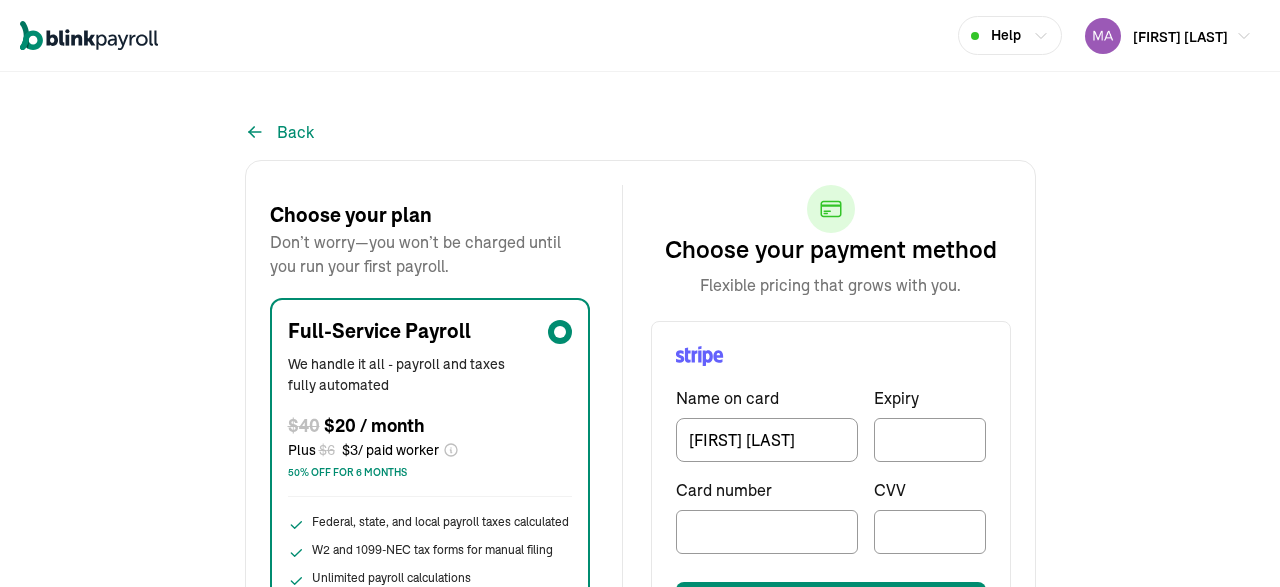 scroll, scrollTop: 208, scrollLeft: 0, axis: vertical 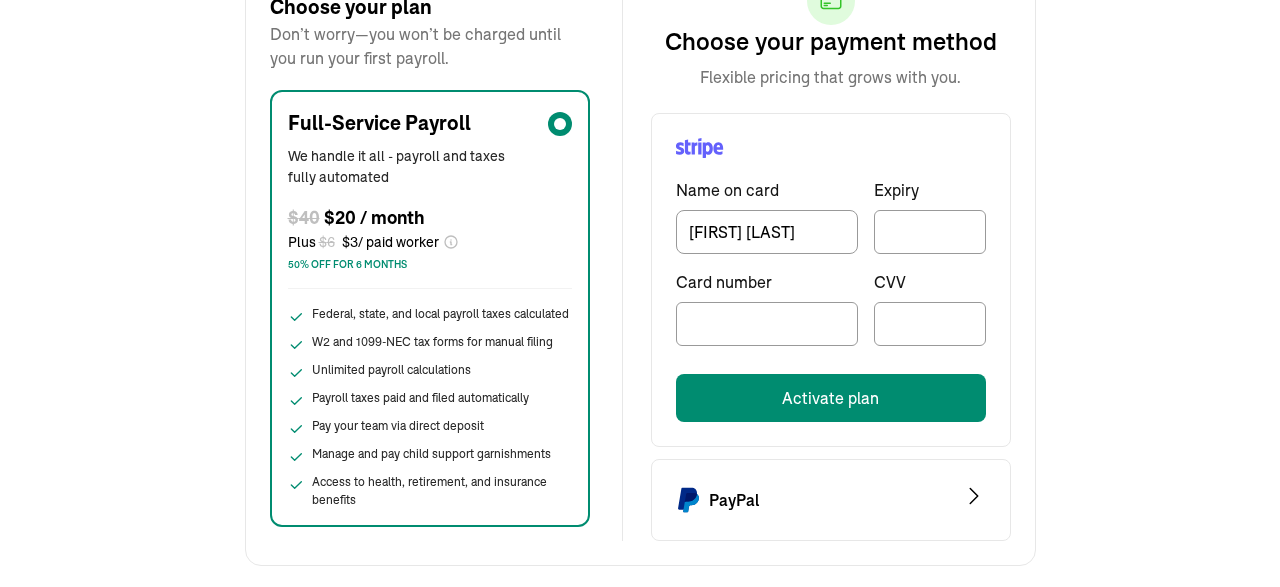 click on "Name on card Paula Harris Expiry Card number CVV Activate plan" at bounding box center (831, 280) 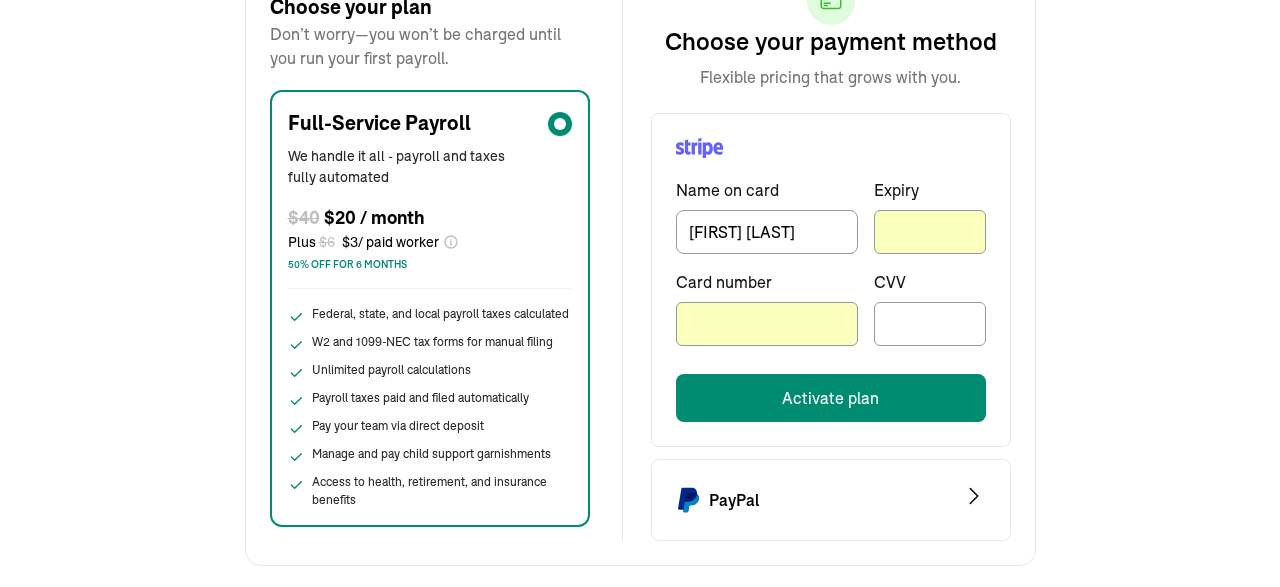 click on "Back Choose your plan Don’t worry—you won’t be charged until you run your first payroll. Full-Service Payroll We handle it all - payroll and taxes fully automated $ 40 $20 / month Plus   $ 6   $ 3  / paid worker 50% off for 6 months Federal, state, and local payroll taxes calculated W2 and 1099-NEC tax forms for manual filing Unlimited payroll calculations Payroll taxes paid and filed automatically Pay your team via direct deposit Manage and pay child support garnishments Access to health, retirement, and insurance benefits Add a payment method Choose your payment method Flexible pricing that grows with you. Name on card Paula Harris Expiry Card number CVV Activate plan PayPal" at bounding box center (640, 227) 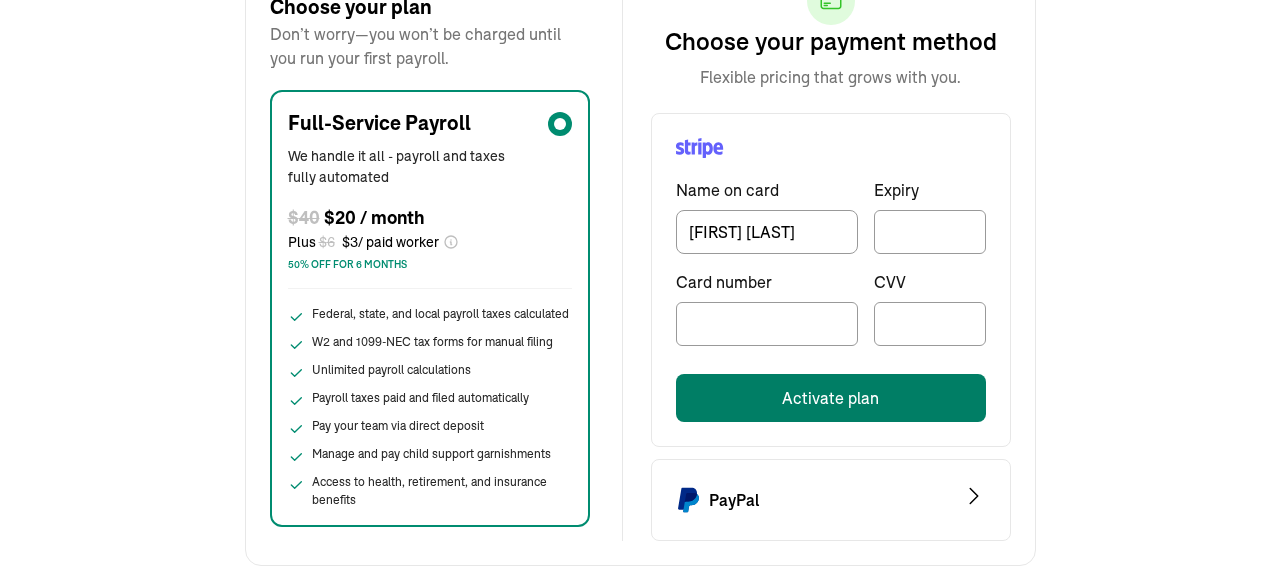click on "Activate plan" at bounding box center (831, 398) 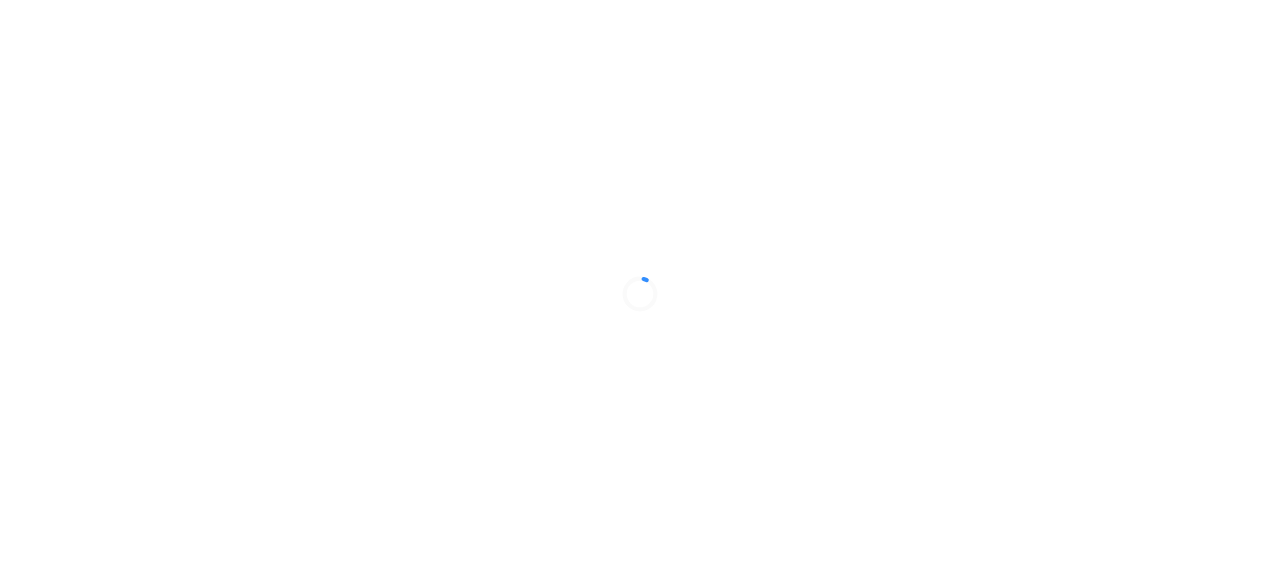scroll, scrollTop: 0, scrollLeft: 0, axis: both 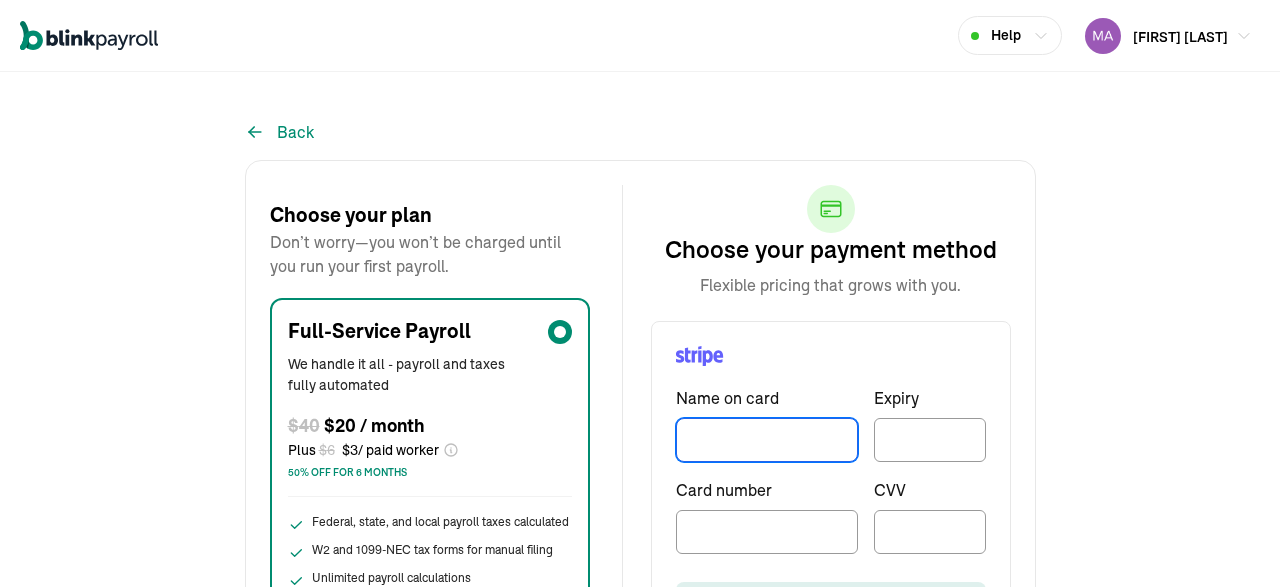 click at bounding box center [767, 440] 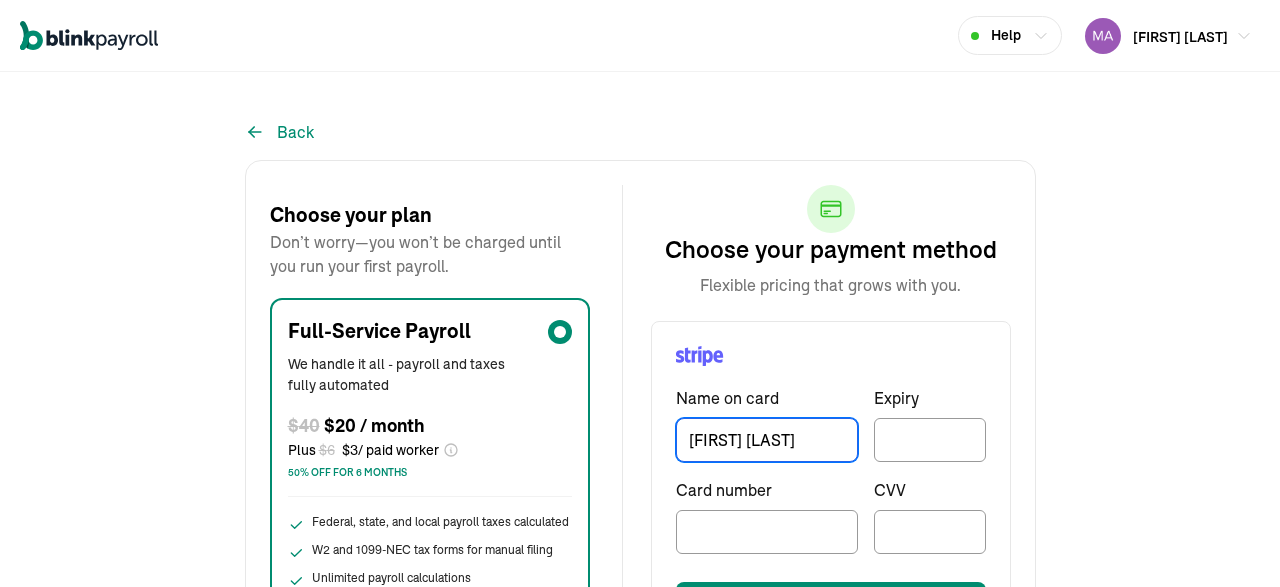 type on "[FIRST] [LAST]" 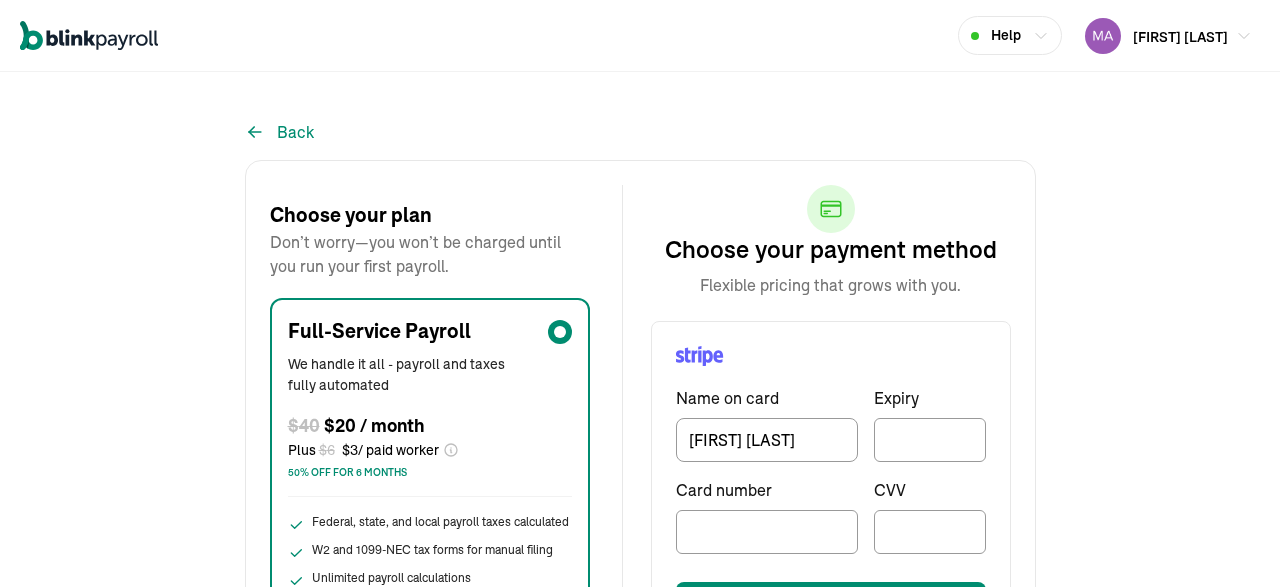 click at bounding box center [930, 440] 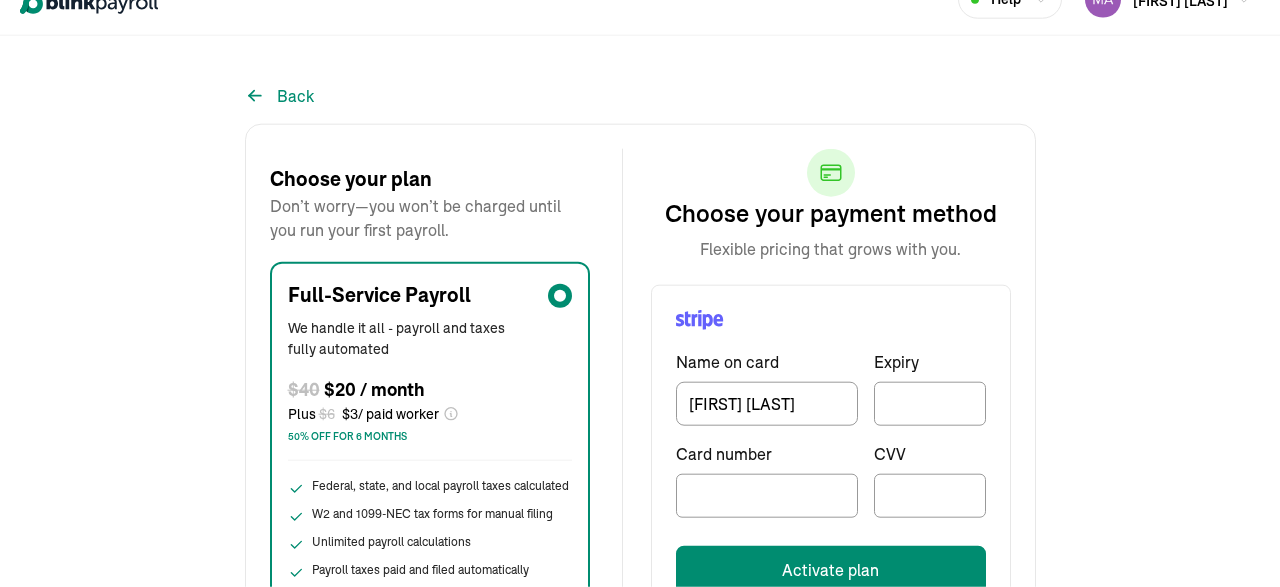 scroll, scrollTop: 148, scrollLeft: 0, axis: vertical 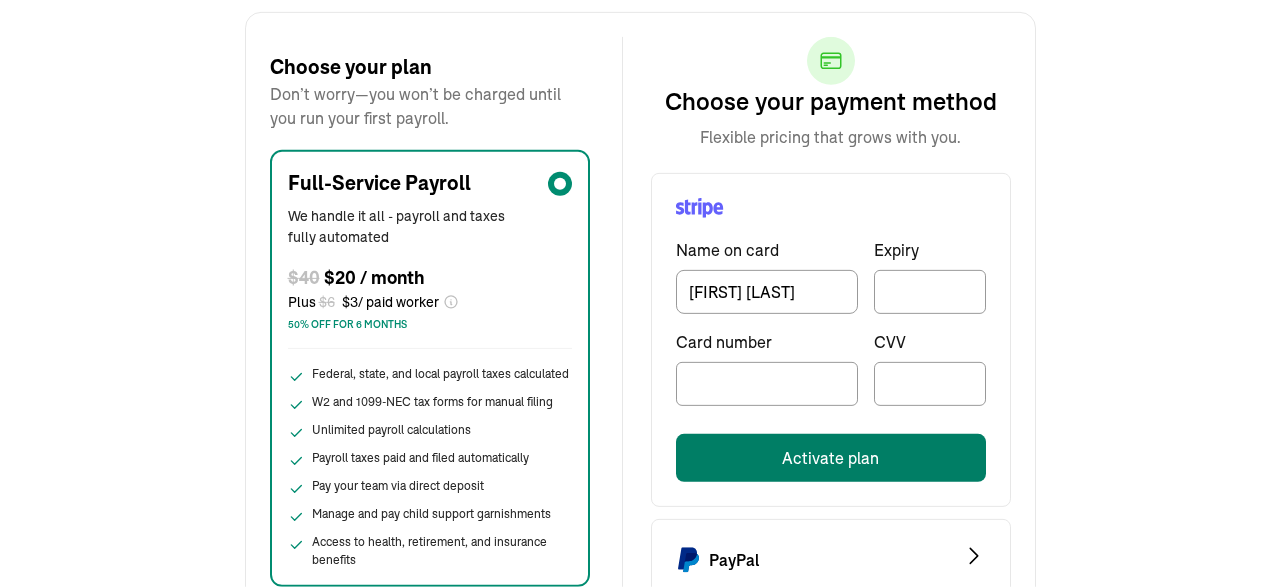 click on "Activate plan" at bounding box center (831, 458) 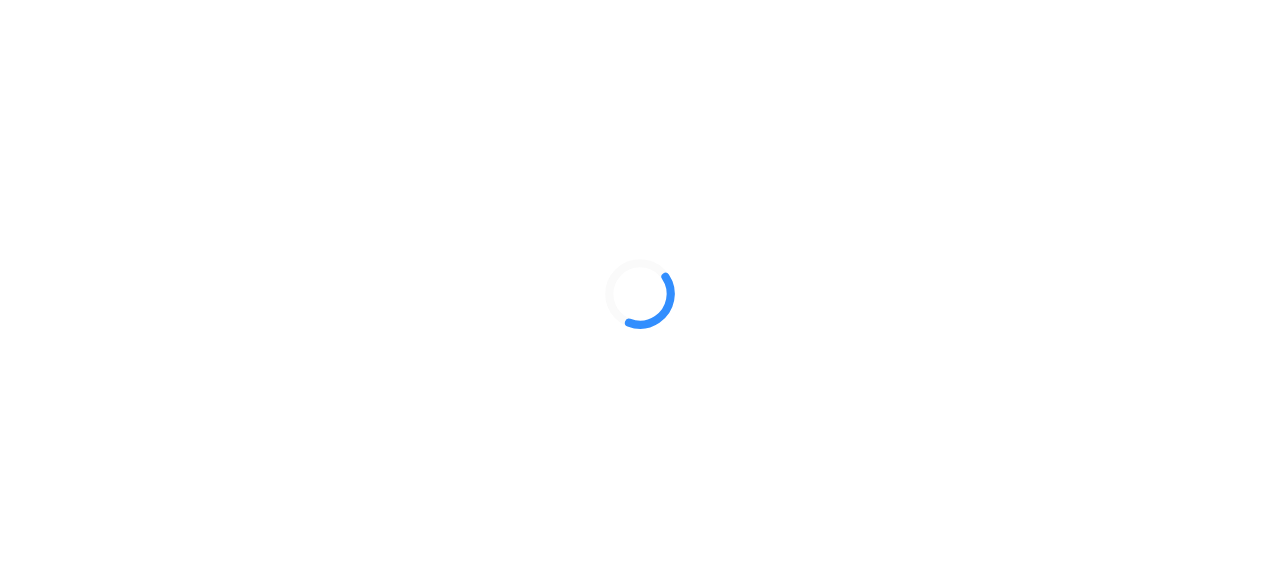 scroll, scrollTop: 0, scrollLeft: 0, axis: both 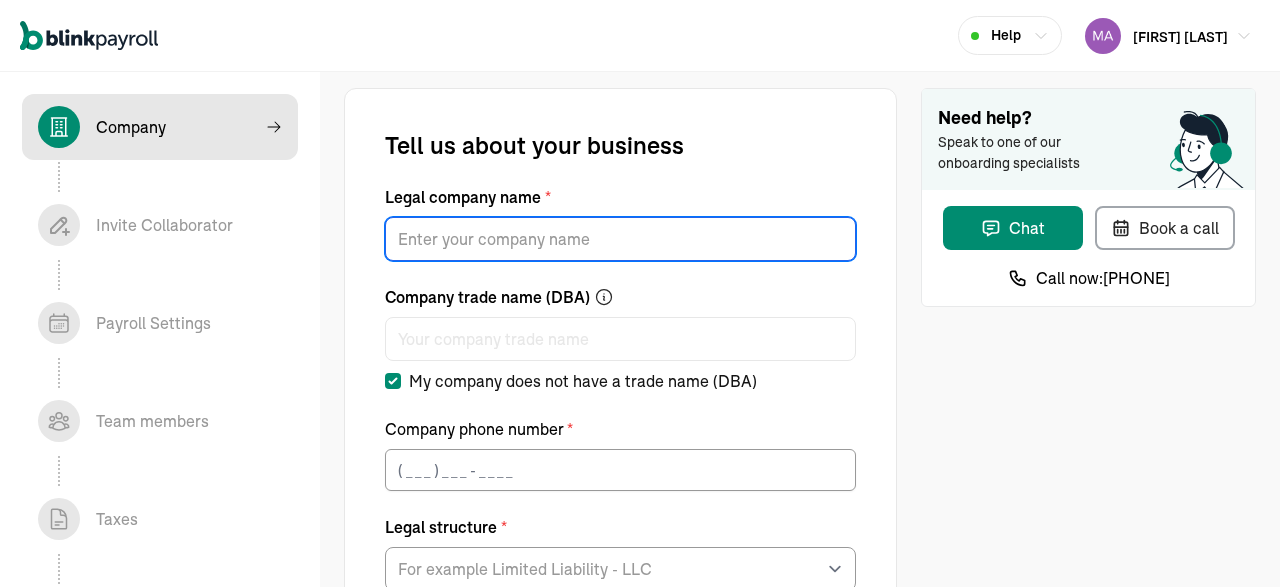 click on "Legal company name   *" at bounding box center (620, 239) 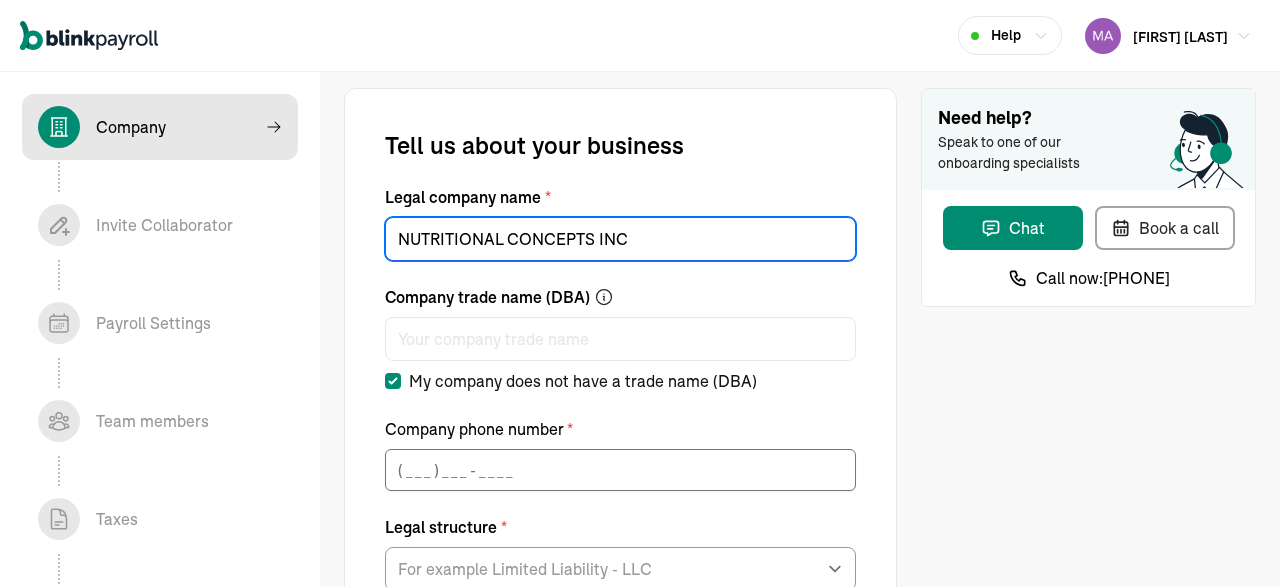 type on "NUTRITIONAL CONCEPTS INC" 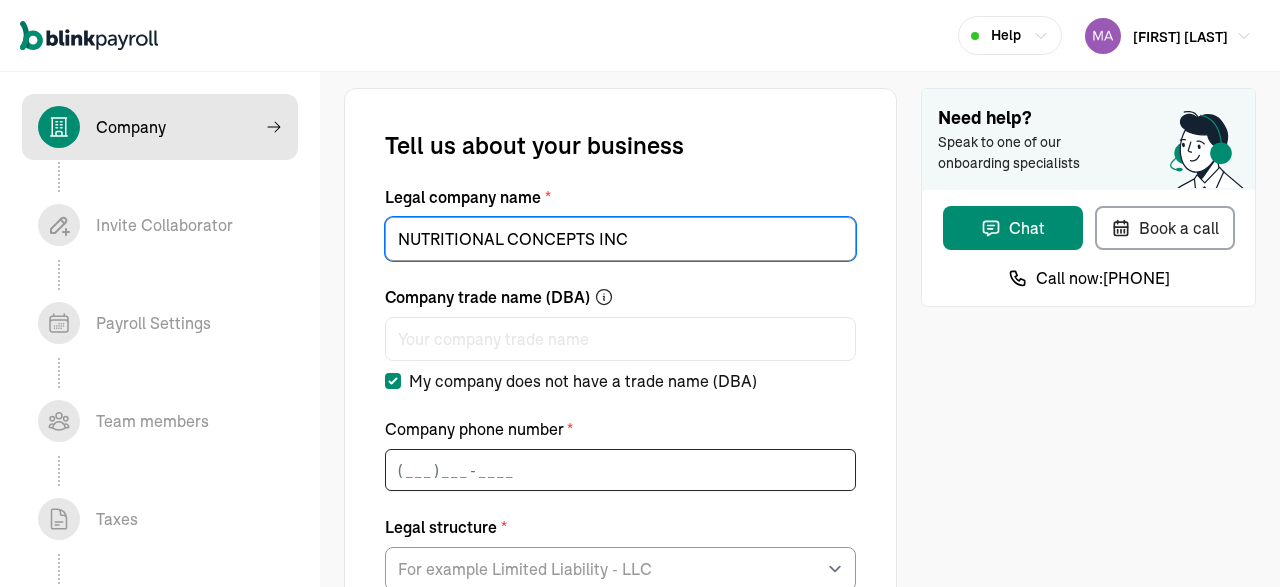 click at bounding box center (620, 470) 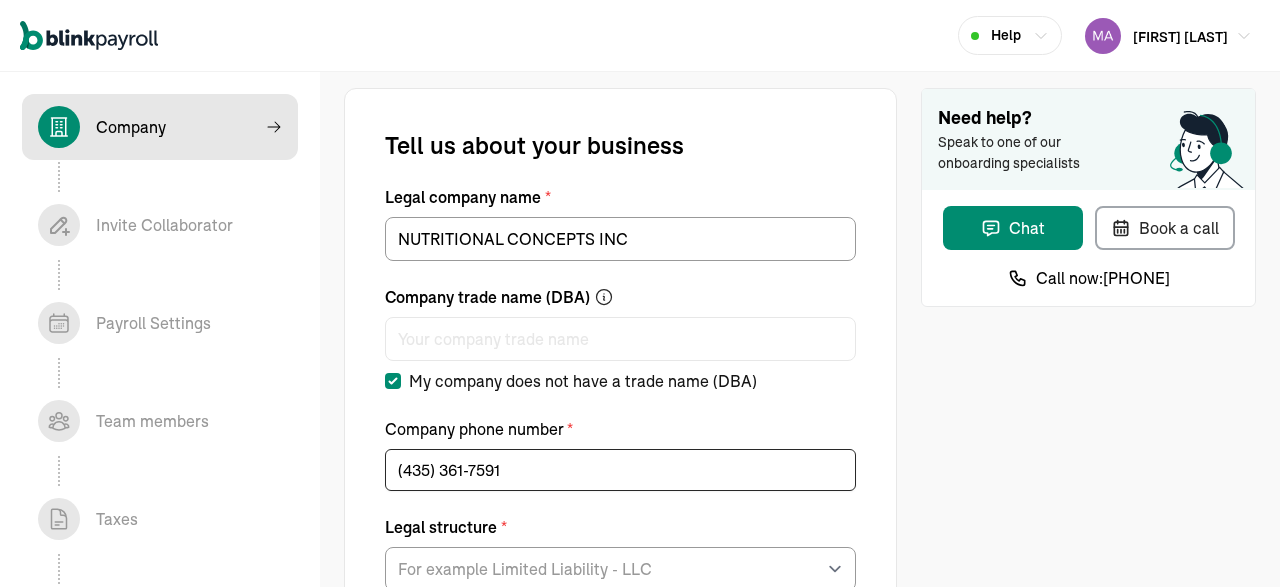 scroll, scrollTop: 346, scrollLeft: 0, axis: vertical 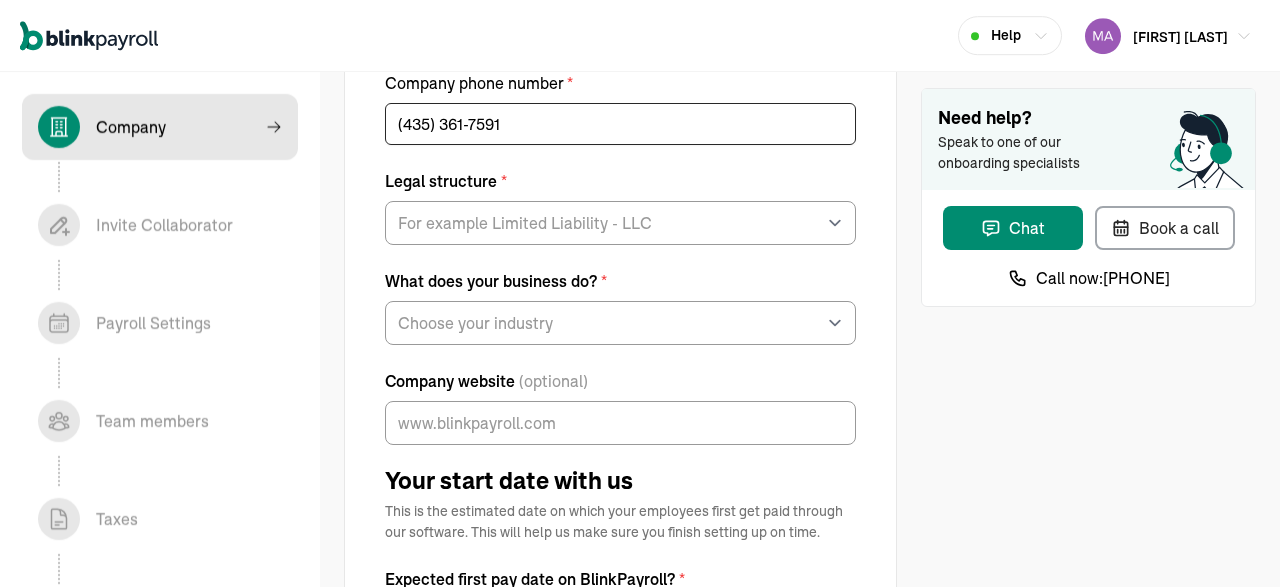type on "(435) 361-7591" 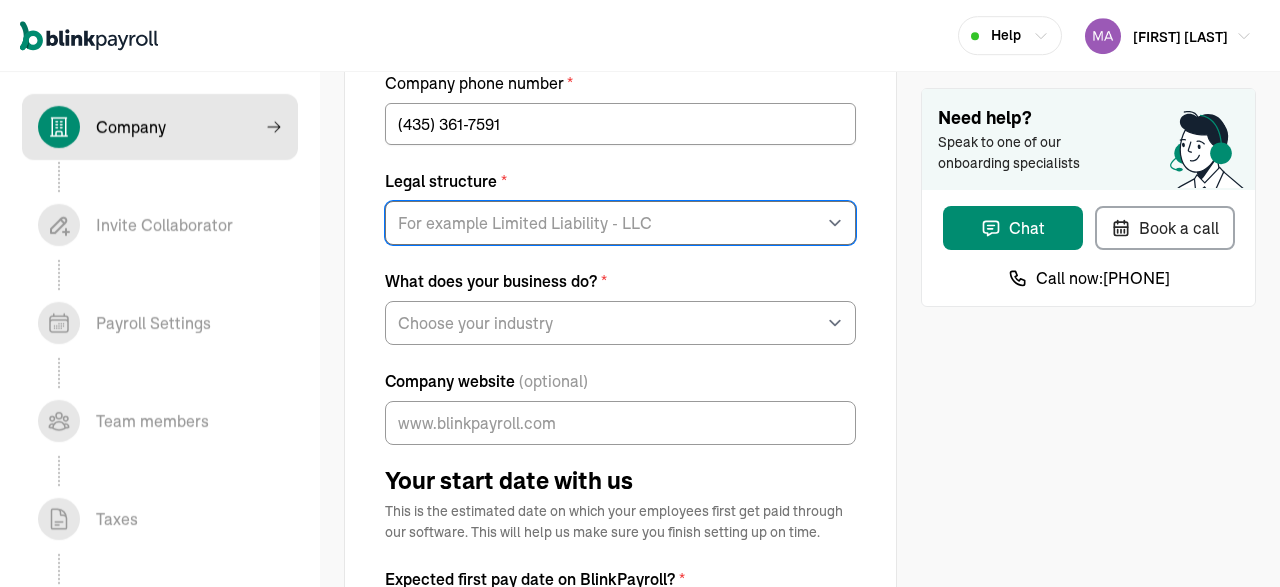 click on "For example Limited Liability - LLC Sole proprietorship Limited Partnership Limited Liability Company (LLC) C-Corporation S-Corporation" at bounding box center (620, 223) 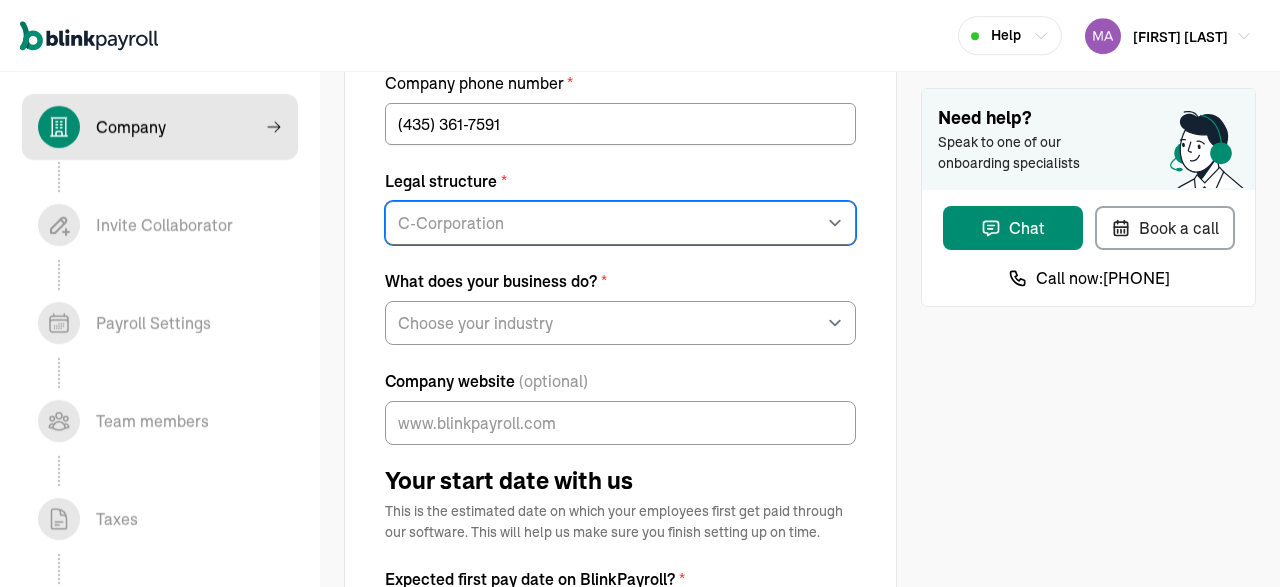 click on "C-Corporation" at bounding box center [0, 0] 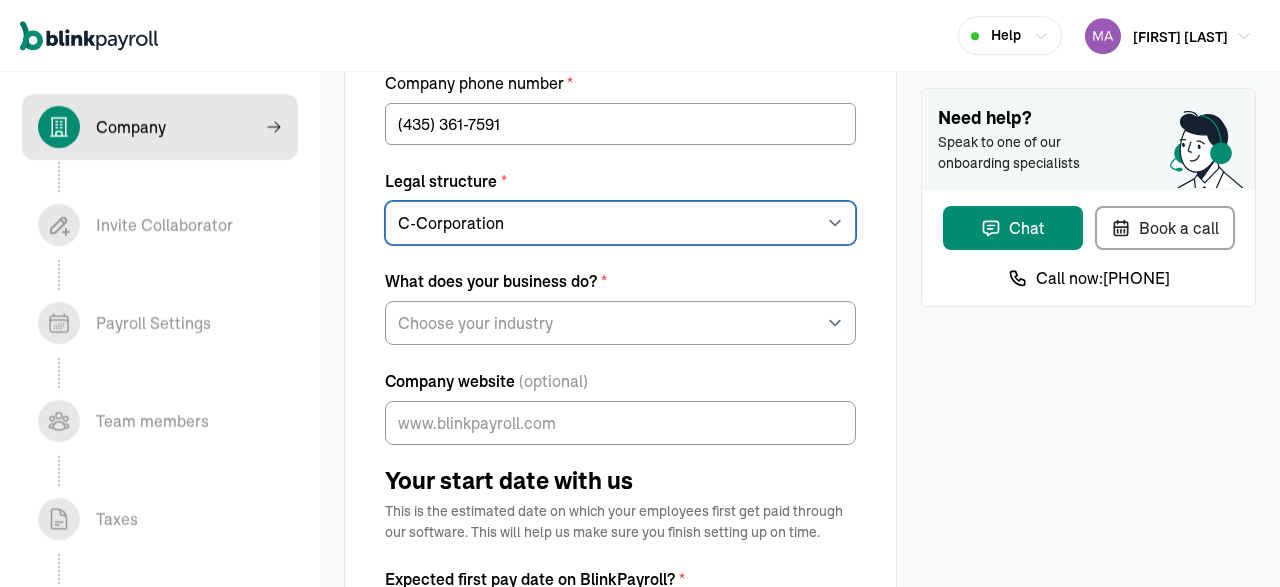 click on "For example Limited Liability - LLC Sole proprietorship Limited Partnership Limited Liability Company (LLC) C-Corporation S-Corporation" at bounding box center [620, 223] 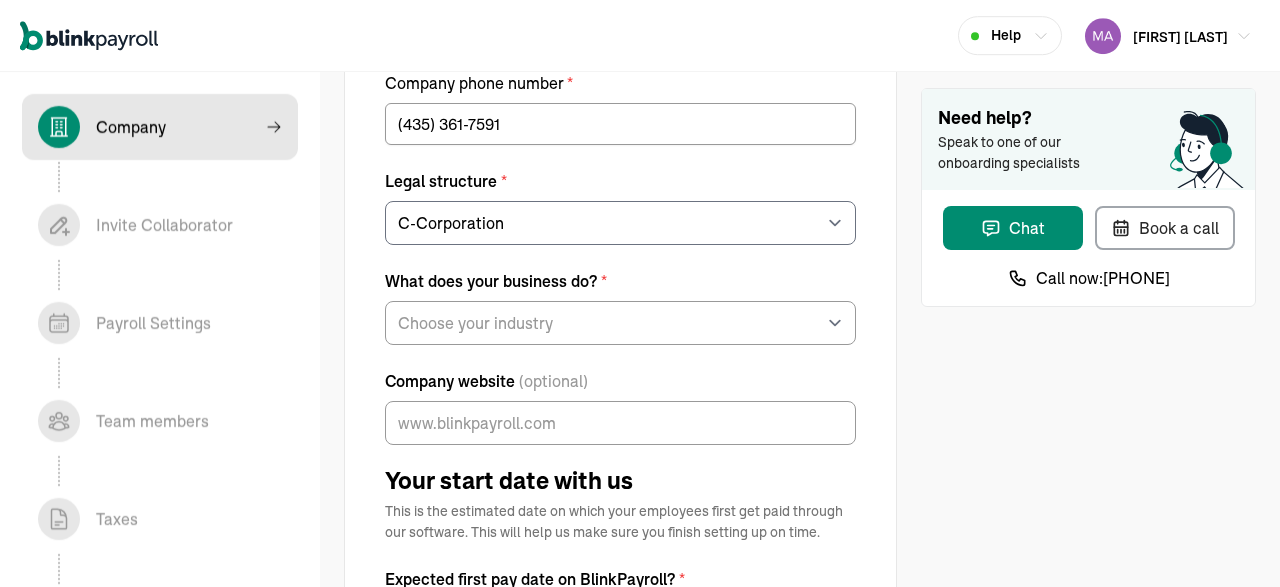 click on "Tell us about your business Legal company name   *  NUTRITIONAL CONCEPTS INC Company trade name (DBA)     My company does not have a trade name (DBA) Company phone number    * (435) 361-7591 Legal structure   *  For example Limited Liability - LLC Sole proprietorship Limited Partnership Limited Liability Company (LLC) C-Corporation S-Corporation What does your business do?   *  Choose your industry Auto or Machine Sales Auto or Machine Repair Arts or Entertainment or Recreation Cleaning Services Consulting Services Educational Services Family Care Services Financial Services Food and Beverage Retail or Wholesale General Construction or General Contracting Health Care Hospitality or Accommodation HVAC or Plumbing or Electrical Contracting Legal Services Non Food Retail or Wholesale Other Personal Care Services Real Estate Restaurant Scientific or Technical Services Security Services Staffing Tobacco or Alcohol Sales Transportation Company website   (optional) Your start date with us * Aug 2025 Mon 1" at bounding box center (620, 653) 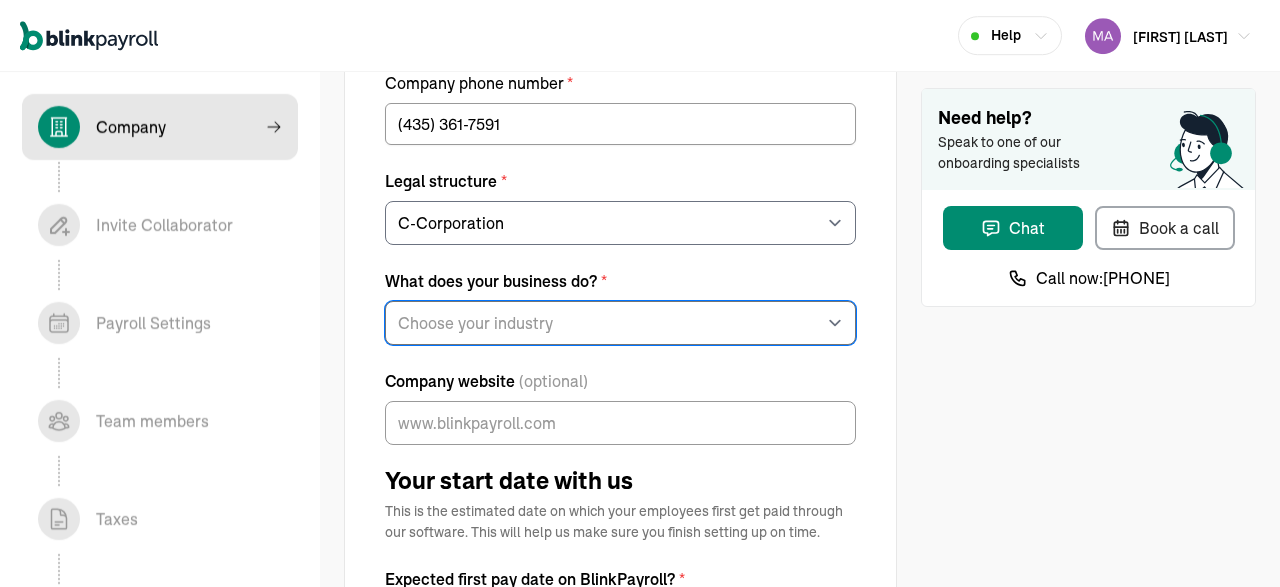 click on "Choose your industry Auto or Machine Sales Auto or Machine Repair Arts or Entertainment or Recreation Cleaning Services Consulting Services Educational Services Family Care Services Financial Services Food and Beverage Retail or Wholesale General Construction or General Contracting Health Care Hospitality or Accommodation HVAC or Plumbing or Electrical Contracting Legal Services Non Food Retail or Wholesale Other Personal Care Services Real Estate Restaurant Scientific or Technical Services Security Services Staffing Tobacco or Alcohol Sales Transportation" at bounding box center [620, 323] 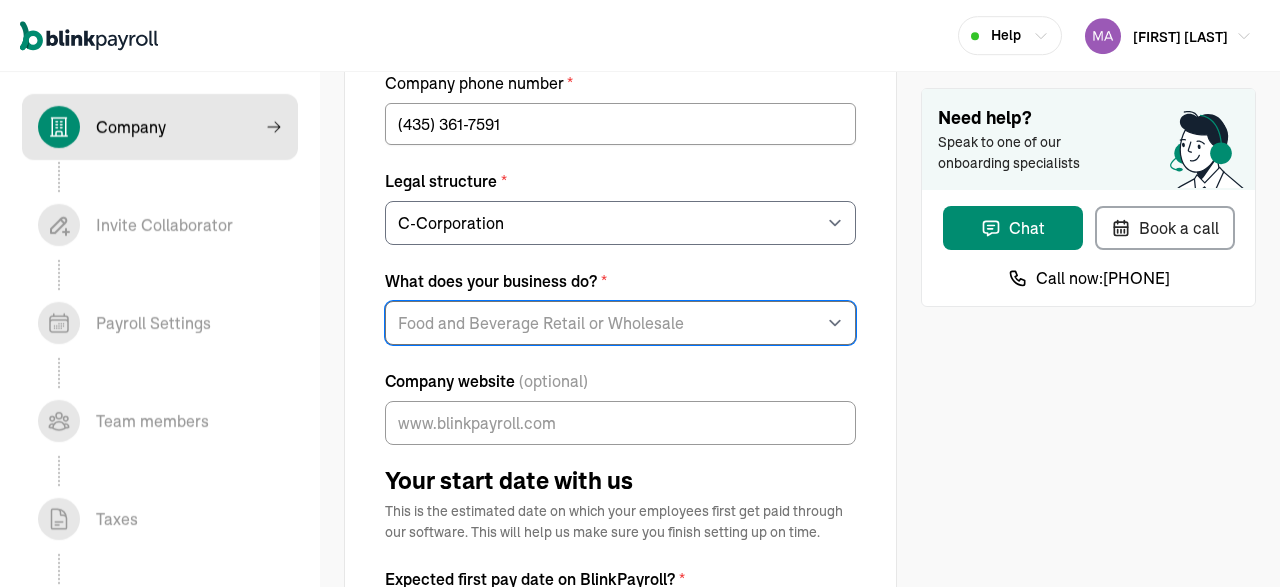 click on "Food and Beverage Retail or Wholesale" at bounding box center (0, 0) 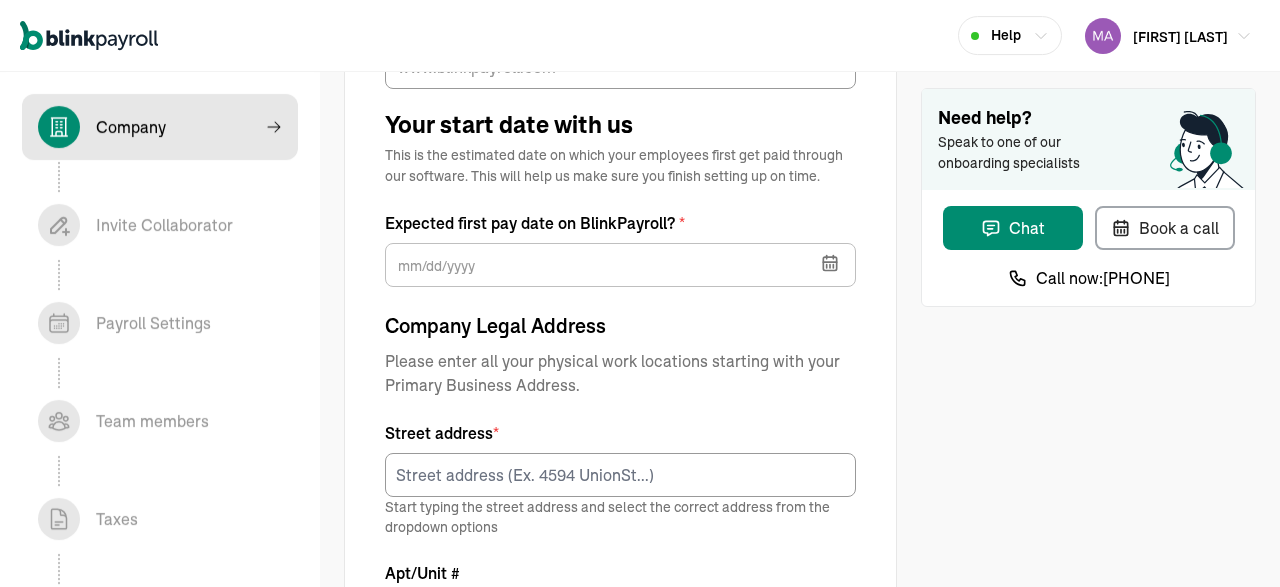 scroll, scrollTop: 746, scrollLeft: 0, axis: vertical 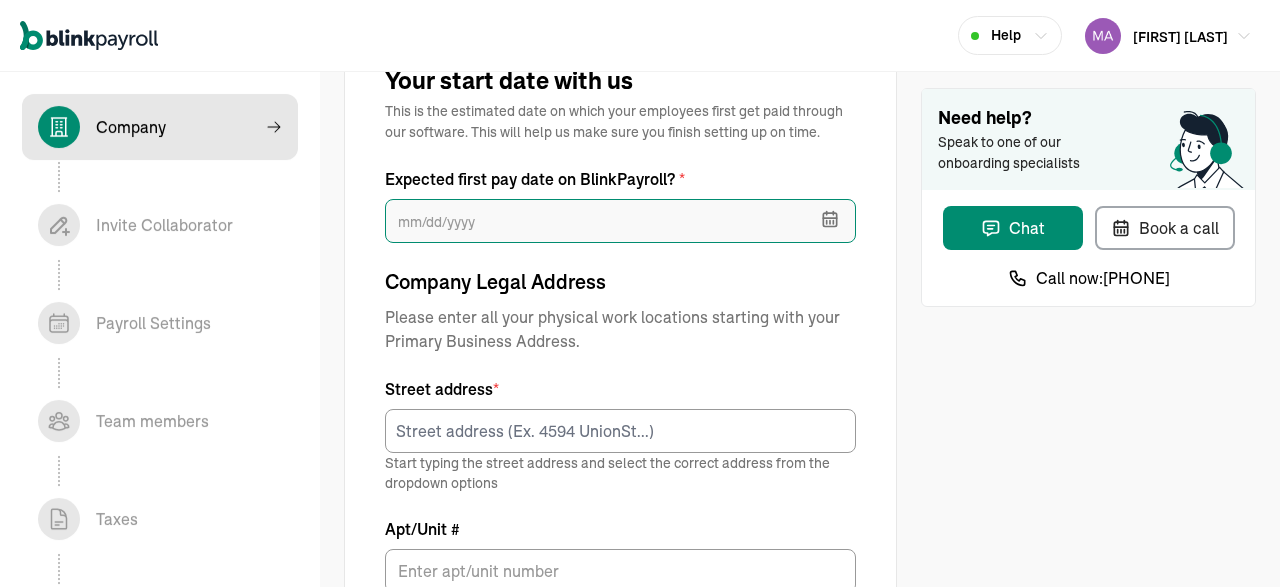 click at bounding box center [620, 221] 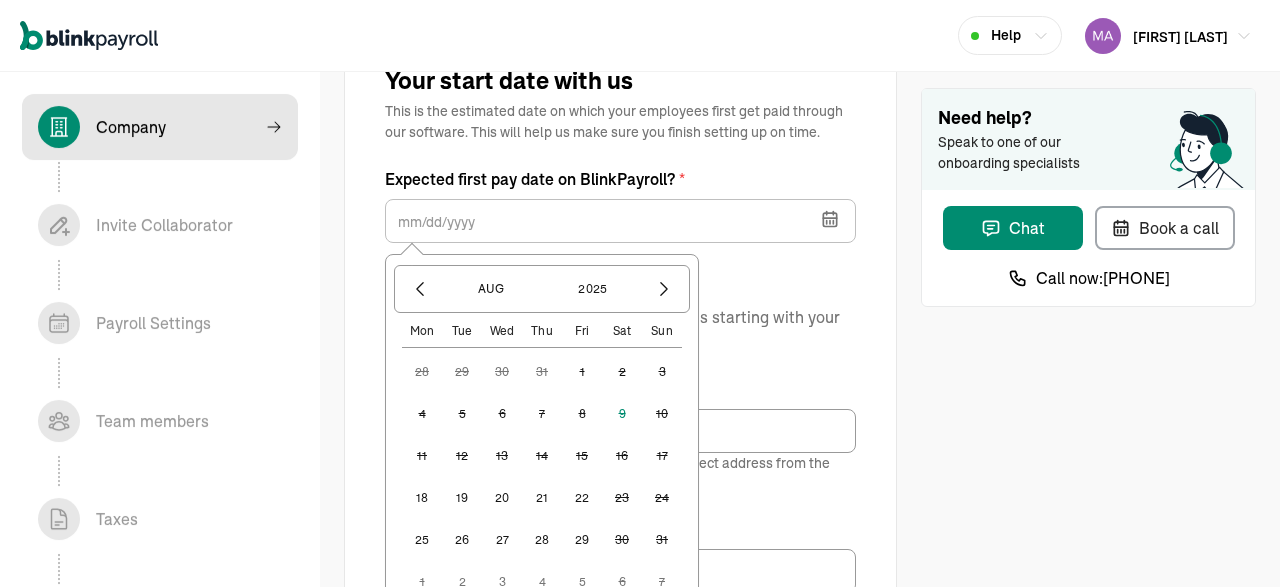 click on "18" at bounding box center (422, 498) 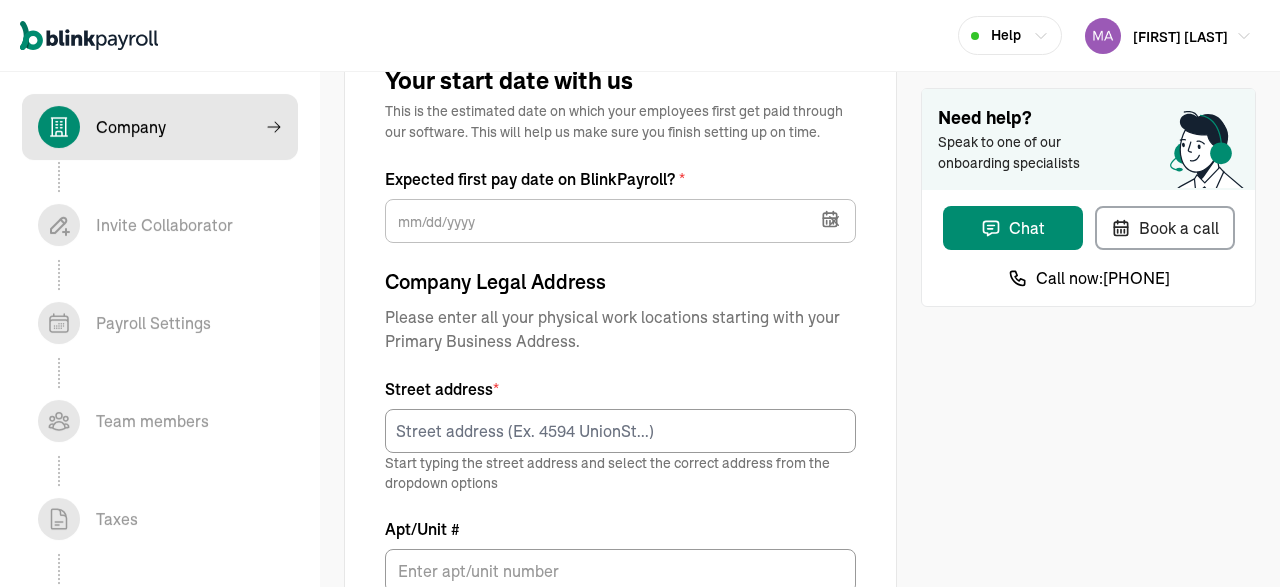 type on "08/18/2025" 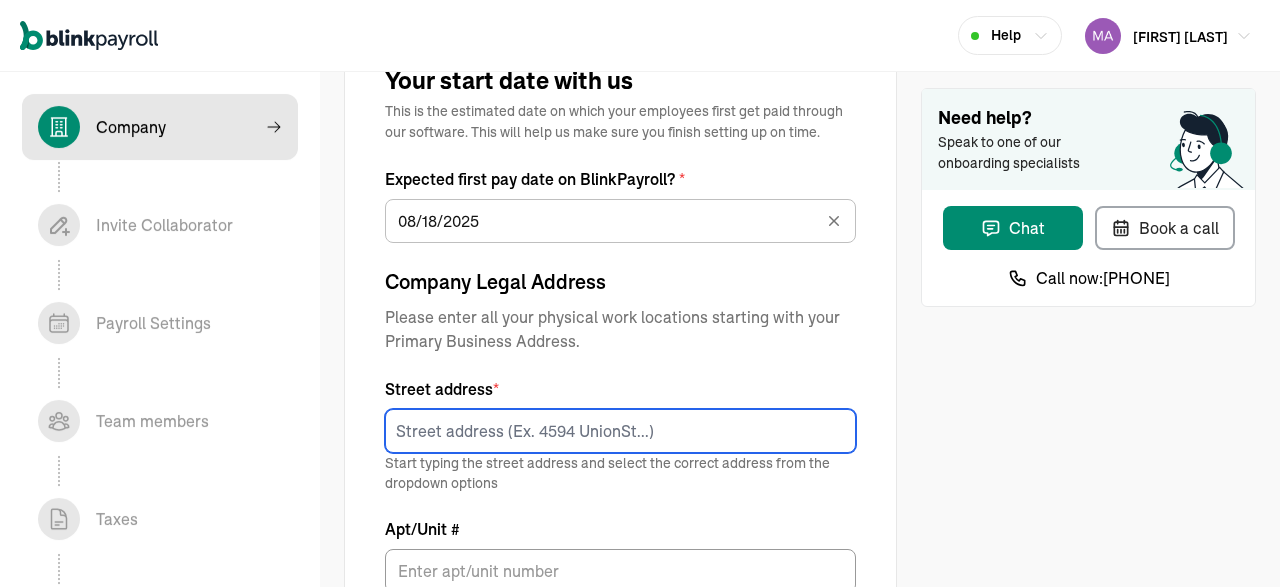 click at bounding box center [620, 431] 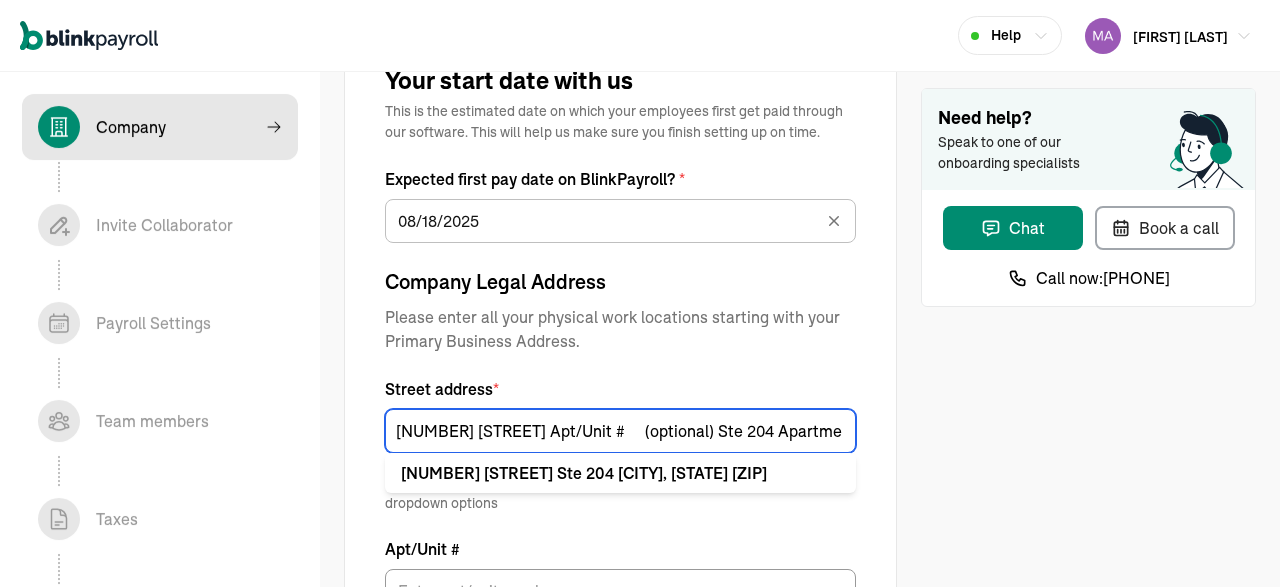 click on "1535 Lake Cook Rd STE 204 Northbrook, IL 60062" at bounding box center (620, 431) 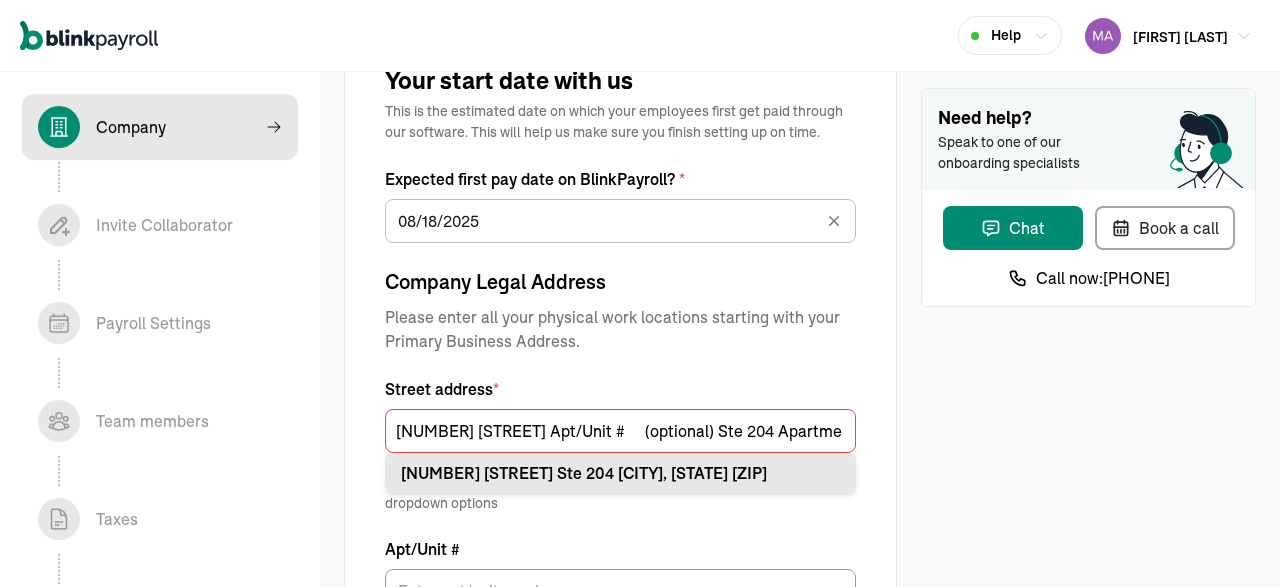 click on "1535 Lake Cook Rd Ste 204 Northbrook, IL 60062" at bounding box center [620, 473] 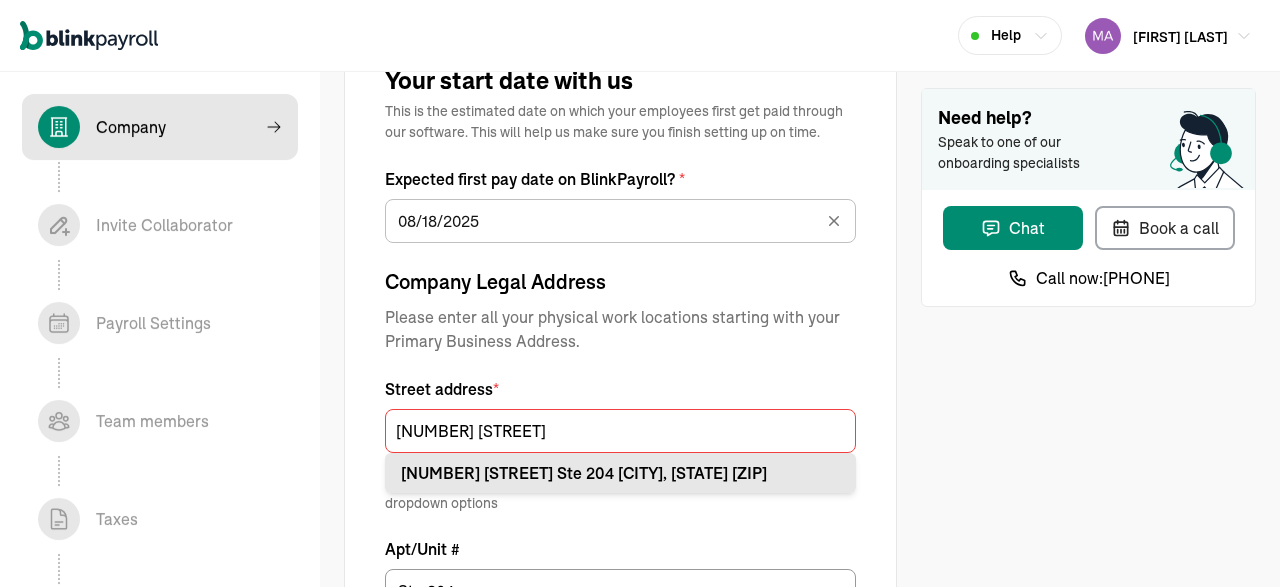 type on "Northbrook" 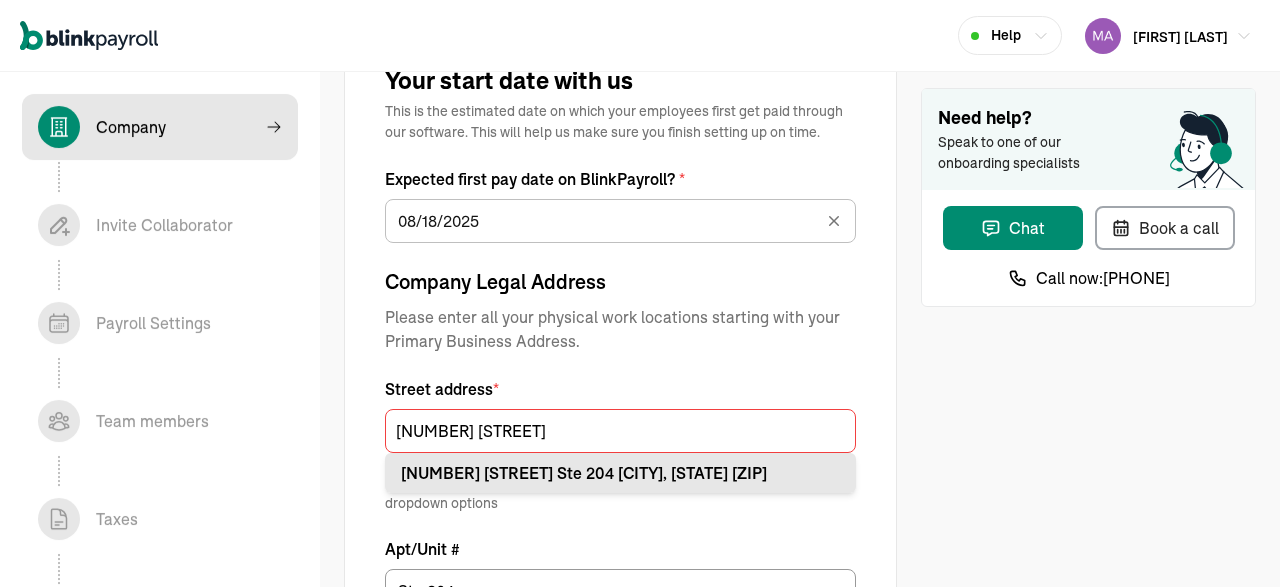 type on "IL" 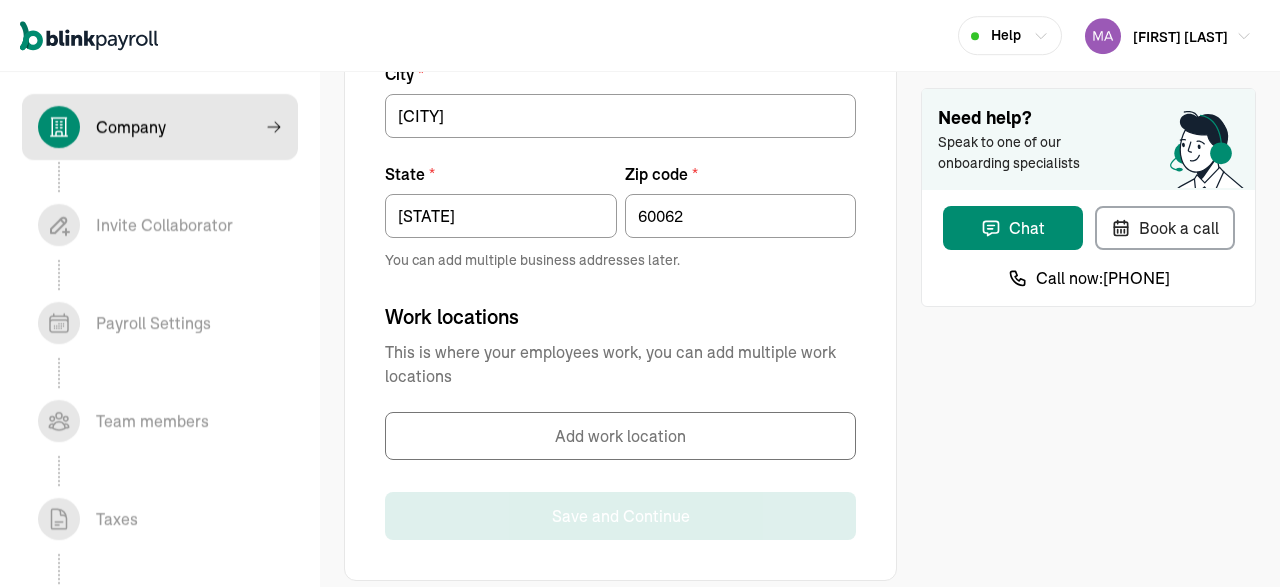 scroll, scrollTop: 1374, scrollLeft: 0, axis: vertical 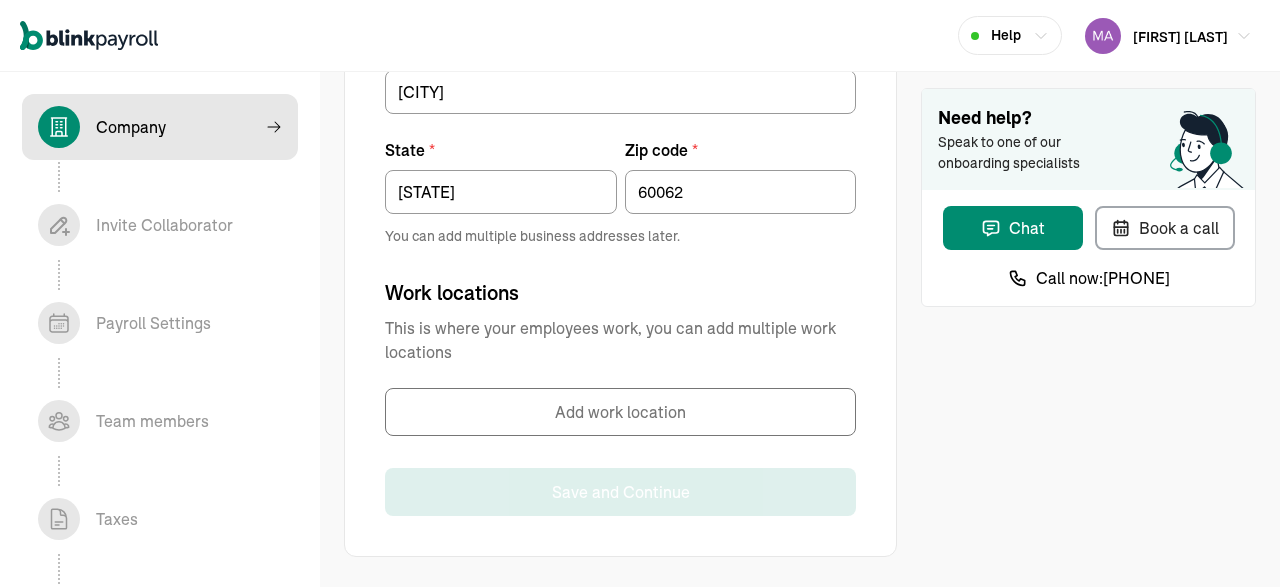 click on "Add work location" at bounding box center (620, 412) 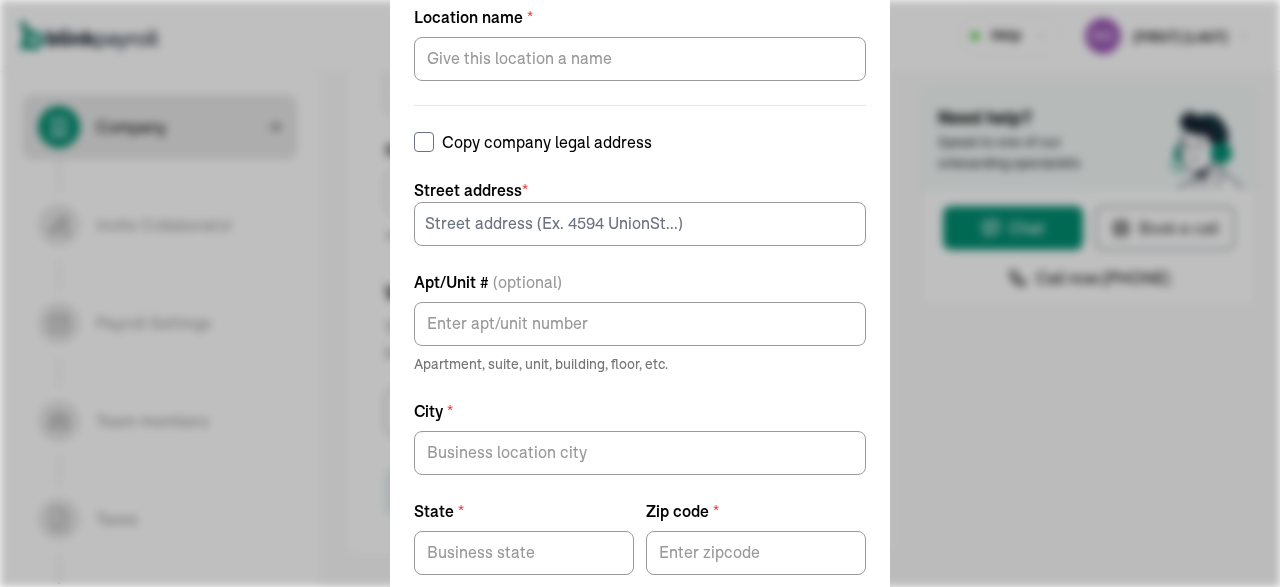 click on "Copy company legal address" at bounding box center [640, 142] 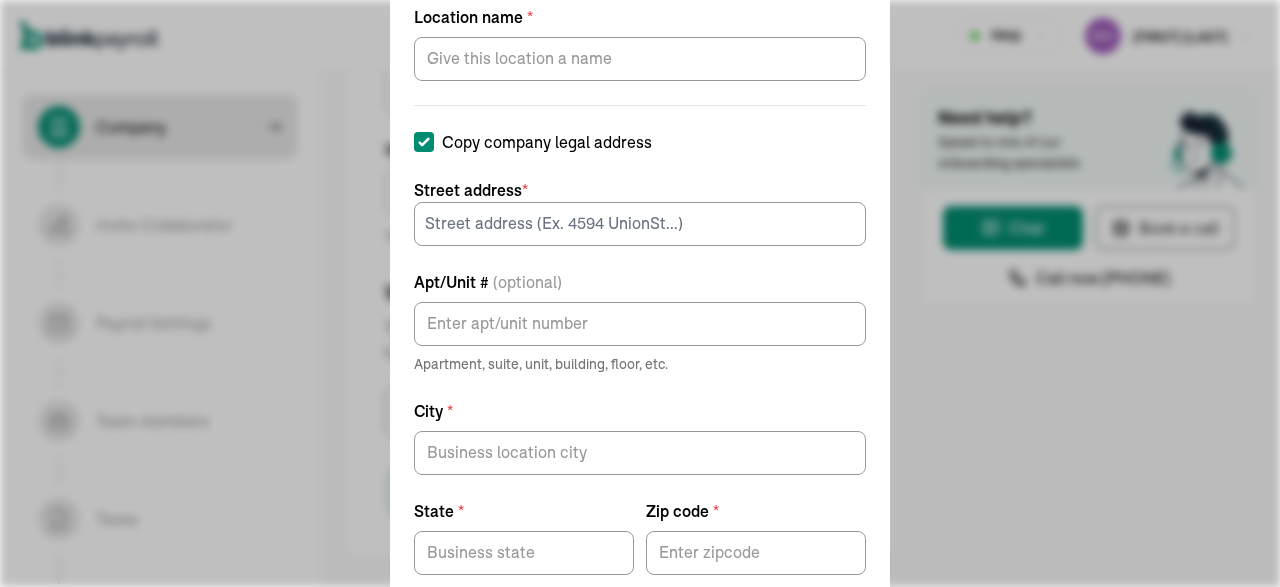 checkbox on "true" 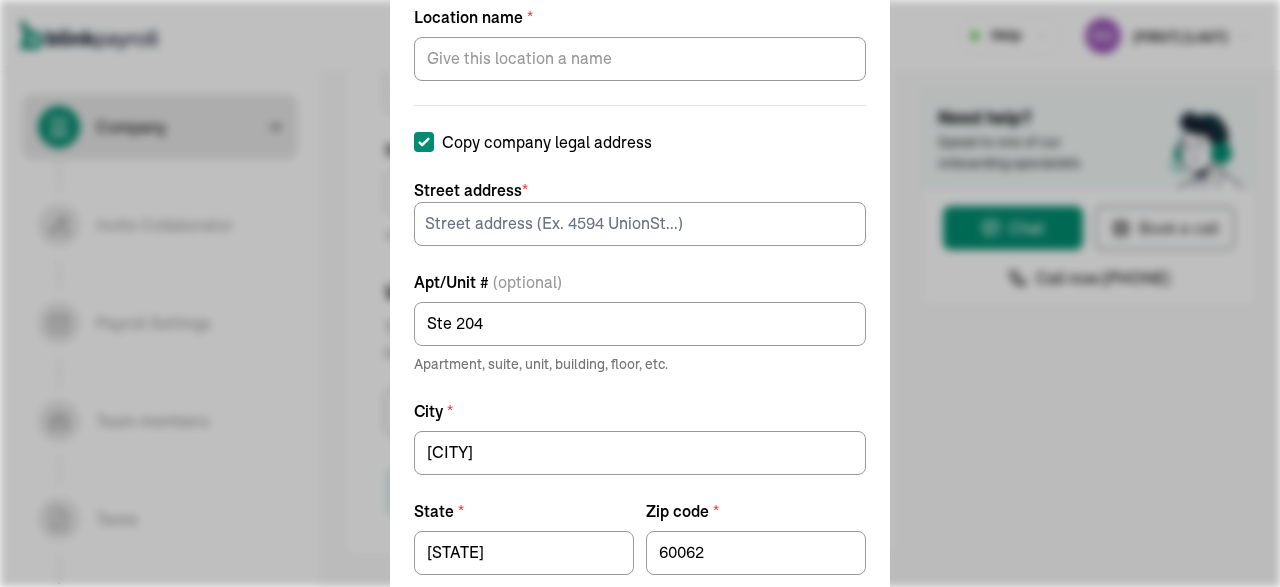 type on "1535 Lake Cook Rd" 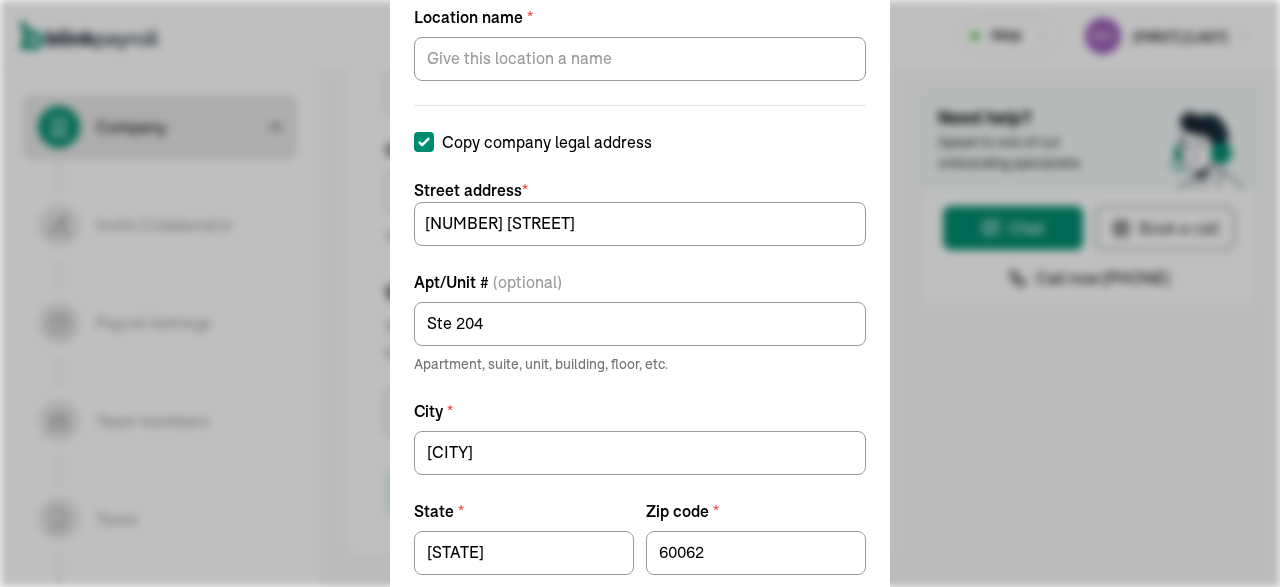 click on "Copy company legal address" at bounding box center [640, 142] 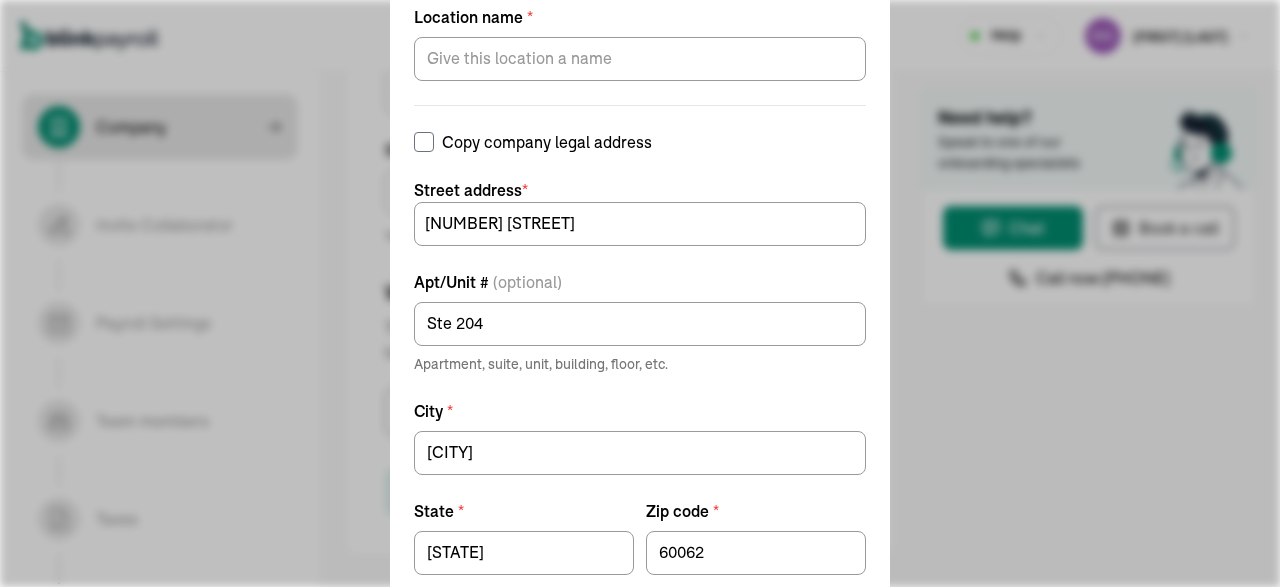 checkbox on "false" 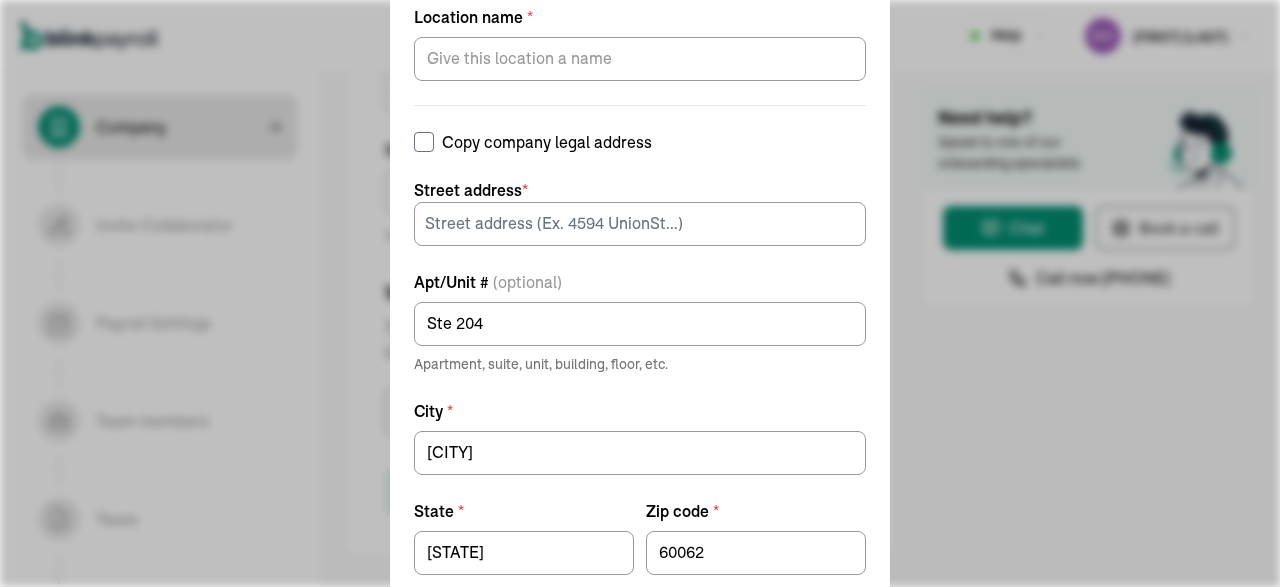 type 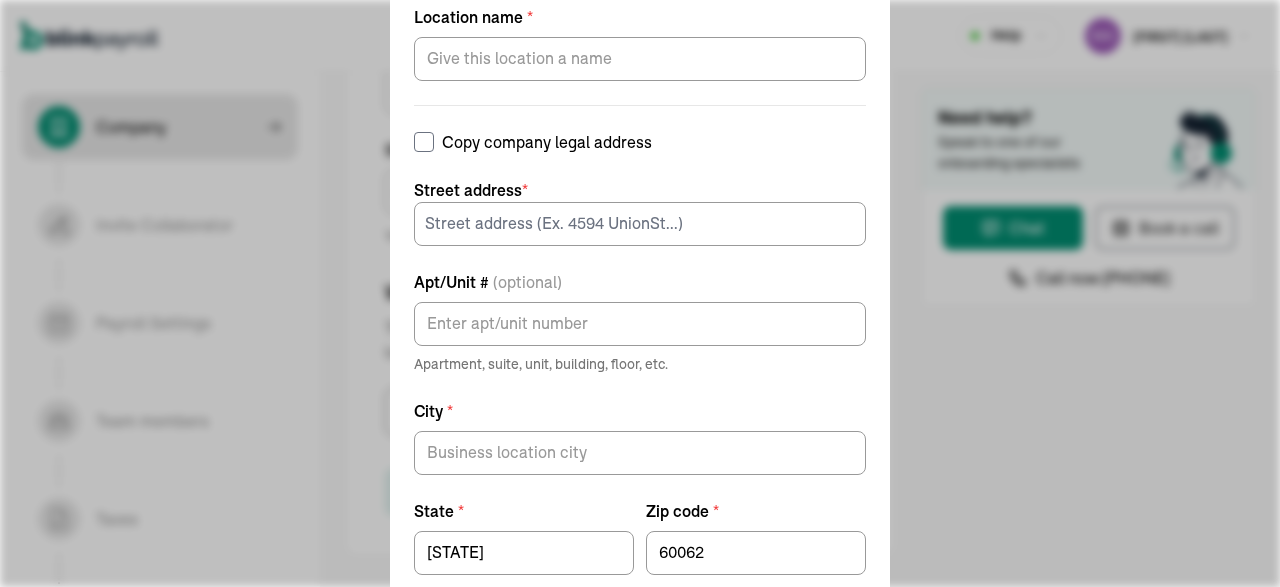 type 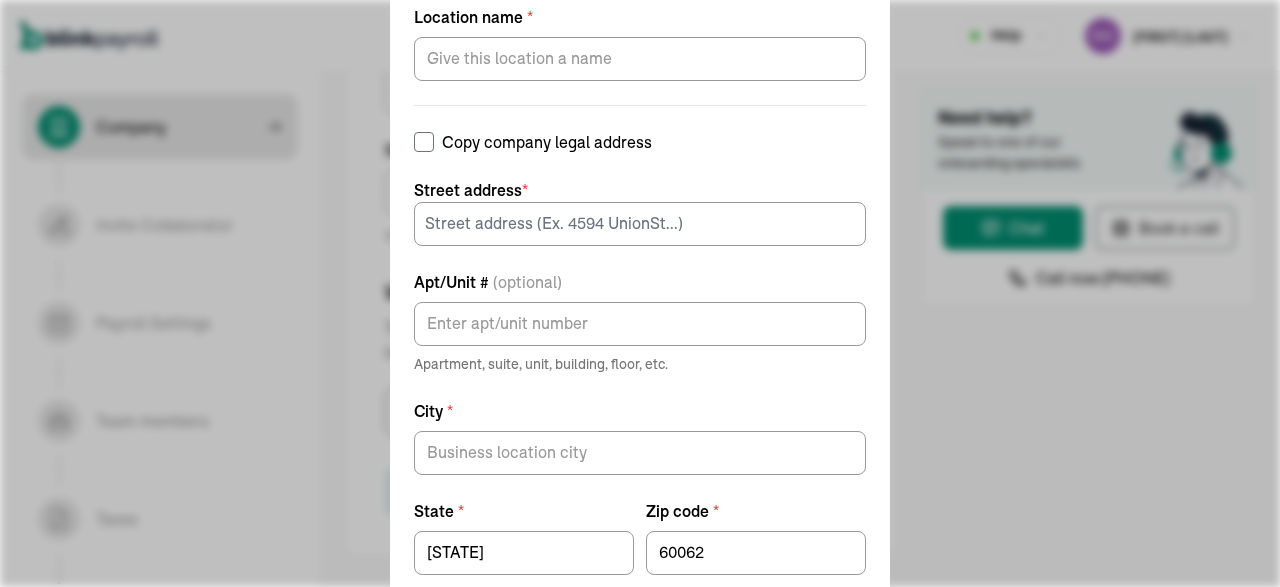 type 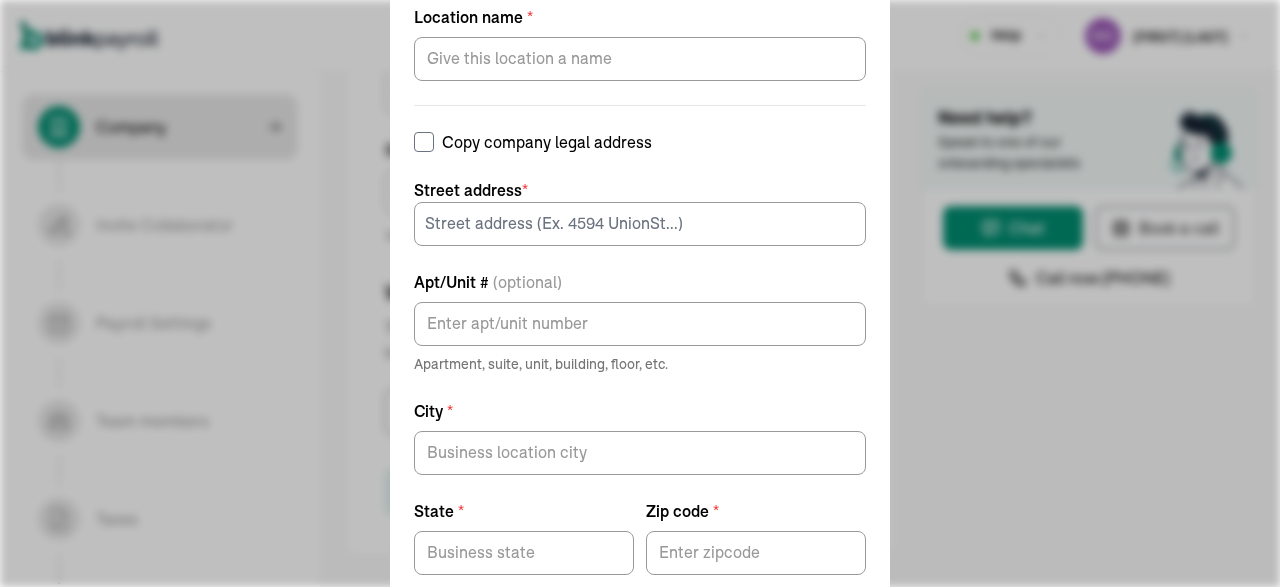 click on "Copy company legal address" at bounding box center [640, 142] 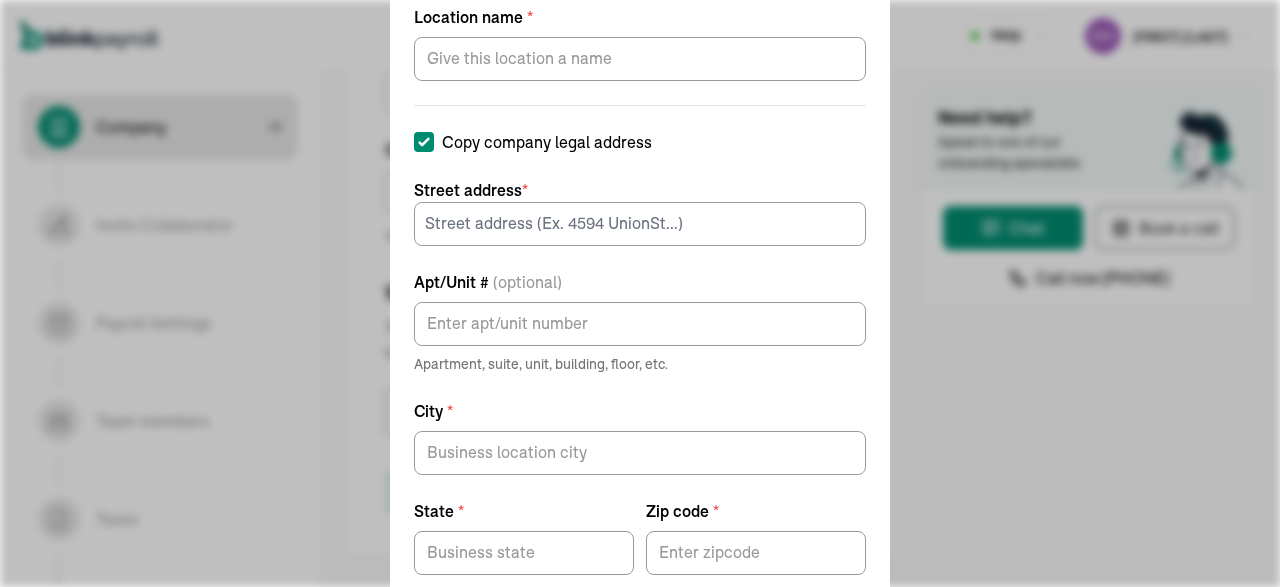 checkbox on "true" 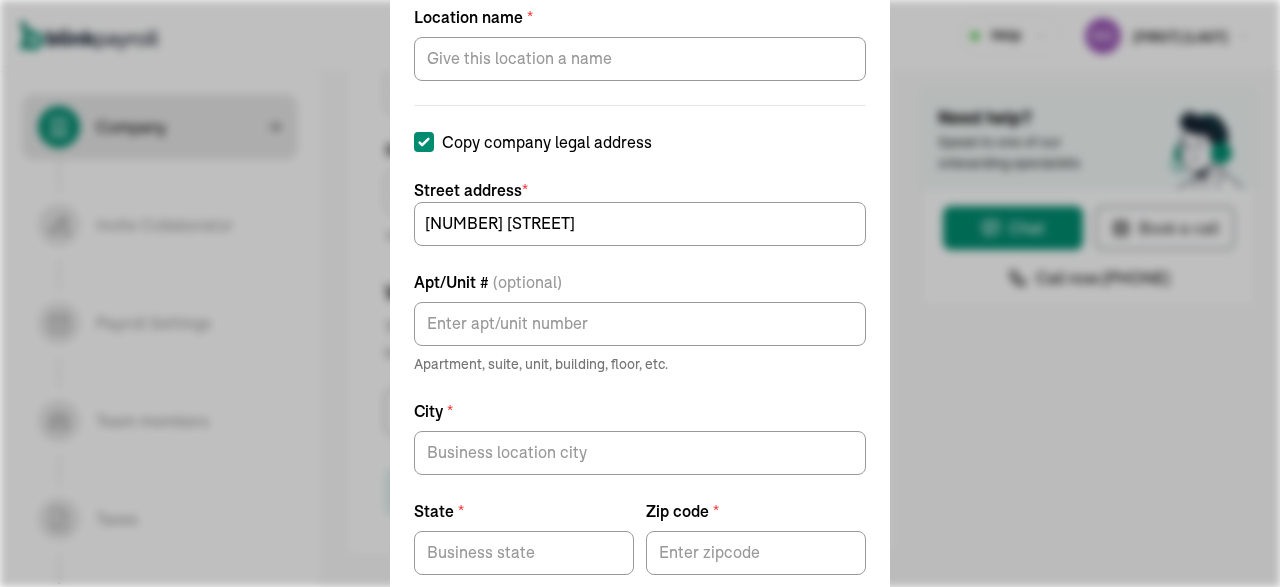 type on "Ste 204" 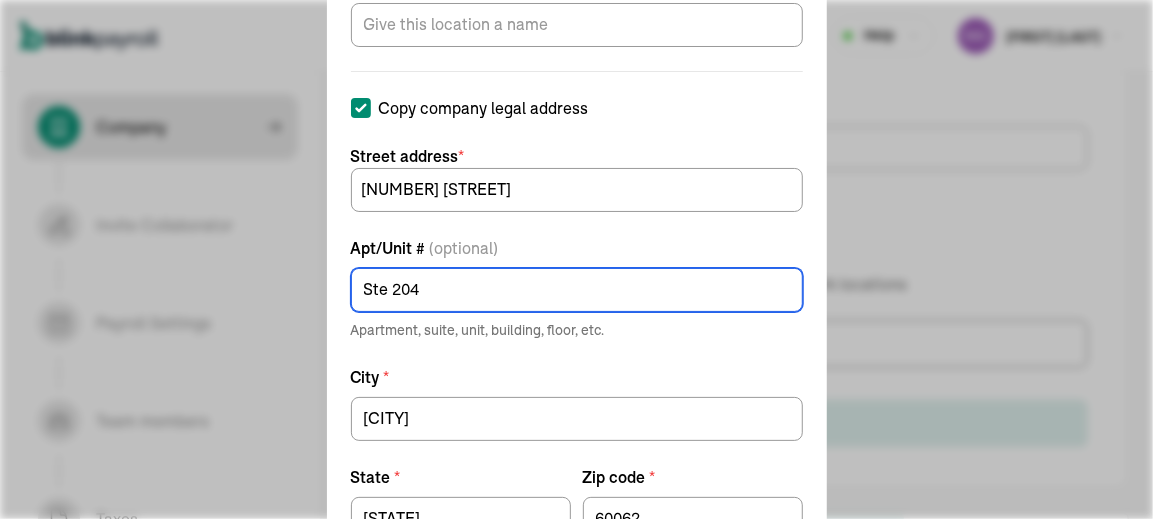 click on "Ste 204" at bounding box center (577, 290) 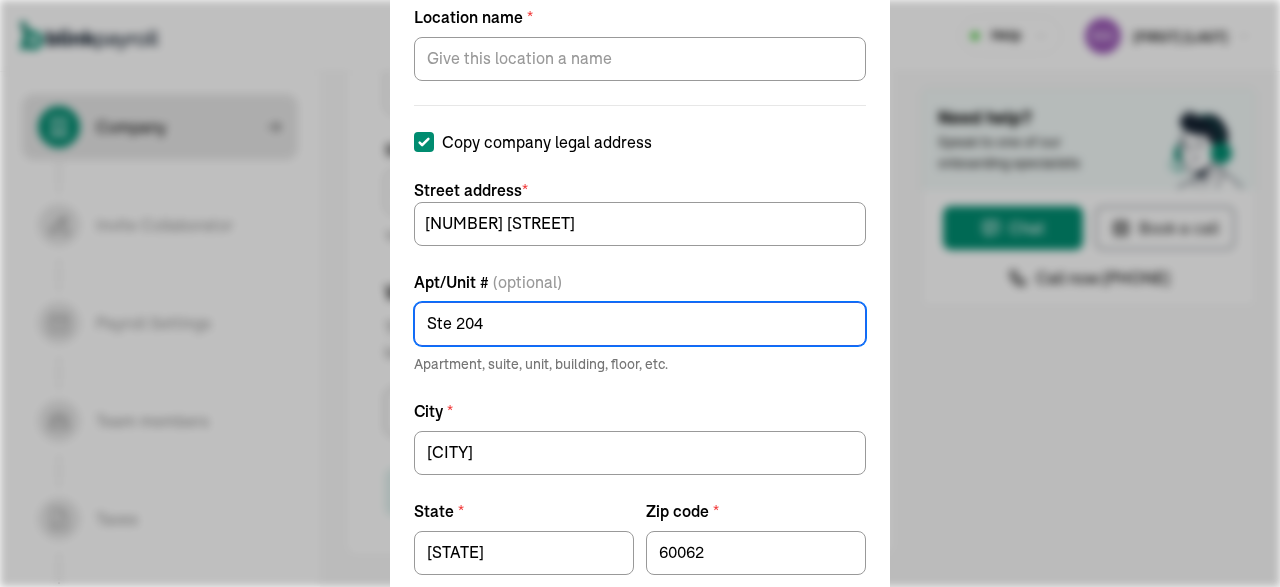 scroll, scrollTop: 1374, scrollLeft: 0, axis: vertical 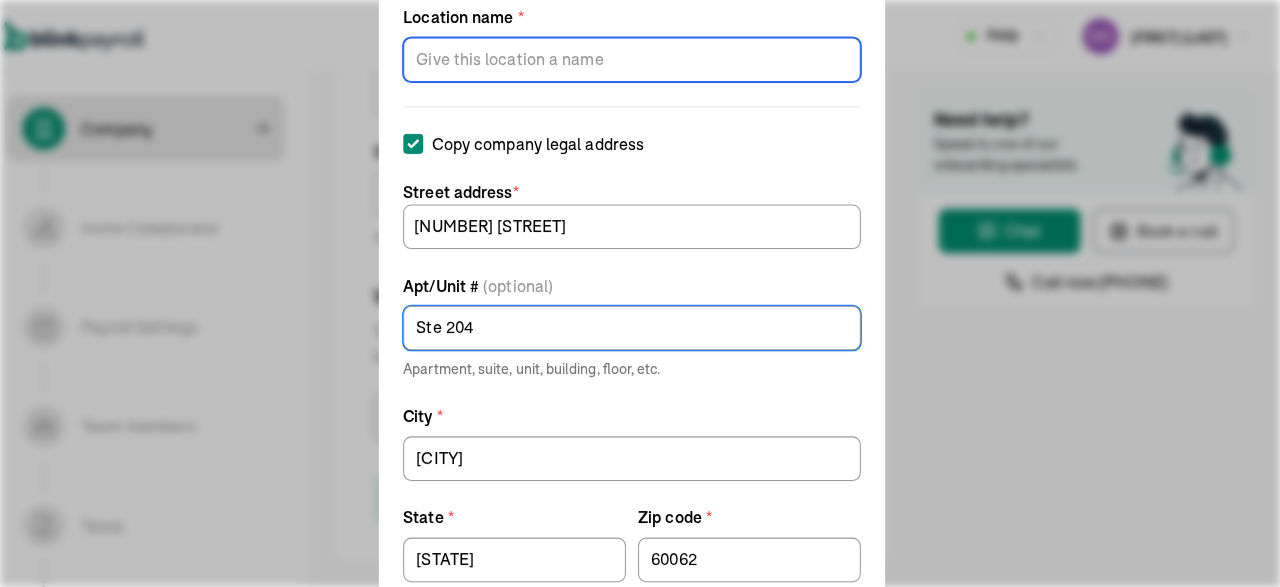 click on "Location name   *" at bounding box center [640, 59] 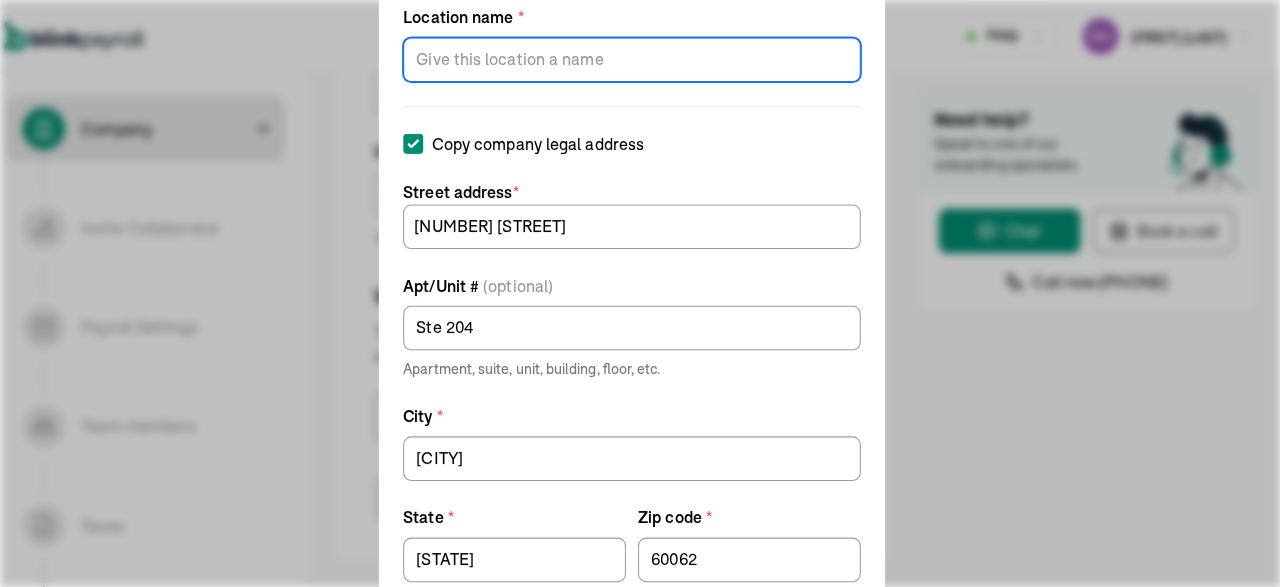 click on "Location name   *" at bounding box center [640, 59] 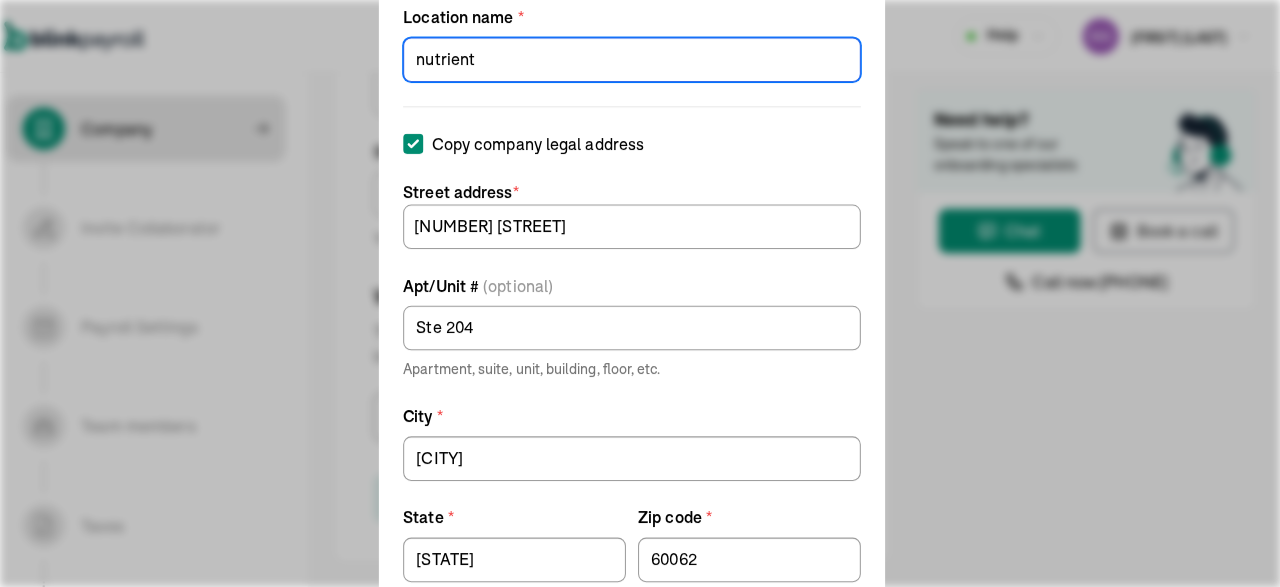 type on "nutrient" 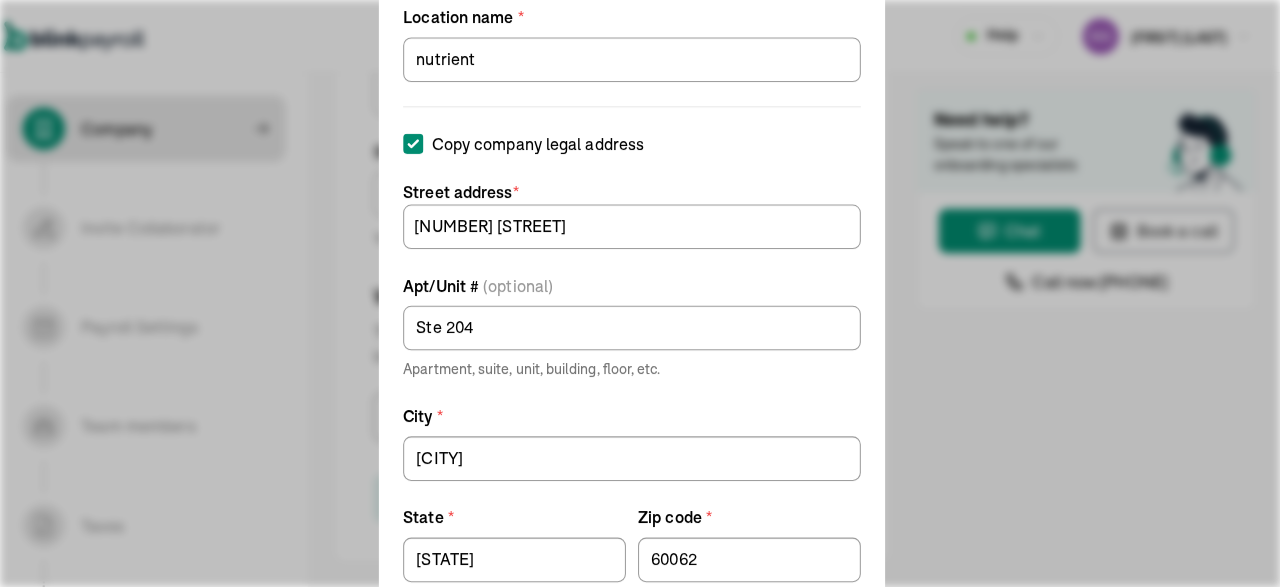 click on "Add work location Location name   *   nutrient Copy company legal address Street address  * 1535 Lake Cook Rd Apt/Unit #     (optional) Ste 204 Apartment, suite, unit, building, floor, etc. City   *   Northbrook State   *   IL Zip code   *   60062 Save work location" at bounding box center (640, 293) 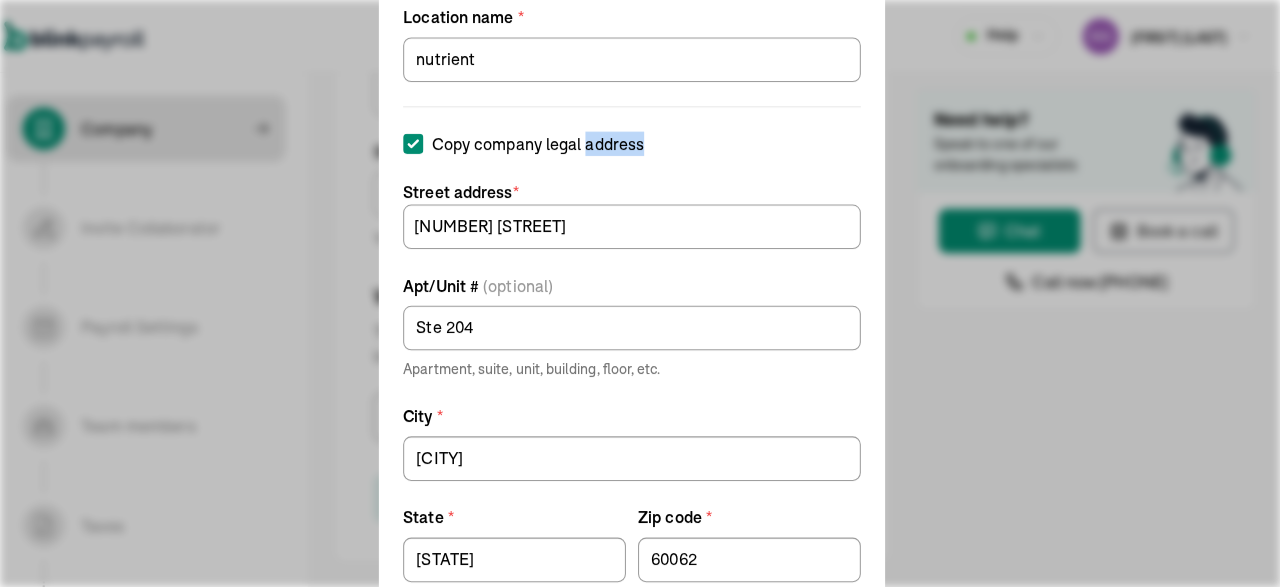 click on "Add work location Location name   *   nutrient Copy company legal address Street address  * 1535 Lake Cook Rd Apt/Unit #     (optional) Ste 204 Apartment, suite, unit, building, floor, etc. City   *   Northbrook State   *   IL Zip code   *   60062 Save work location" at bounding box center (640, 293) 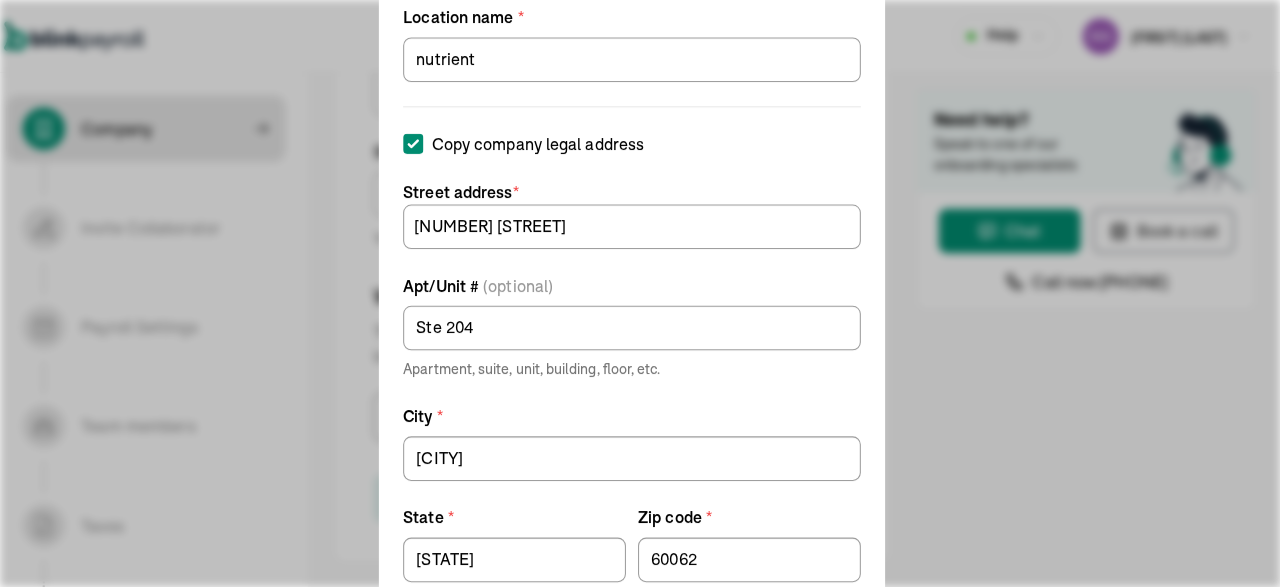 click on "Add work location Location name   *   nutrient Copy company legal address Street address  * 1535 Lake Cook Rd Apt/Unit #     (optional) Ste 204 Apartment, suite, unit, building, floor, etc. City   *   Northbrook State   *   IL Zip code   *   60062 Save work location" at bounding box center (640, 293) 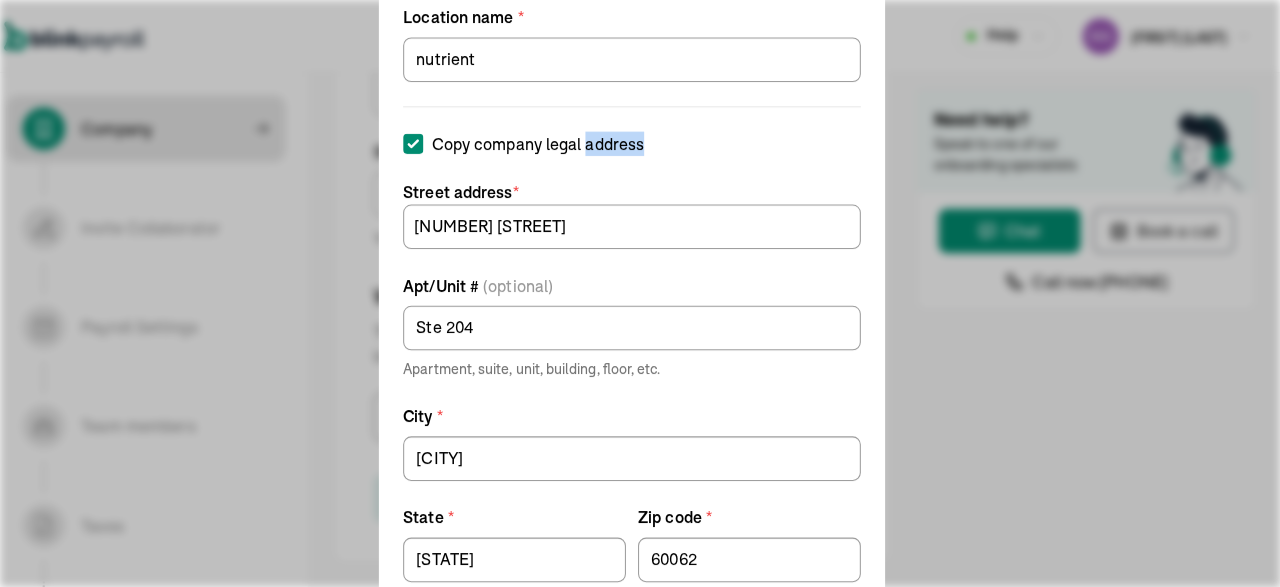 click on "Add work location Location name   *   nutrient Copy company legal address Street address  * 1535 Lake Cook Rd Apt/Unit #     (optional) Ste 204 Apartment, suite, unit, building, floor, etc. City   *   Northbrook State   *   IL Zip code   *   60062 Save work location" at bounding box center (640, 293) 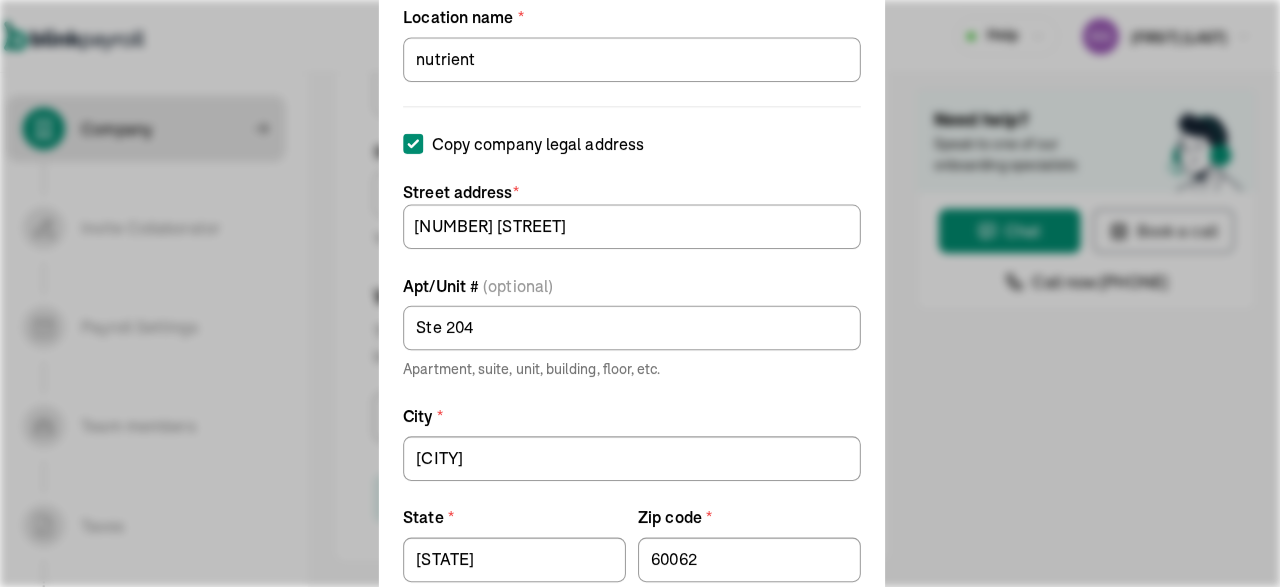click on "Add work location Location name   *   nutrient Copy company legal address Street address  * 1535 Lake Cook Rd Apt/Unit #     (optional) Ste 204 Apartment, suite, unit, building, floor, etc. City   *   Northbrook State   *   IL Zip code   *   60062 Save work location" at bounding box center (640, 293) 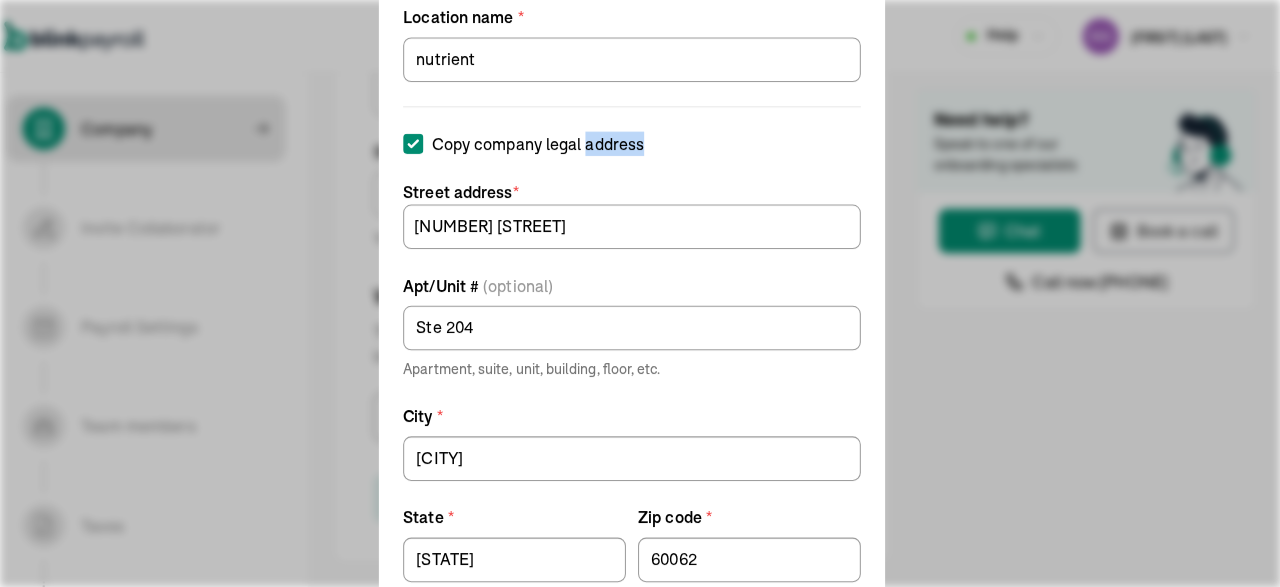 click on "Add work location Location name   *   nutrient Copy company legal address Street address  * 1535 Lake Cook Rd Apt/Unit #     (optional) Ste 204 Apartment, suite, unit, building, floor, etc. City   *   Northbrook State   *   IL Zip code   *   60062 Save work location" at bounding box center (640, 293) 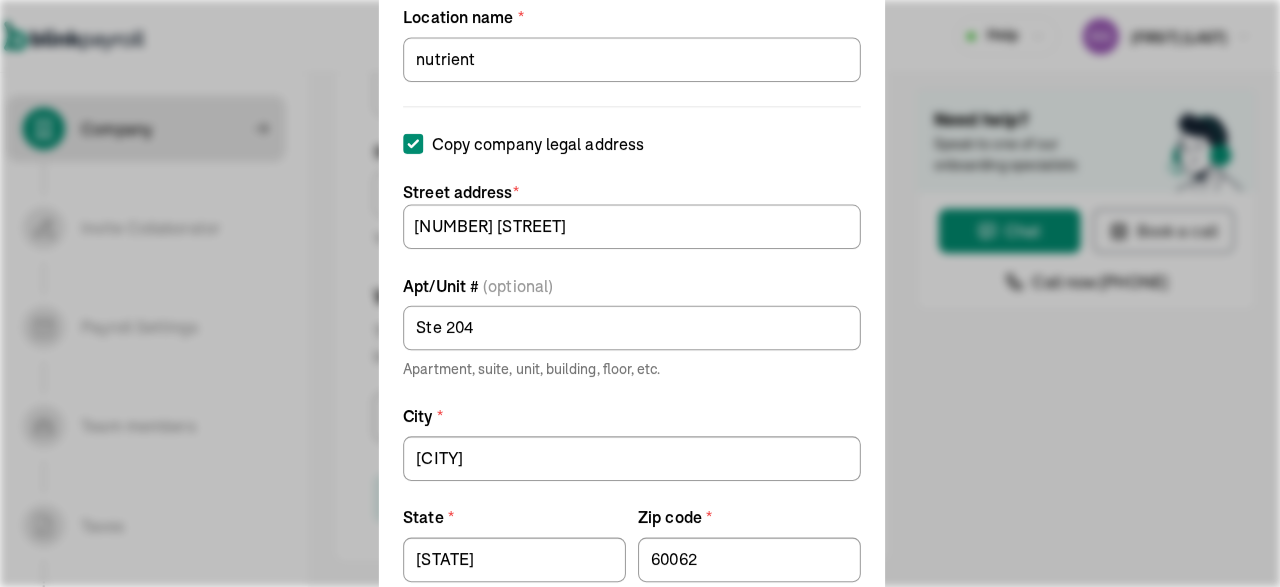 click on "Add work location Location name   *   nutrient Copy company legal address Street address  * 1535 Lake Cook Rd Apt/Unit #     (optional) Ste 204 Apartment, suite, unit, building, floor, etc. City   *   Northbrook State   *   IL Zip code   *   60062 Save work location" at bounding box center [640, 293] 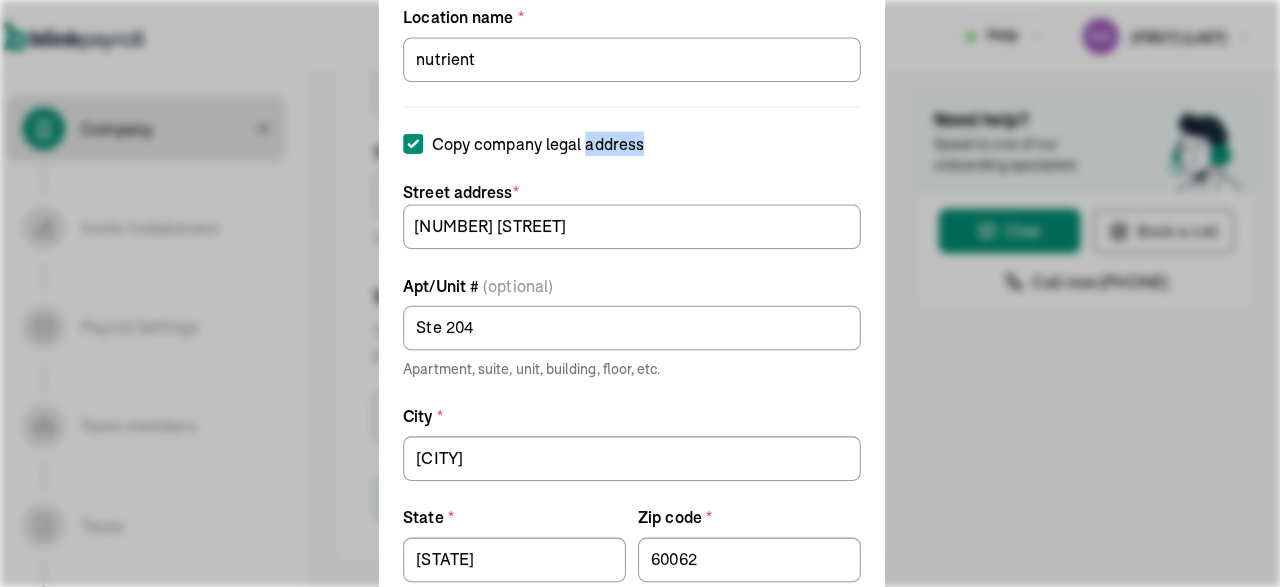 click on "Add work location Location name   *   nutrient Copy company legal address Street address  * 1535 Lake Cook Rd Apt/Unit #     (optional) Ste 204 Apartment, suite, unit, building, floor, etc. City   *   Northbrook State   *   IL Zip code   *   60062 Save work location" at bounding box center (640, 293) 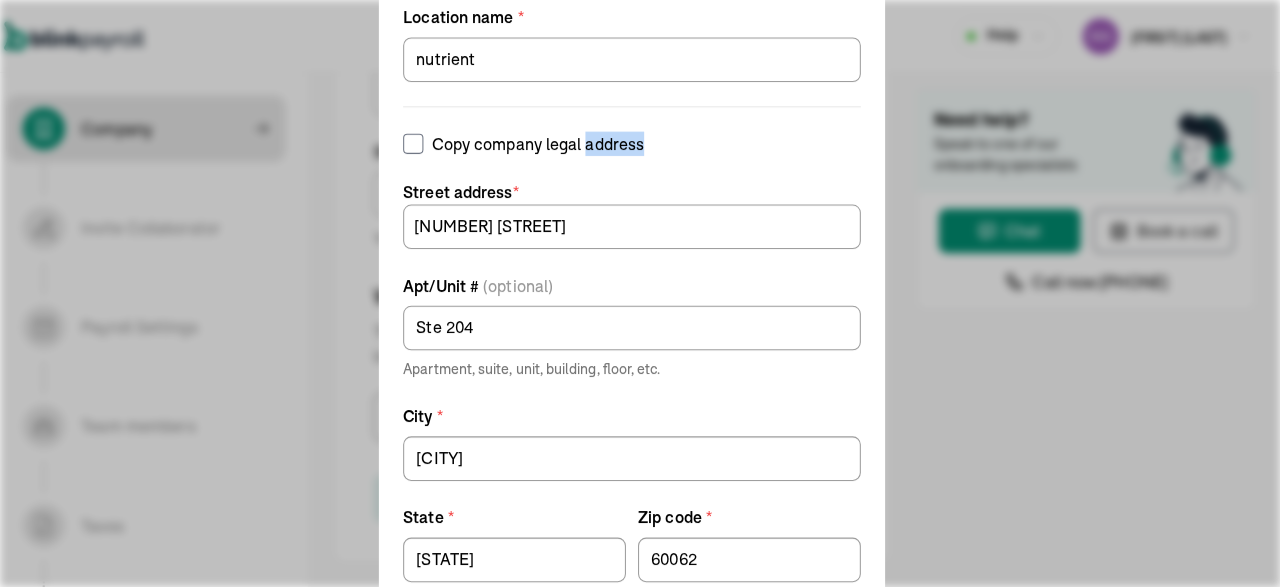checkbox on "false" 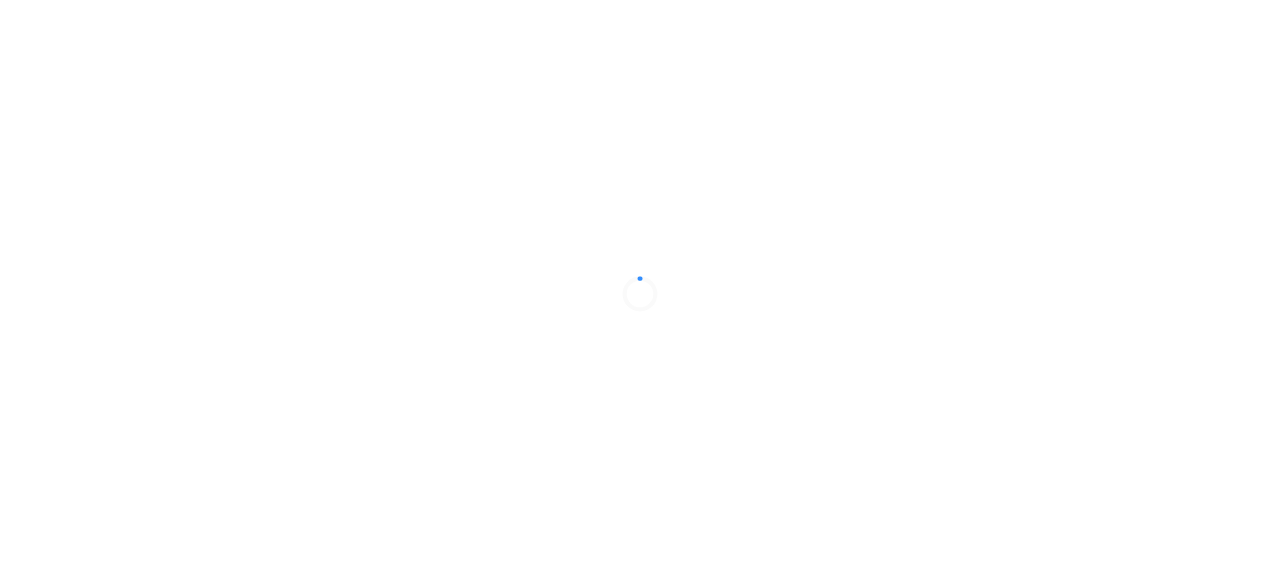 scroll, scrollTop: 0, scrollLeft: 0, axis: both 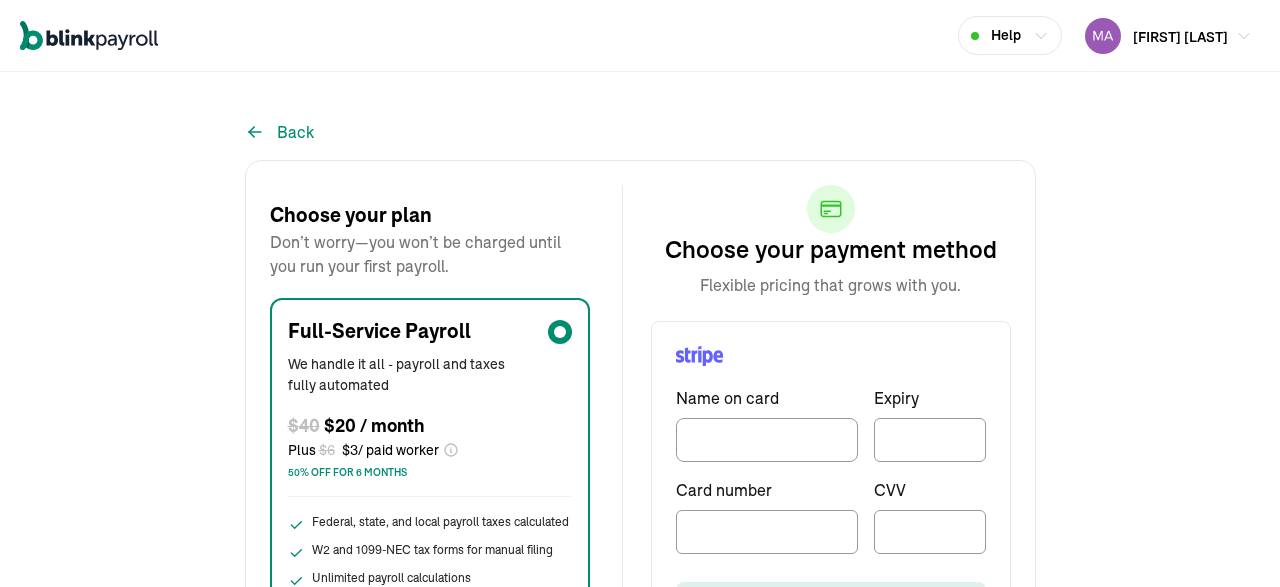 click on "Back Choose your plan Don’t worry—you won’t be charged until you run your first payroll. Full-Service Payroll We handle it all - payroll and taxes fully automated $ 40 $20 / month Plus   $ 6   $ 3  / paid worker 50% off for 6 months Federal, state, and local payroll taxes calculated W2 and 1099-NEC tax forms for manual filing Unlimited payroll calculations Payroll taxes paid and filed automatically Pay your team via direct deposit Manage and pay child support garnishments Access to health, retirement, and insurance benefits Add a payment method Choose your payment method Flexible pricing that grows with you. Name on card Expiry Card number CVV Activate plan PayPal" at bounding box center [640, 435] 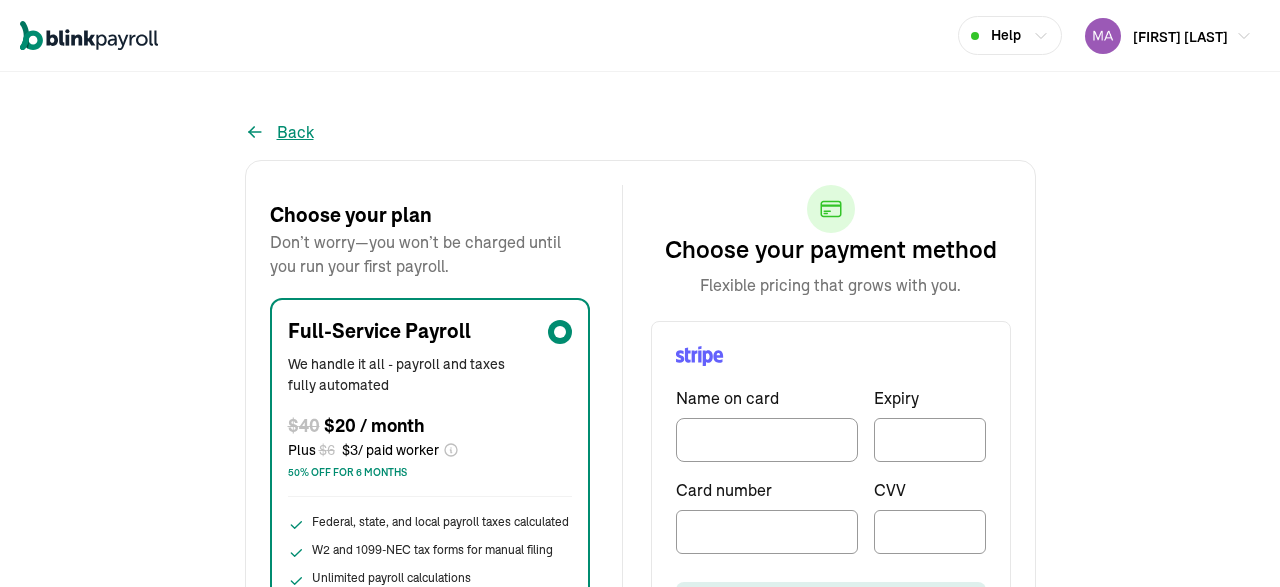 click 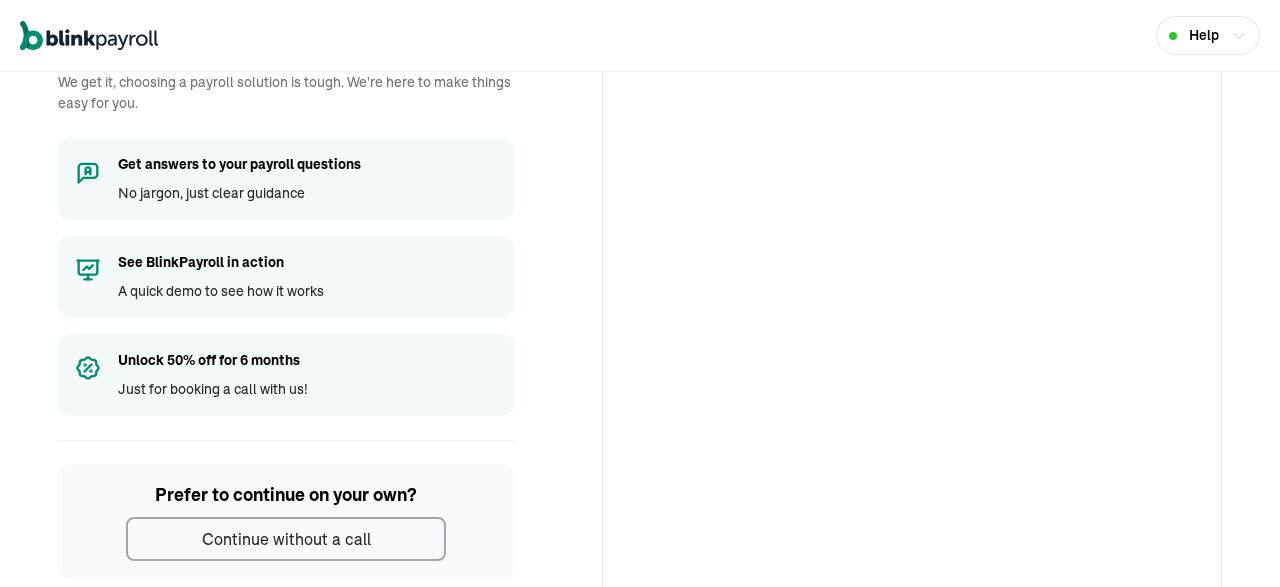 scroll, scrollTop: 151, scrollLeft: 0, axis: vertical 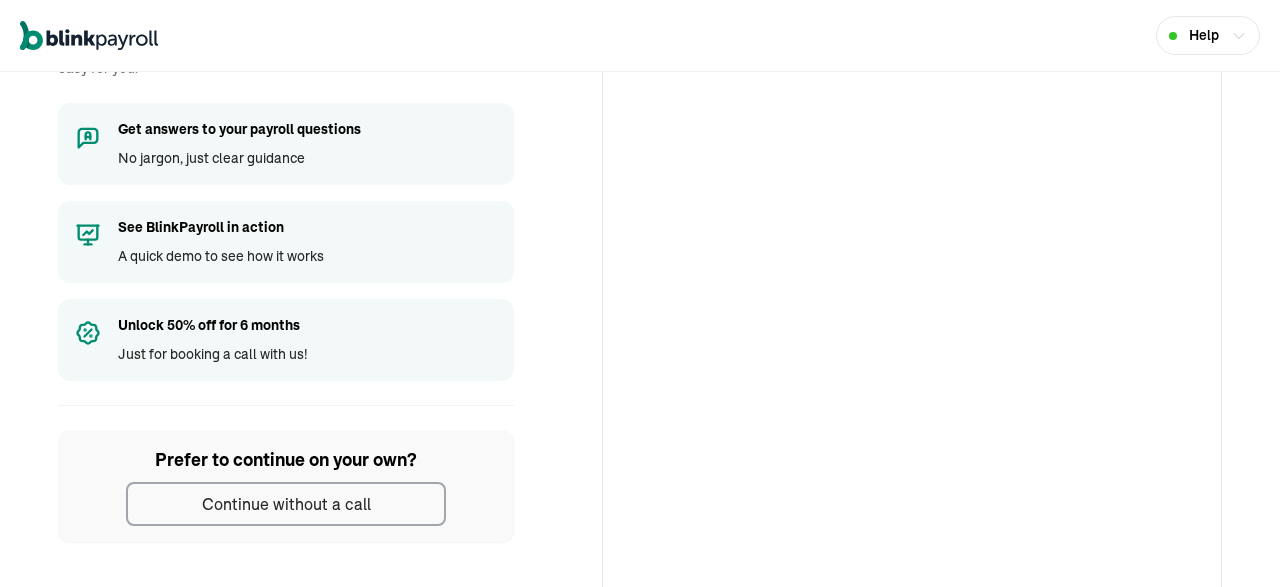 click on "Prefer to continue on your own? Continue without a call" at bounding box center [286, 486] 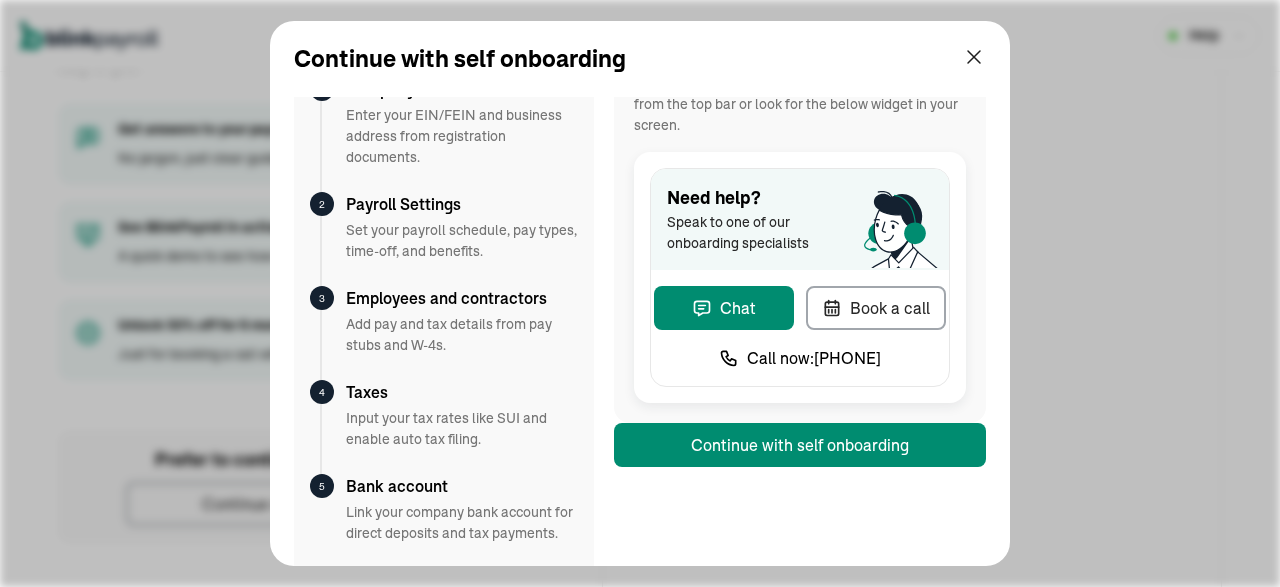 scroll, scrollTop: 117, scrollLeft: 0, axis: vertical 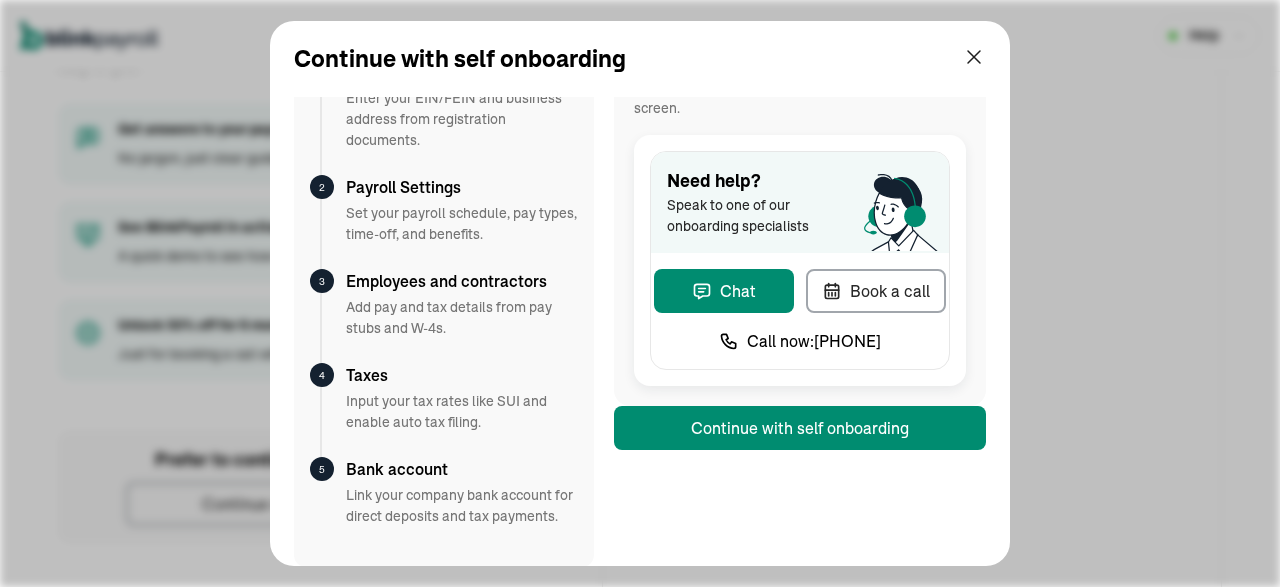 click on "Help Let's chat! Book a free call with a payroll expert We get it, choosing a payroll solution is tough. We're here to make things easy for you. Get answers to your payroll questions No jargon, just clear guidance See BlinkPayroll in action A quick demo to see how it works Unlock 50% off for 6 months Just for booking a call with us! Prefer to continue on your own? Continue without a call Book a free call Prefer to continue on your own? Continue without a call
Continue with self onboarding Here's what you'll need 1 Company Profile Enter your EIN/FEIN and business address from registration documents. 2 Payroll Settings Set your payroll schedule, pay types, time-off, and benefits. 3 Employees and contractors Add pay and tax details from pay stubs and W-4s. 4 Taxes Input your tax rates like SUI and enable auto tax filing. 5 Bank account Link your company bank account for direct deposits and tax payments. Don’t worry if you get lost!   We’re always there to help, just use the" at bounding box center [640, 293] 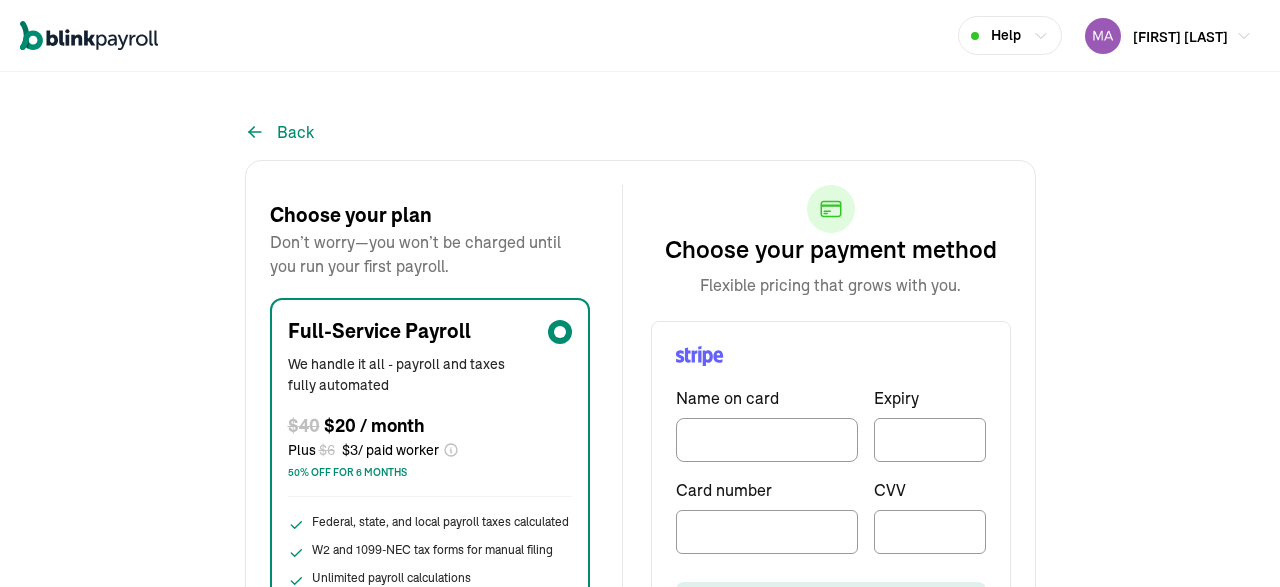click on "Back Choose your plan Don’t worry—you won’t be charged until you run your first payroll. Full-Service Payroll We handle it all - payroll and taxes fully automated $ 40 $20 / month Plus   $ 6   $ 3  / paid worker 50% off for 6 months Federal, state, and local payroll taxes calculated W2 and 1099-NEC tax forms for manual filing Unlimited payroll calculations Payroll taxes paid and filed automatically Pay your team via direct deposit Manage and pay child support garnishments Access to health, retirement, and insurance benefits Add a payment method Choose your payment method Flexible pricing that grows with you. Name on card Expiry Card number CVV Activate plan PayPal" at bounding box center (640, 435) 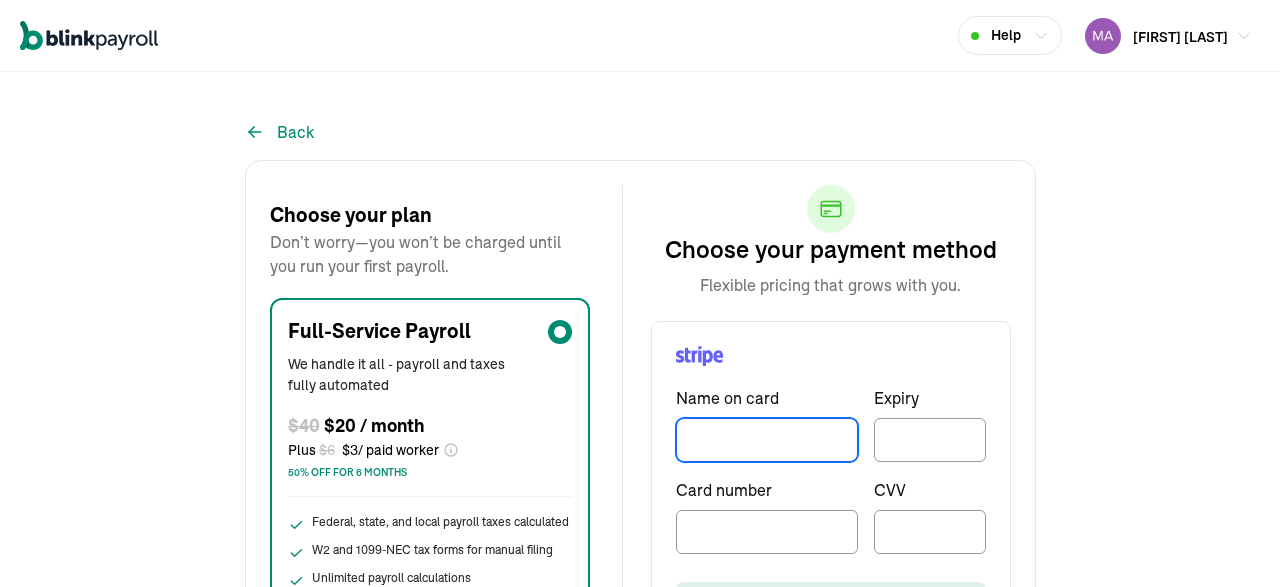 click at bounding box center [767, 440] 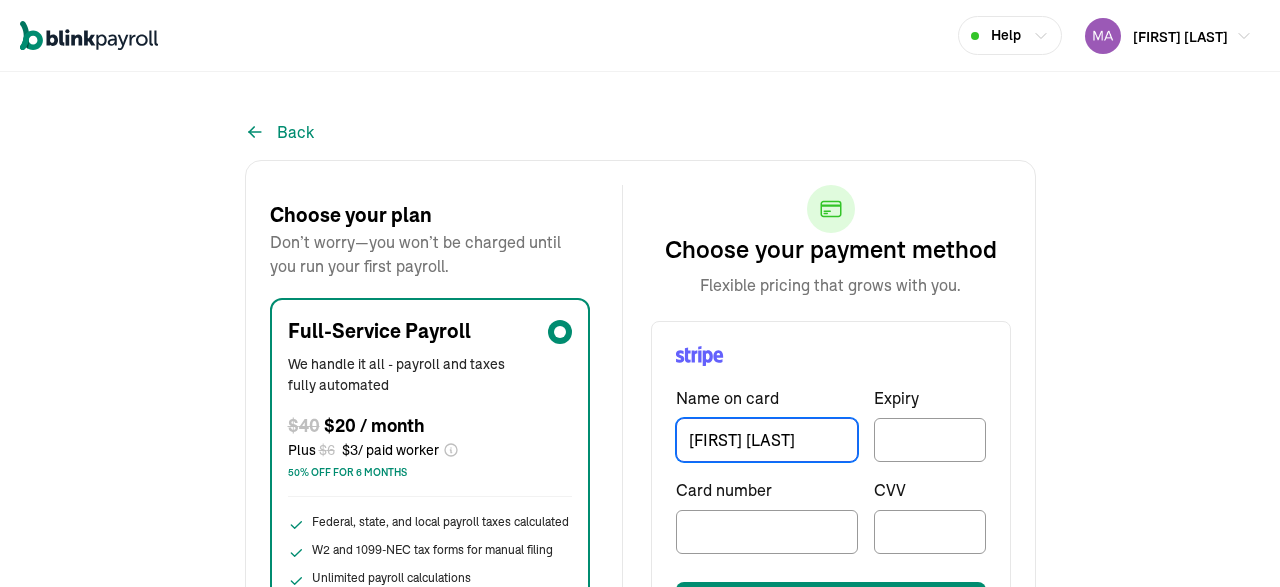 type on "[FIRST] [LAST]" 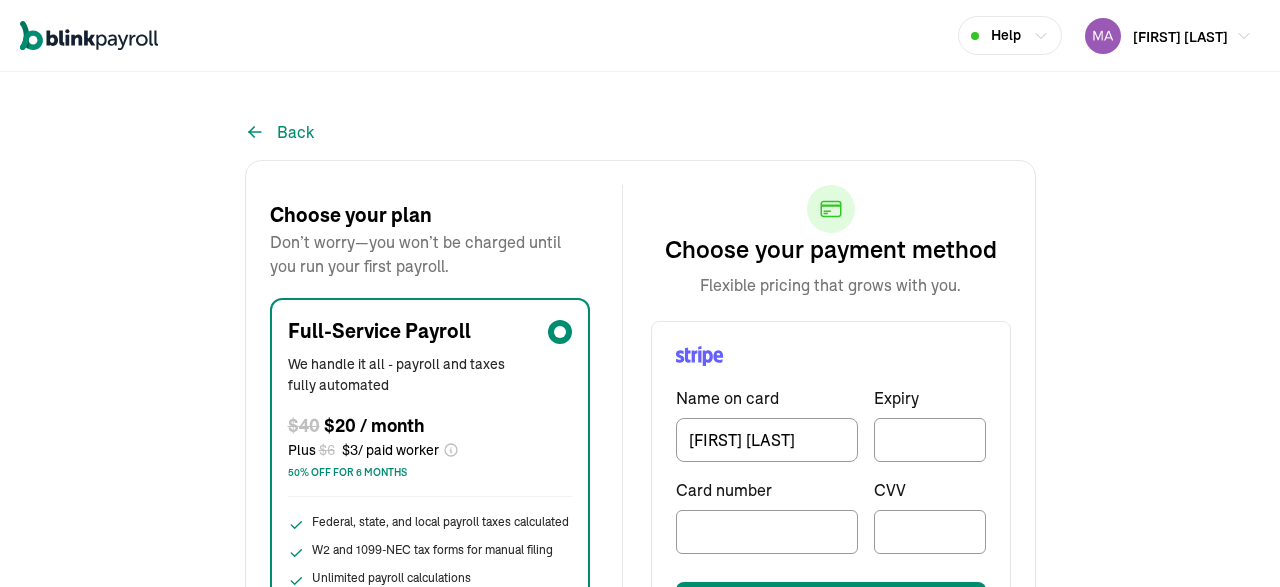 scroll, scrollTop: 208, scrollLeft: 0, axis: vertical 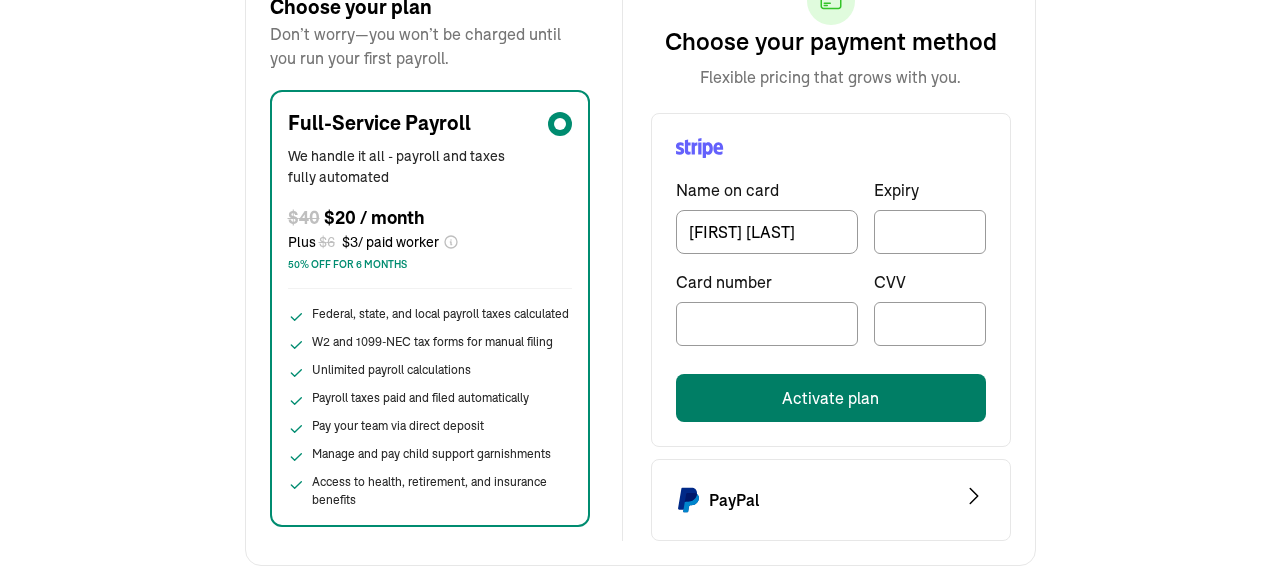 click on "Activate plan" at bounding box center [831, 398] 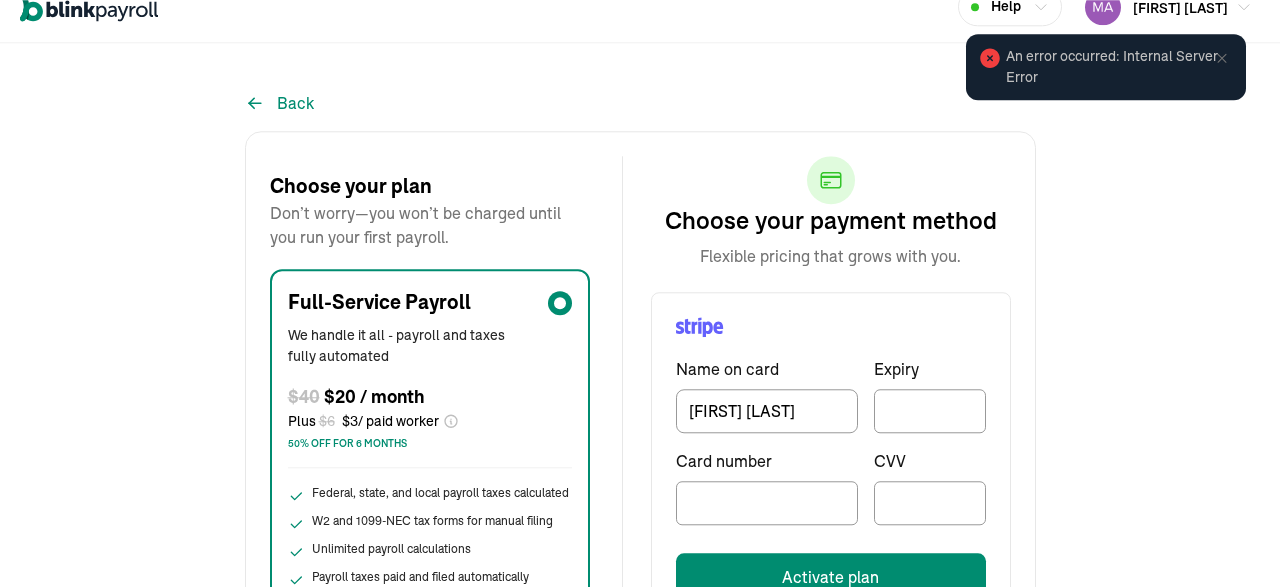 scroll, scrollTop: 0, scrollLeft: 0, axis: both 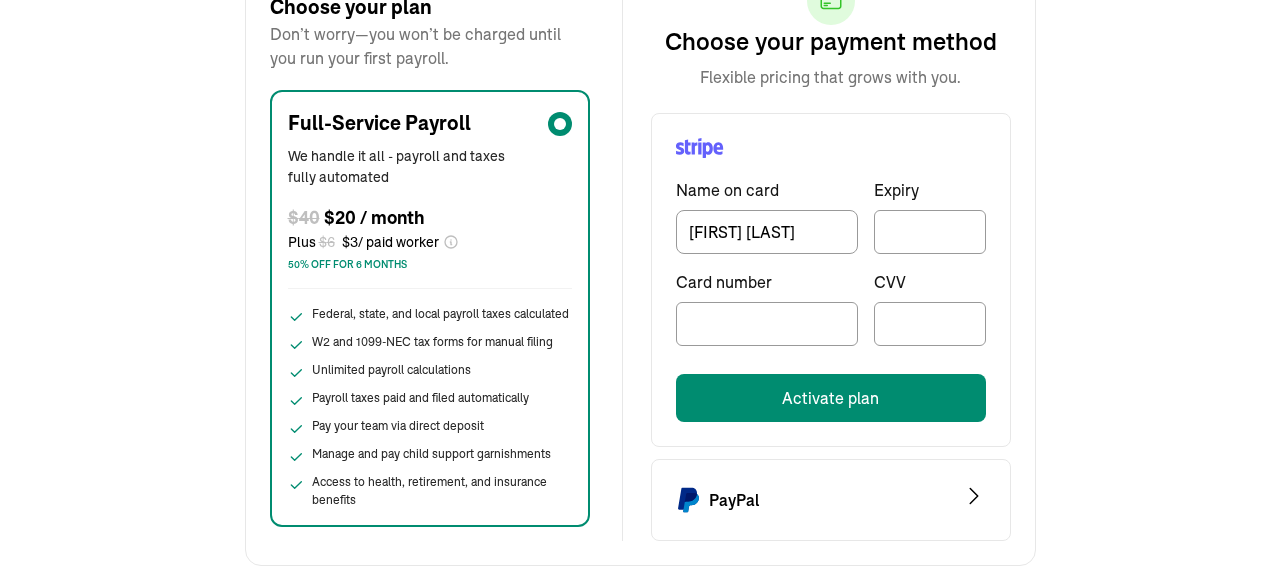 click on "PayPal" at bounding box center [831, 500] 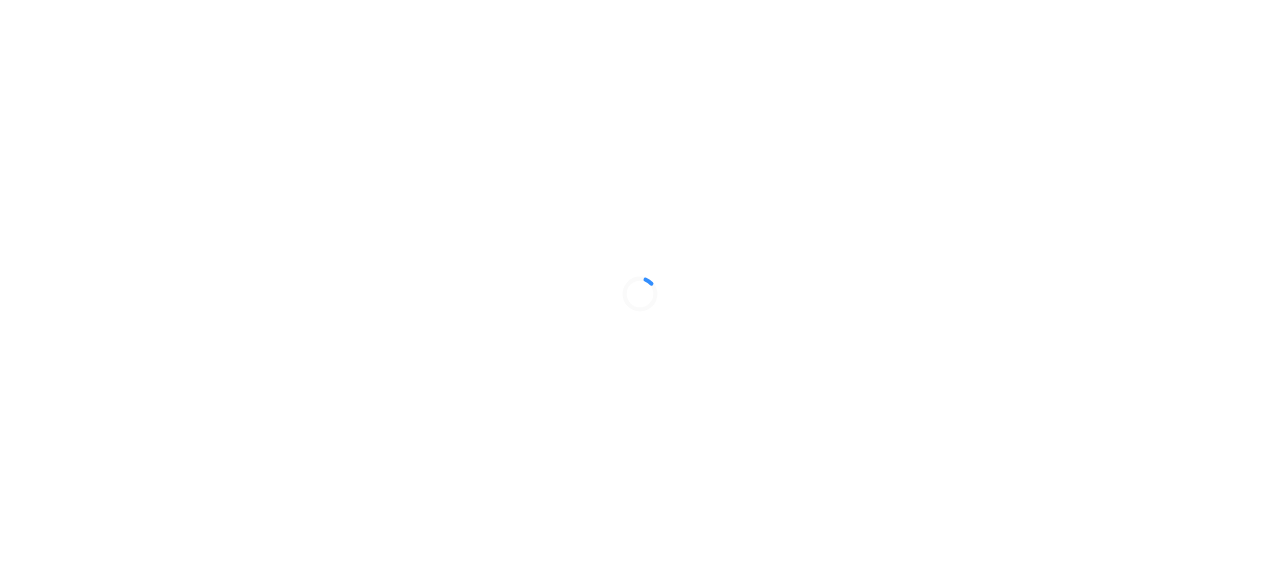scroll, scrollTop: 0, scrollLeft: 0, axis: both 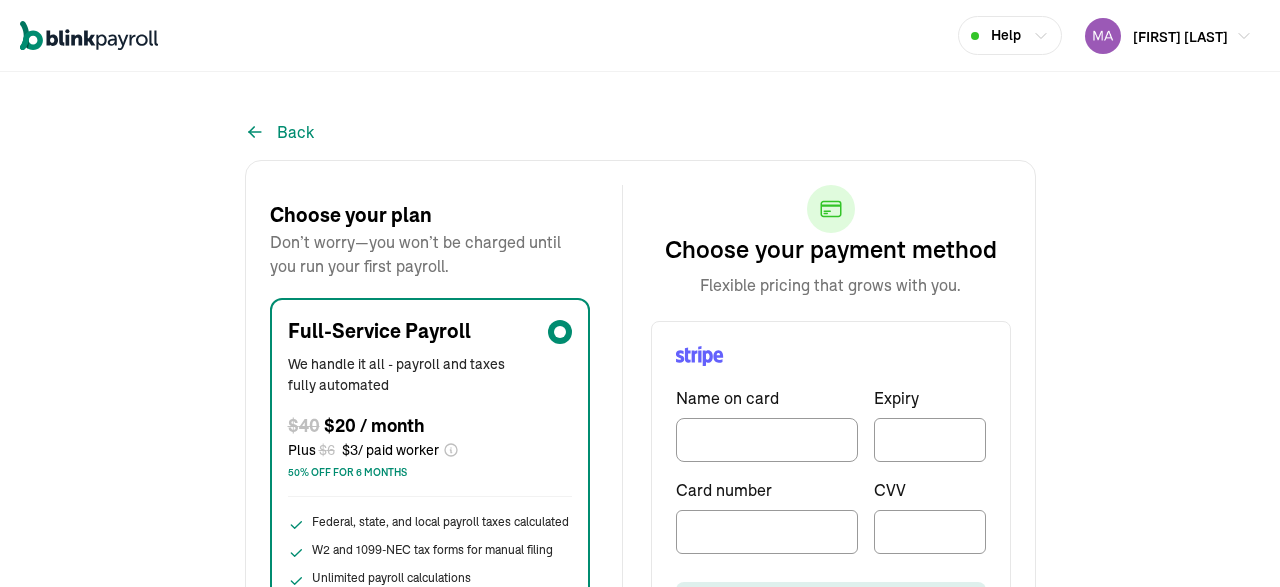 click on "Back Choose your plan Don’t worry—you won’t be charged until you run your first payroll. Full-Service Payroll We handle it all - payroll and taxes fully automated $ 40 $20 / month Plus   $ 6   $ 3  / paid worker 50% off for 6 months Federal, state, and local payroll taxes calculated W2 and 1099-NEC tax forms for manual filing Unlimited payroll calculations Payroll taxes paid and filed automatically Pay your team via direct deposit Manage and pay child support garnishments Access to health, retirement, and insurance benefits Add a payment method Choose your payment method Flexible pricing that grows with you. Name on card Expiry Card number CVV Activate plan PayPal" at bounding box center [640, 435] 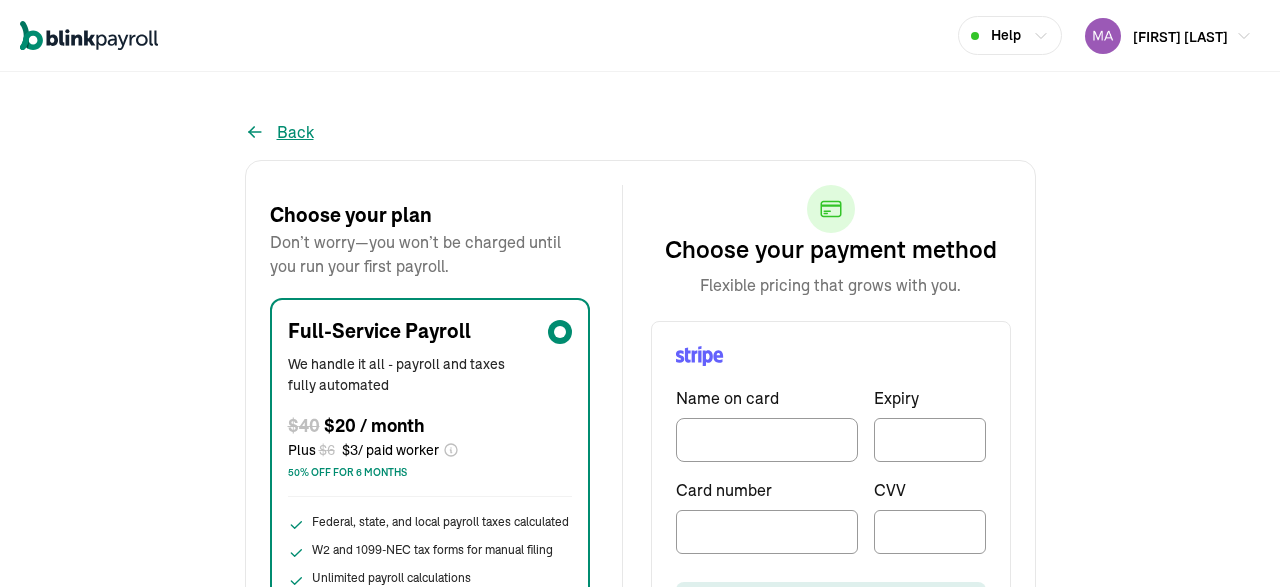 click 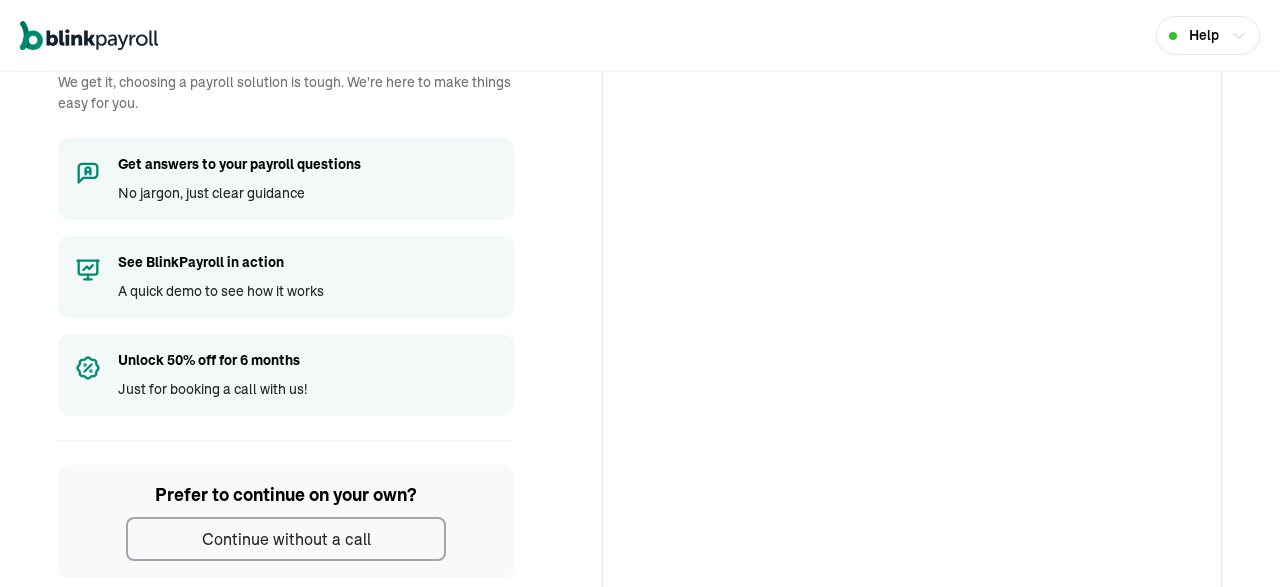 scroll, scrollTop: 151, scrollLeft: 0, axis: vertical 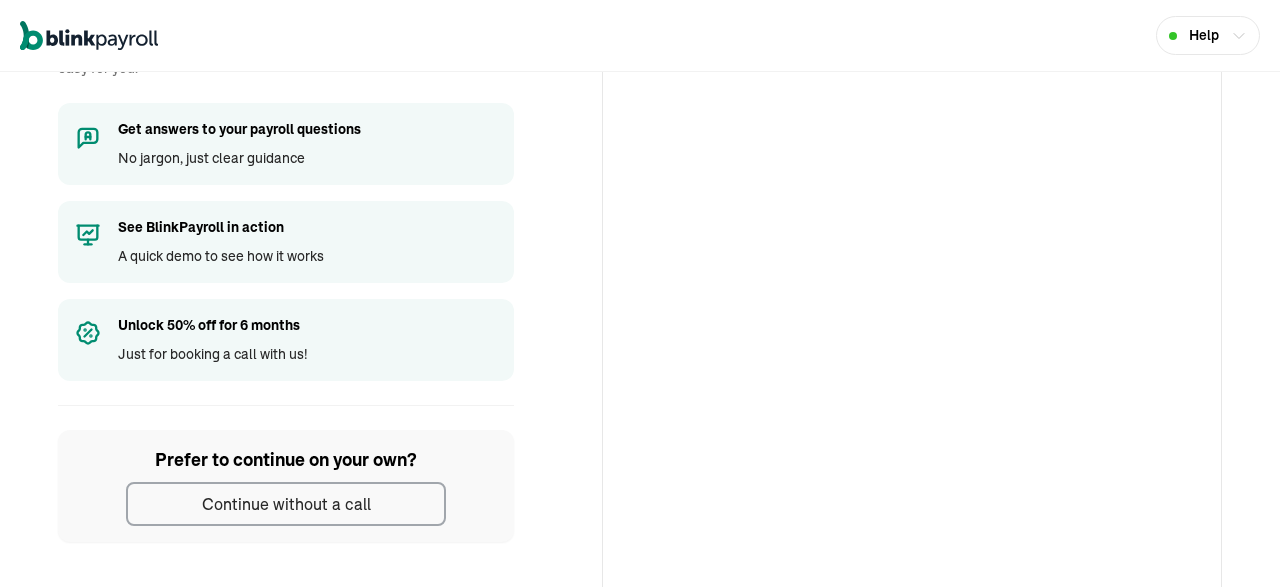 click on "Prefer to continue on your own? Continue without a call" at bounding box center [286, 486] 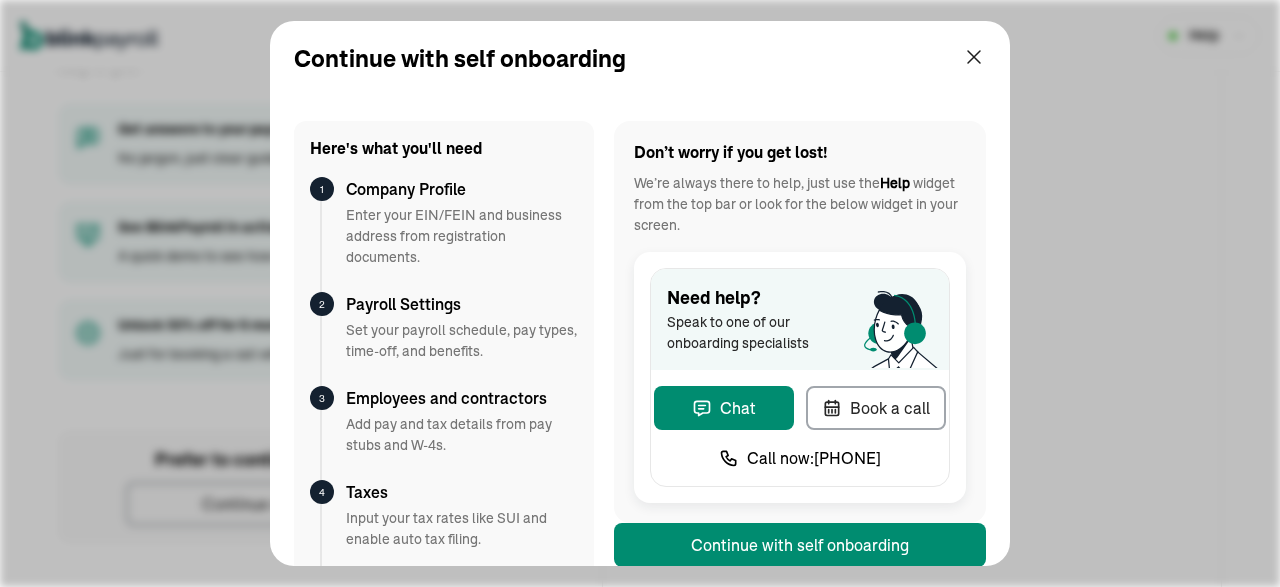 scroll, scrollTop: 117, scrollLeft: 0, axis: vertical 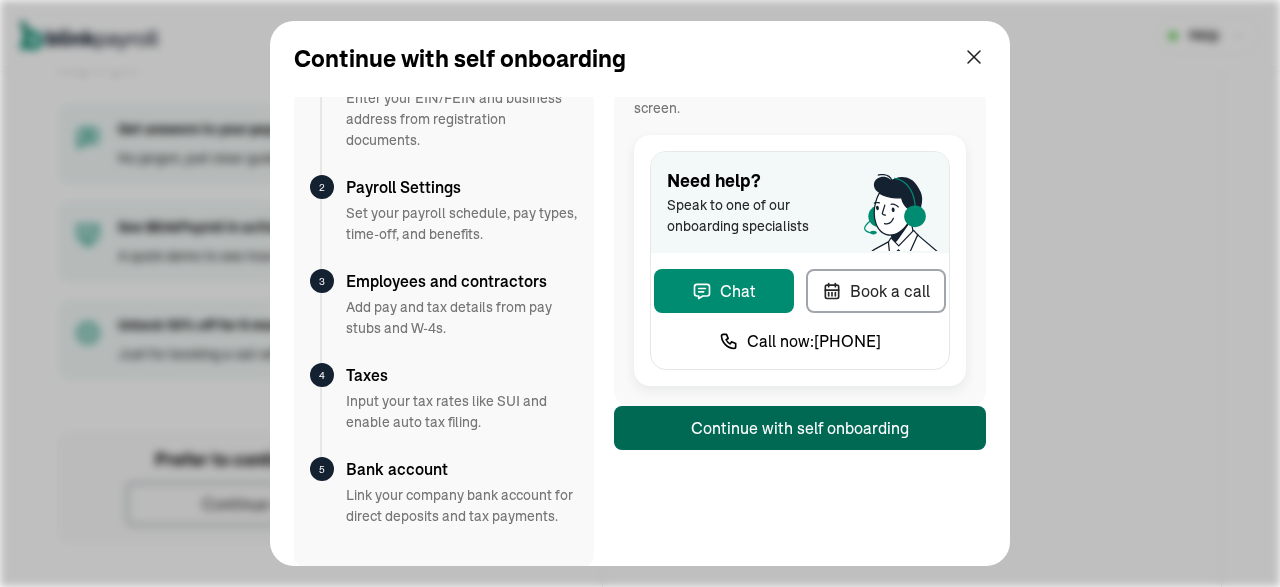 click on "Help Let's chat! Book a free call with a payroll expert We get it, choosing a payroll solution is tough. We're here to make things easy for you. Get answers to your payroll questions No jargon, just clear guidance See BlinkPayroll in action A quick demo to see how it works Unlock 50% off for 6 months Just for booking a call with us! Prefer to continue on your own? Continue without a call Book a free call Prefer to continue on your own? Continue without a call
Continue with self onboarding Here's what you'll need 1 Company Profile Enter your EIN/FEIN and business address from registration documents. 2 Payroll Settings Set your payroll schedule, pay types, time-off, and benefits. 3 Employees and contractors Add pay and tax details from pay stubs and W-4s. 4 Taxes Input your tax rates like SUI and enable auto tax filing. 5 Bank account Link your company bank account for direct deposits and tax payments. Don’t worry if you get lost!   We’re always there to help, just use the" at bounding box center (640, 293) 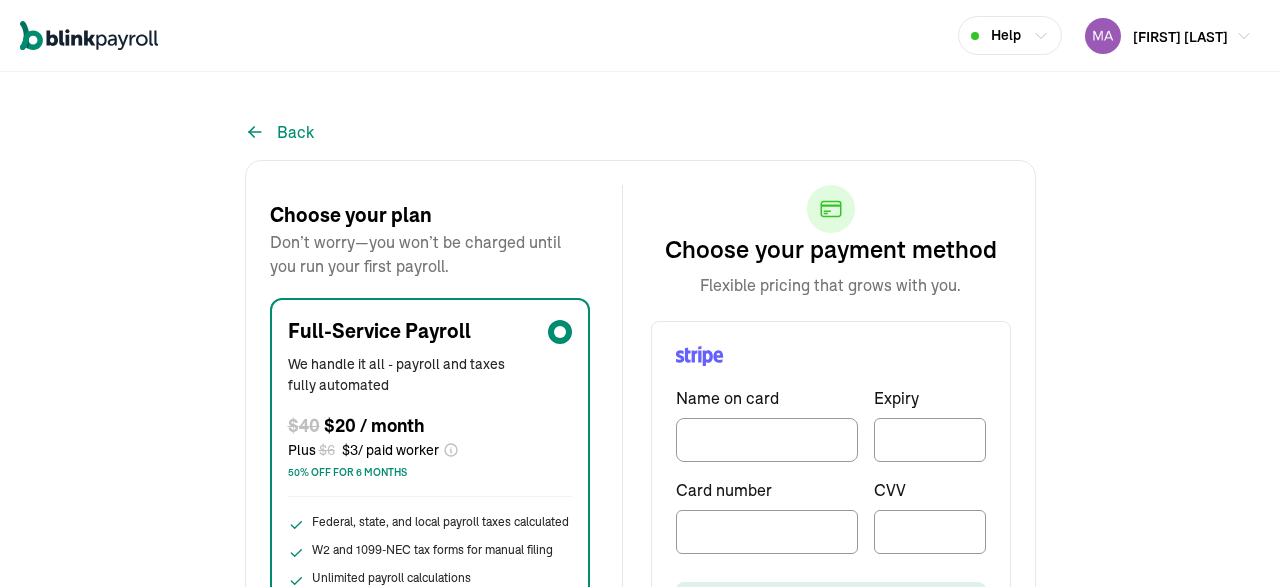 click on "Back Choose your plan Don’t worry—you won’t be charged until you run your first payroll. Full-Service Payroll We handle it all - payroll and taxes fully automated $ 40 $20 / month Plus   $ 6   $ 3  / paid worker 50% off for 6 months Federal, state, and local payroll taxes calculated W2 and 1099-NEC tax forms for manual filing Unlimited payroll calculations Payroll taxes paid and filed automatically Pay your team via direct deposit Manage and pay child support garnishments Access to health, retirement, and insurance benefits Add a payment method Choose your payment method Flexible pricing that grows with you. Name on card Expiry Card number CVV Activate plan PayPal" at bounding box center (640, 435) 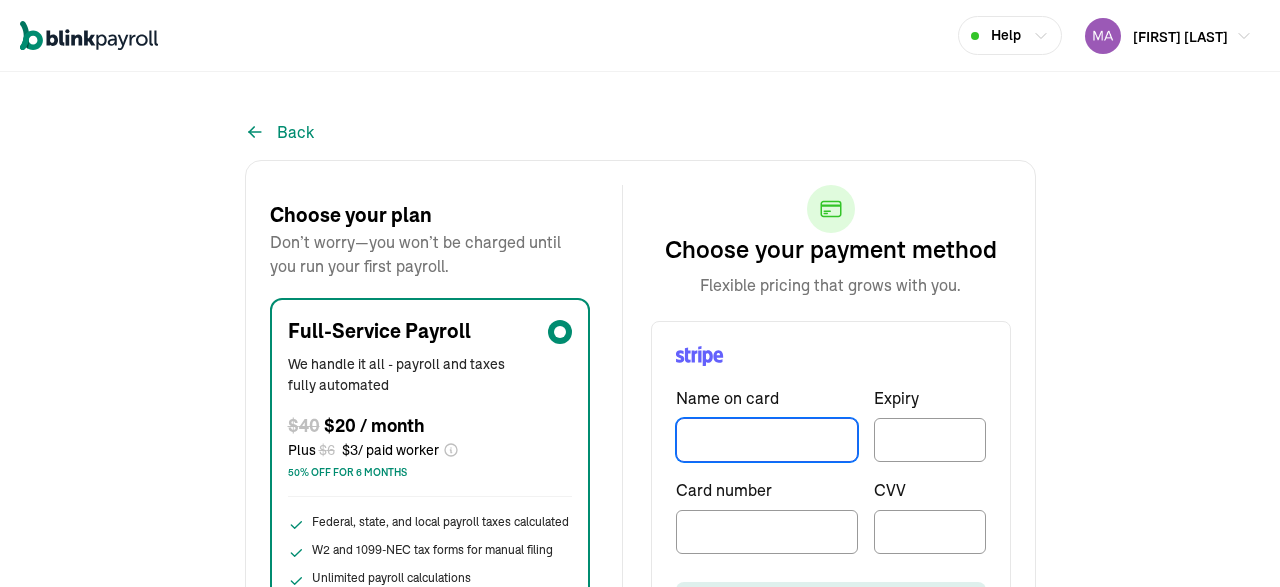 click at bounding box center [767, 440] 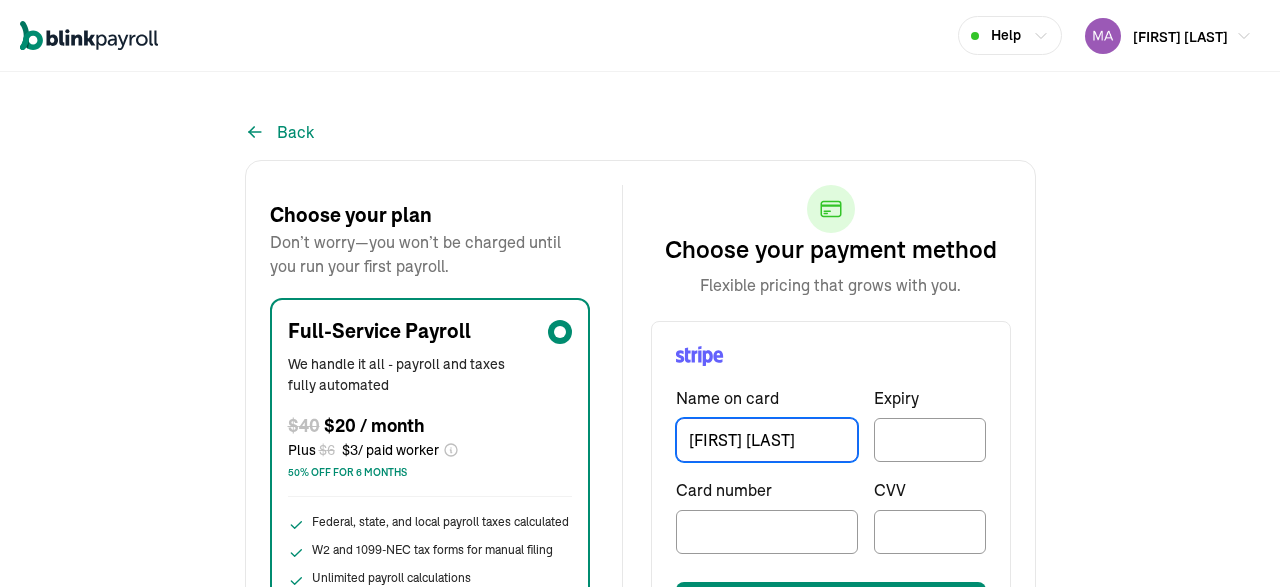 type on "[FIRST] [LAST]" 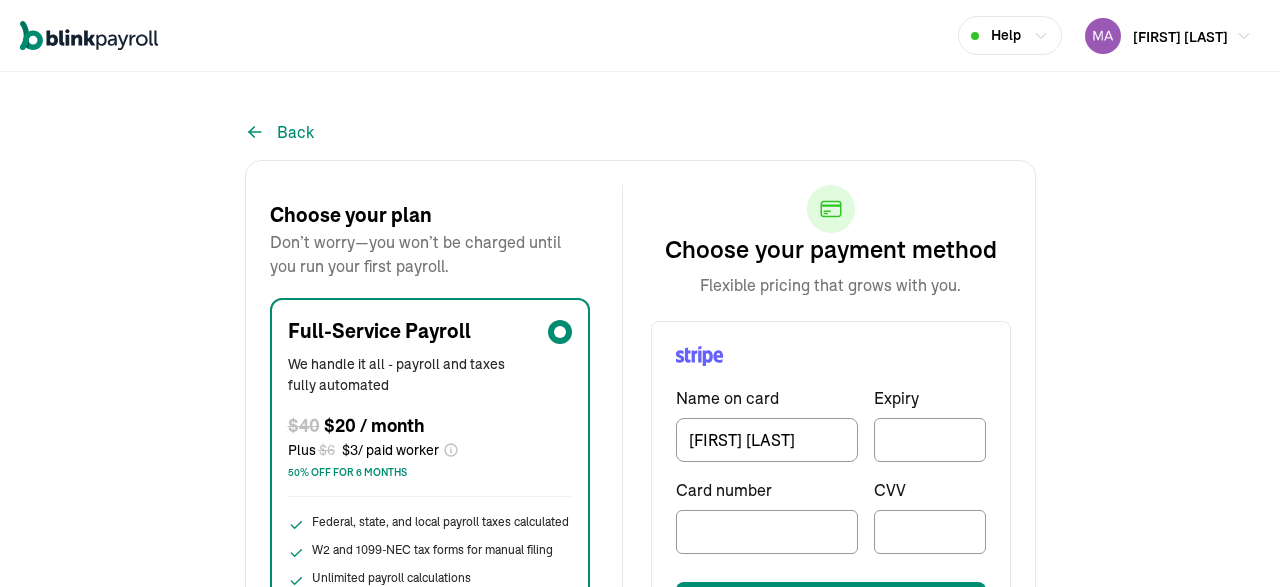 scroll, scrollTop: 208, scrollLeft: 0, axis: vertical 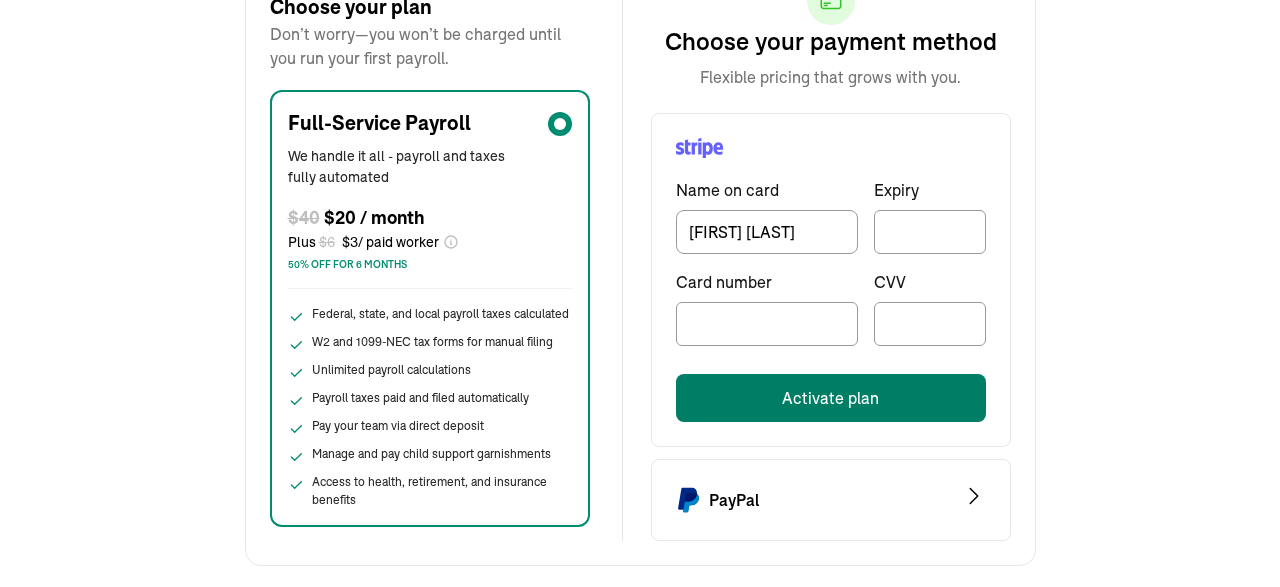 click on "Activate plan" at bounding box center (831, 398) 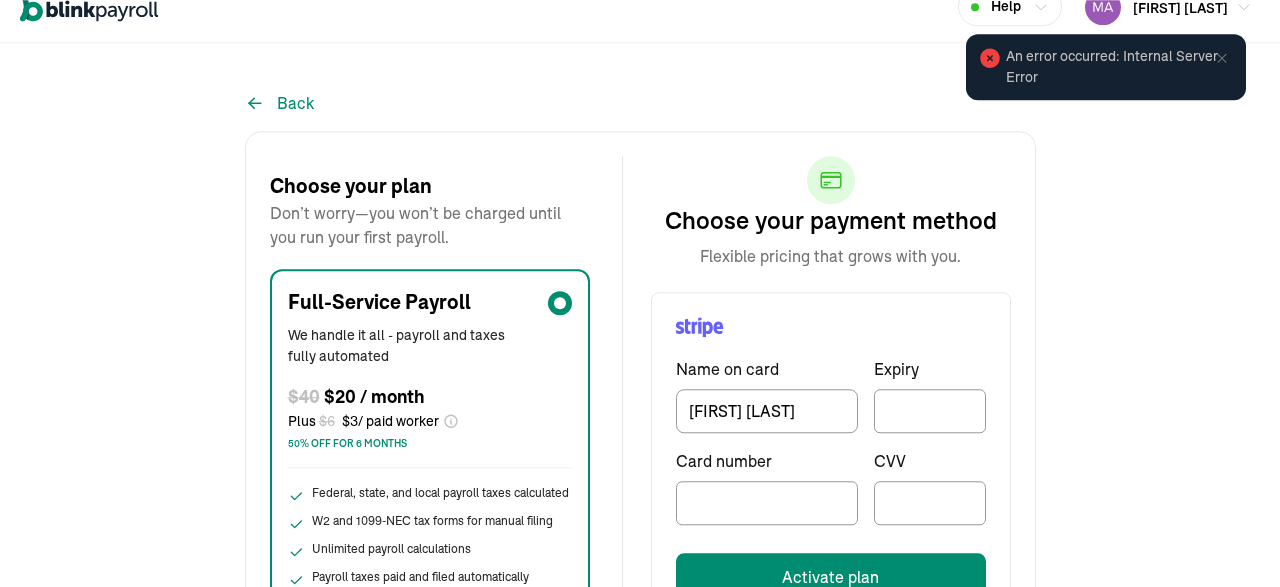 scroll, scrollTop: 0, scrollLeft: 0, axis: both 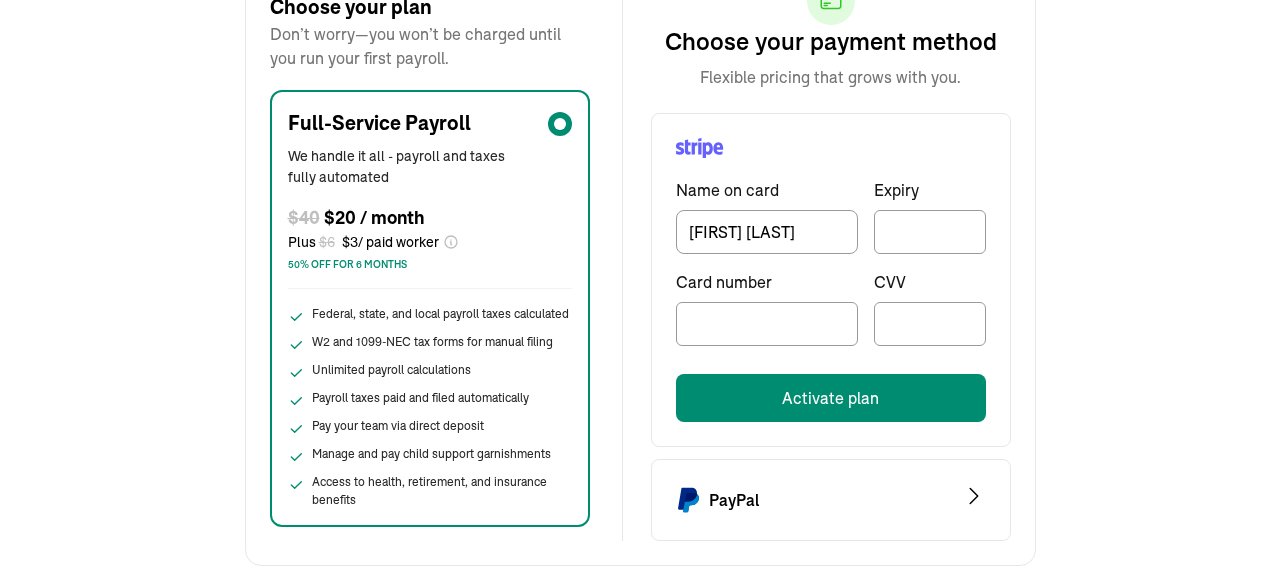 click on "PayPal" at bounding box center [831, 500] 